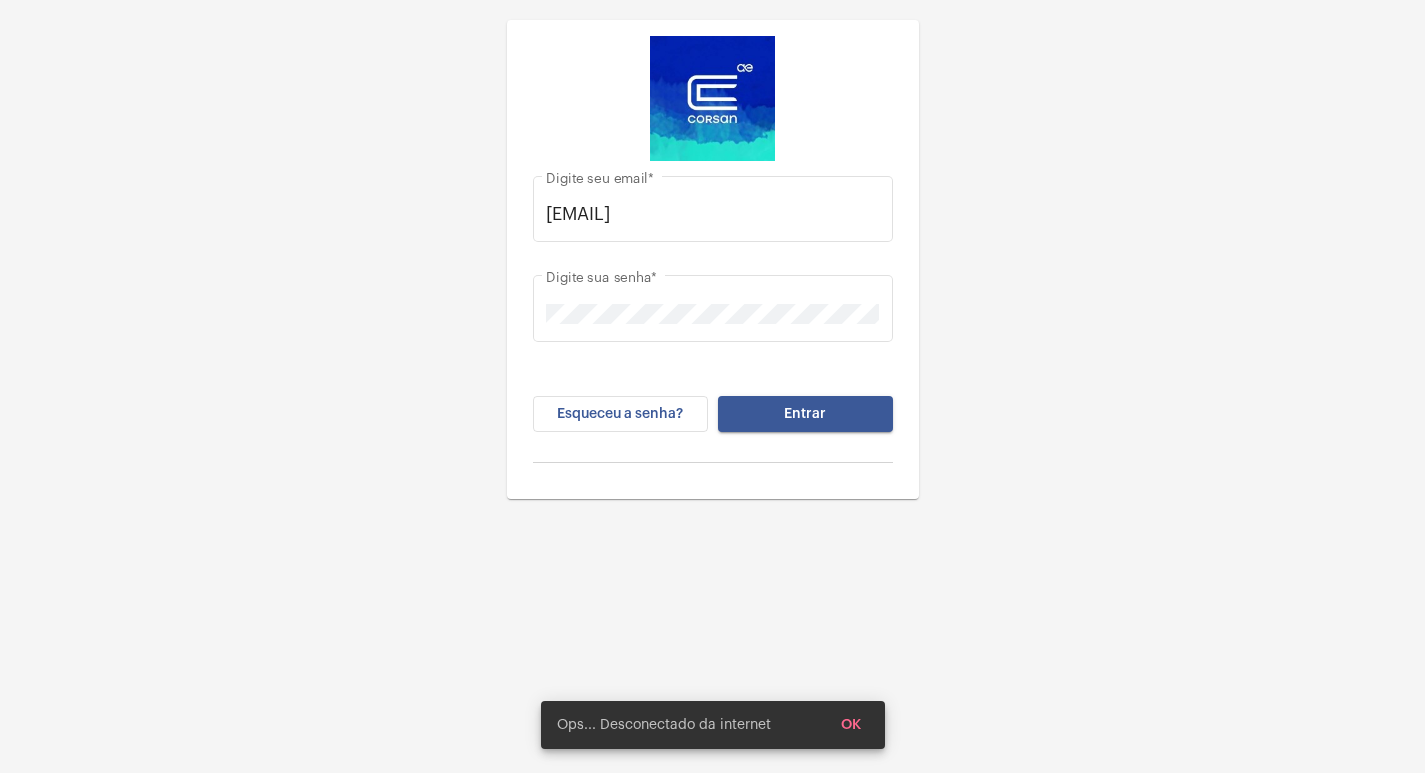 scroll, scrollTop: 0, scrollLeft: 0, axis: both 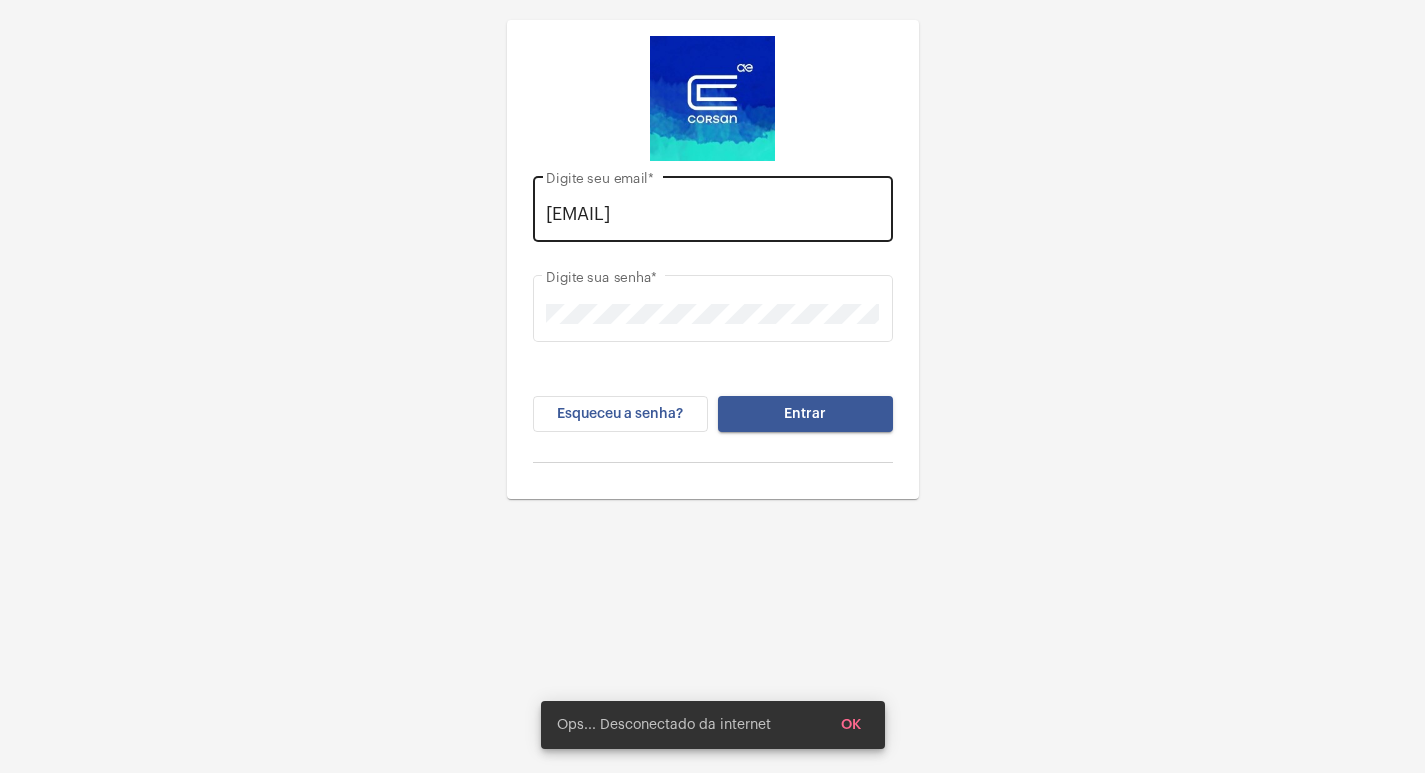 click on "[EMAIL] Digite seu email  *" 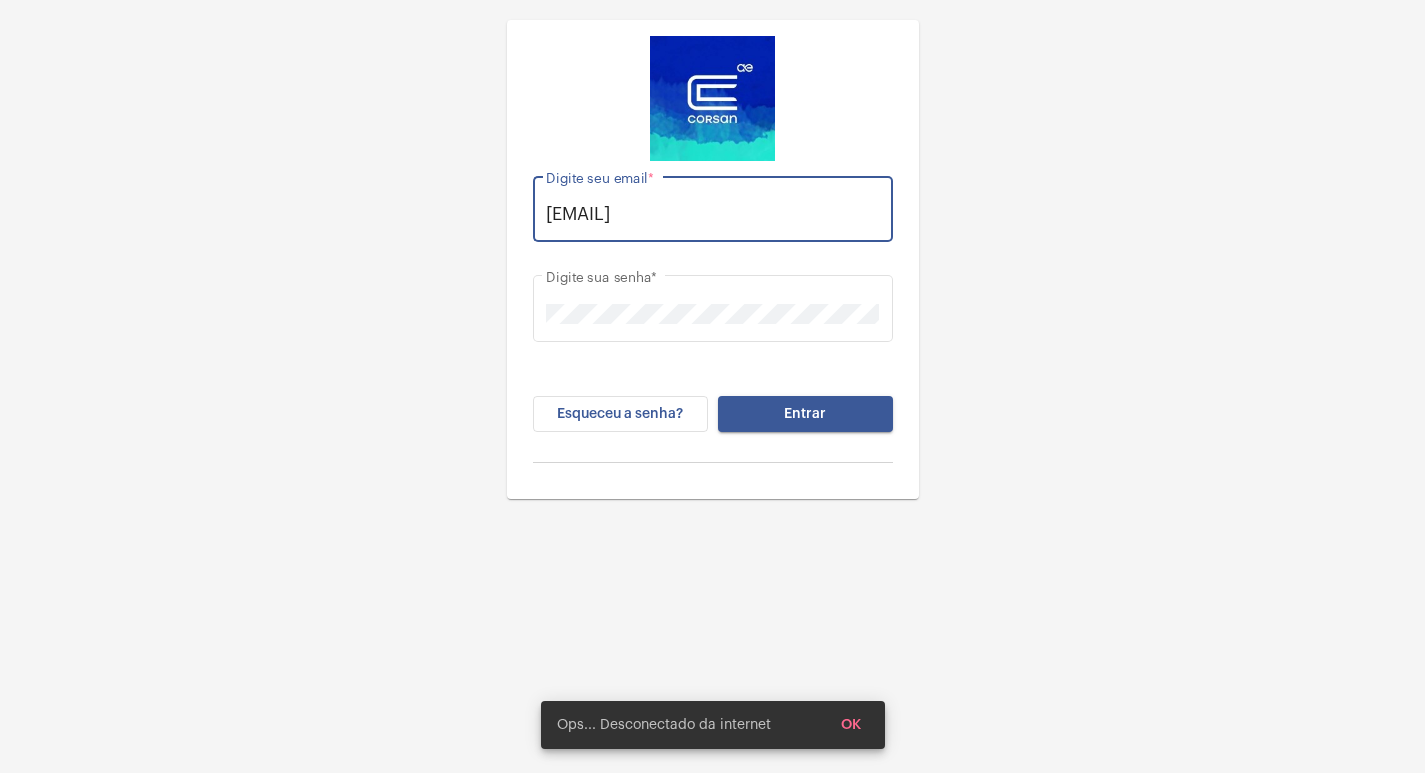 scroll, scrollTop: 0, scrollLeft: 0, axis: both 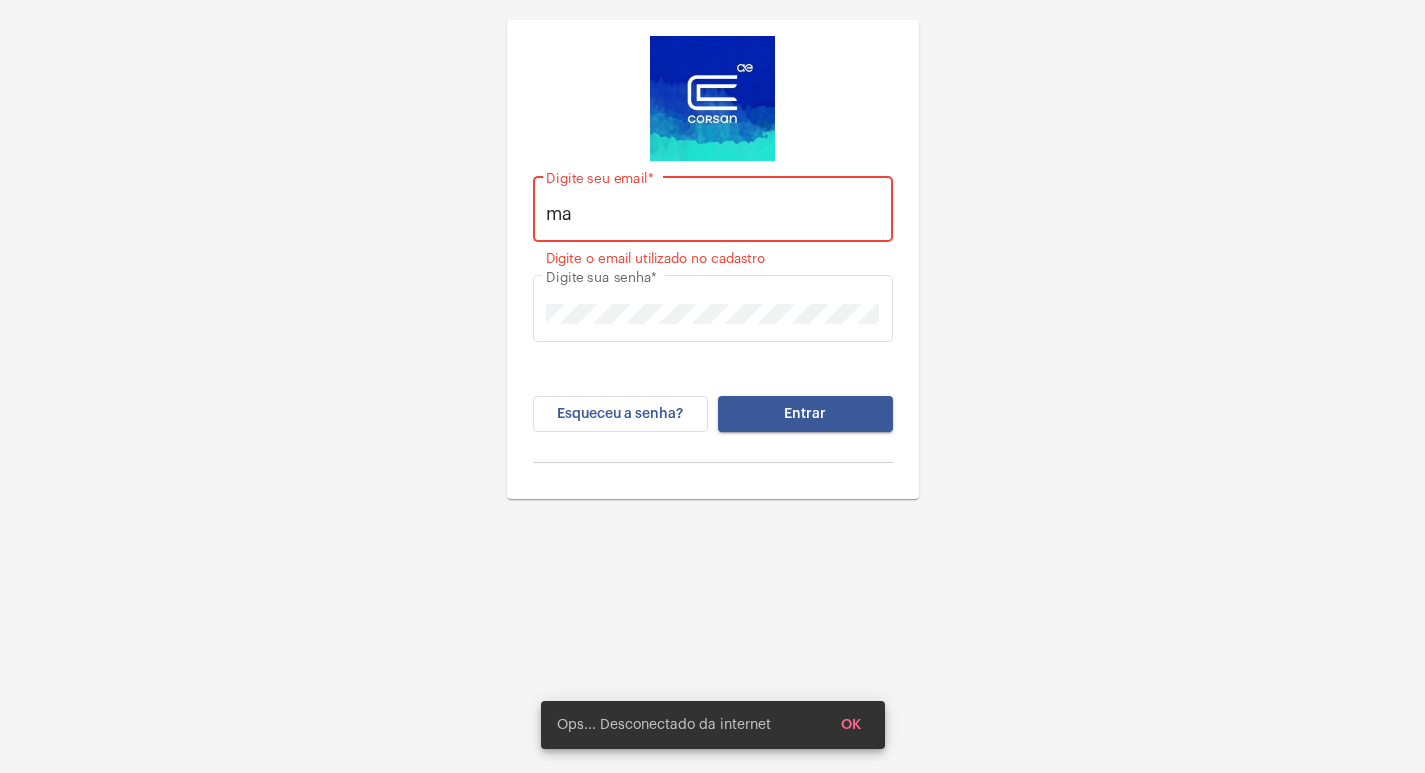 type on "m" 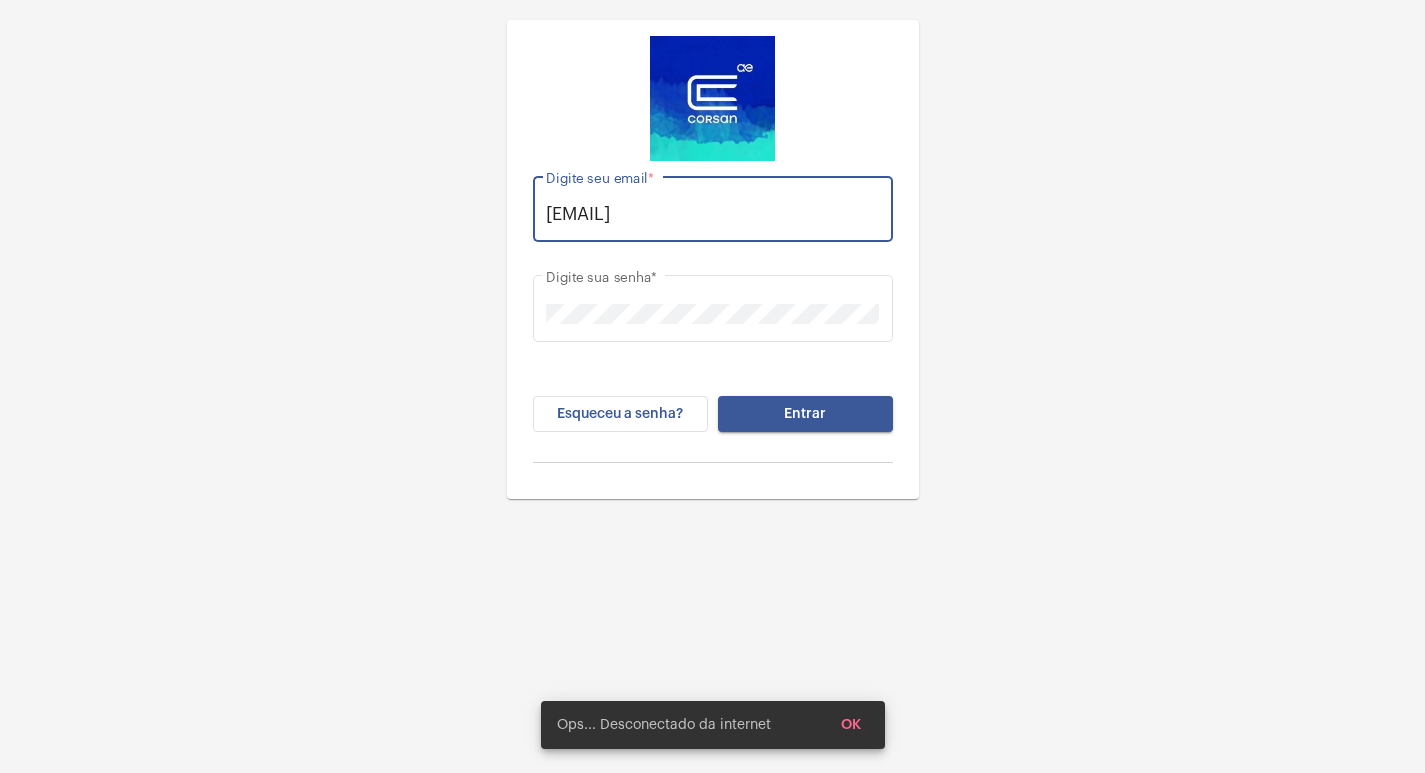scroll, scrollTop: 0, scrollLeft: 16, axis: horizontal 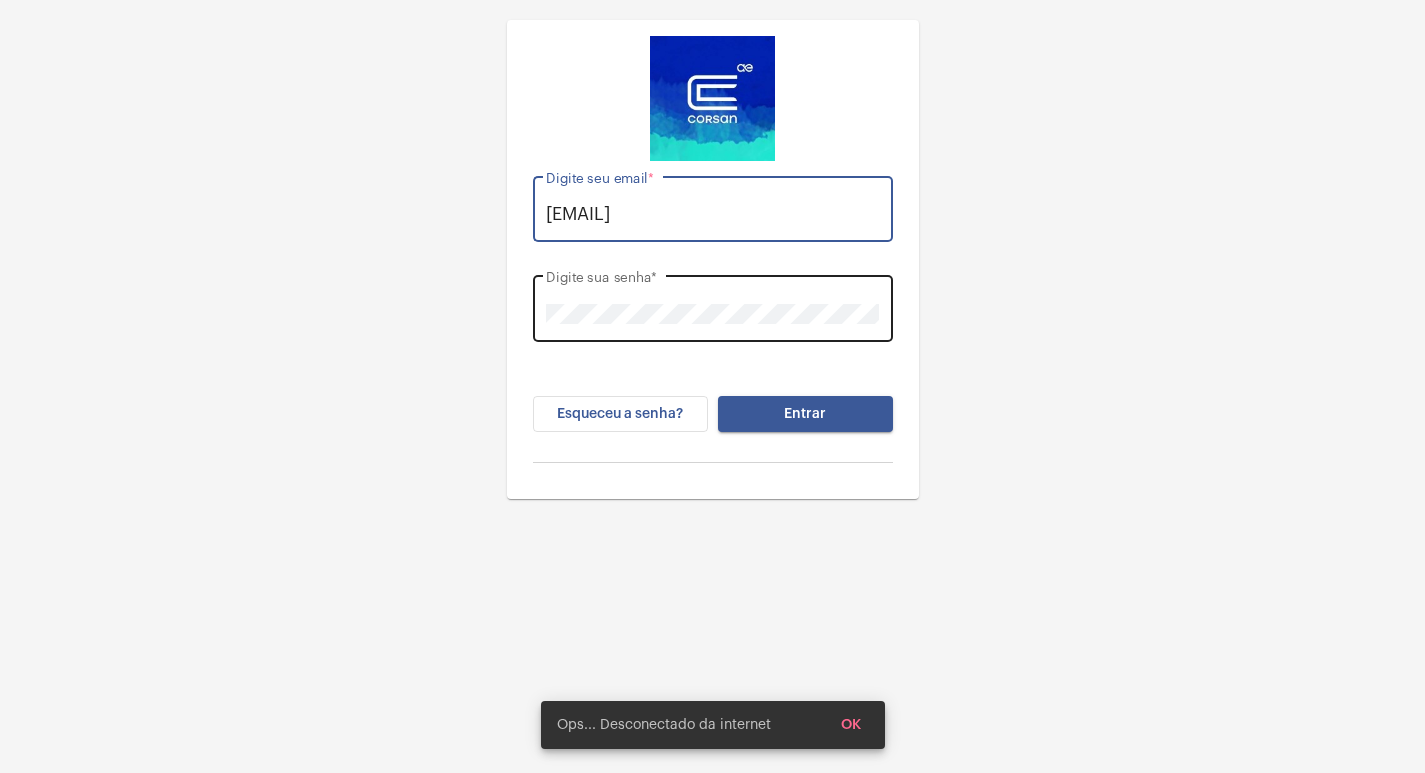 type on "[EMAIL]" 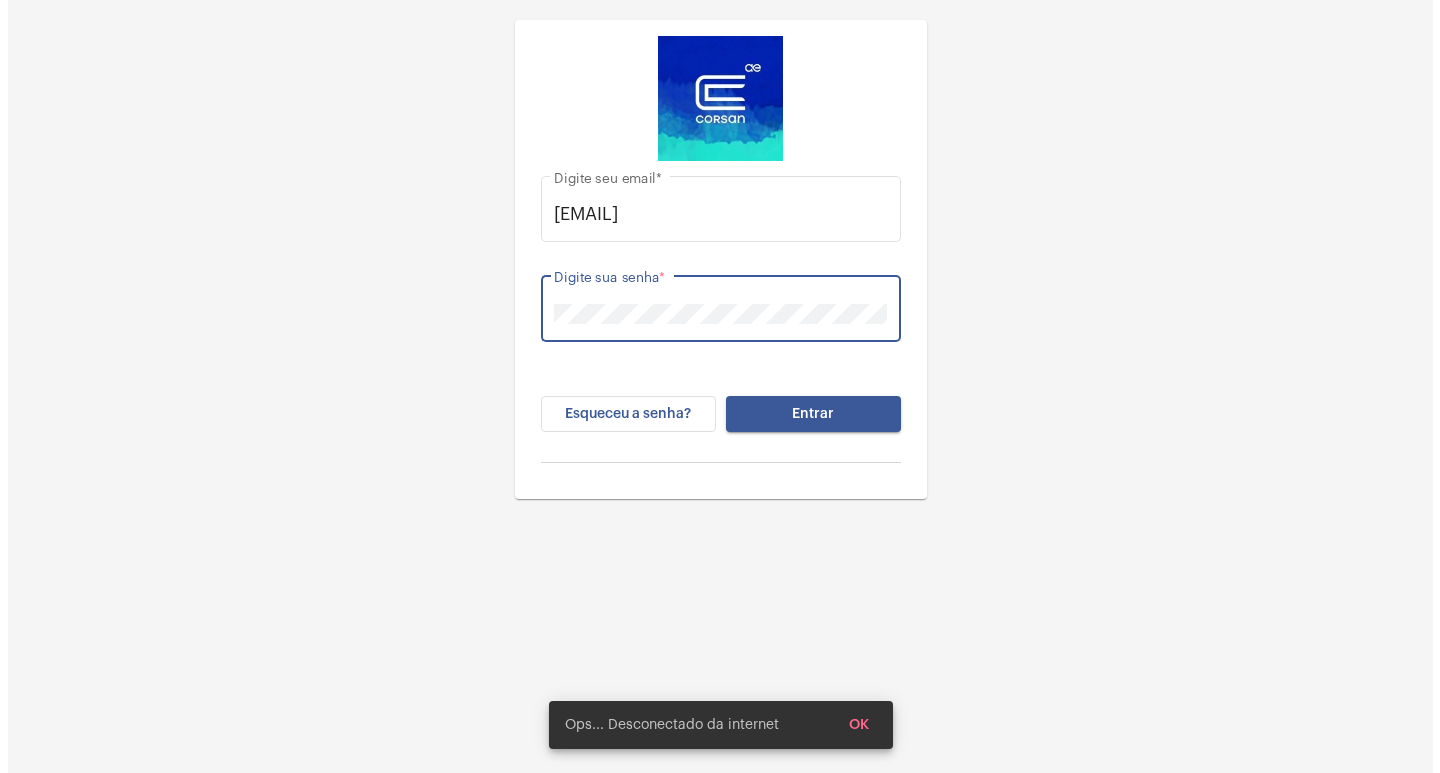 scroll, scrollTop: 0, scrollLeft: 0, axis: both 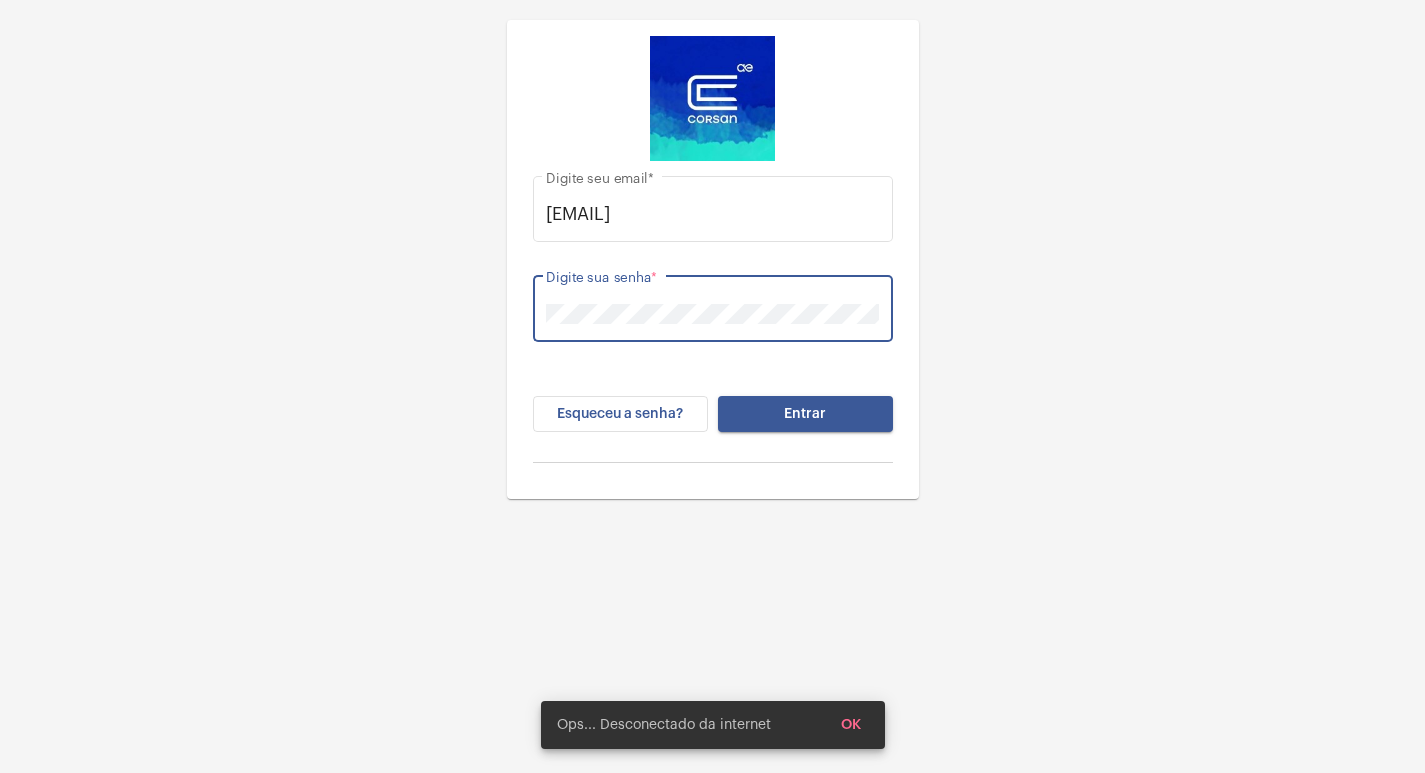 click on "Digite sua senha  *" 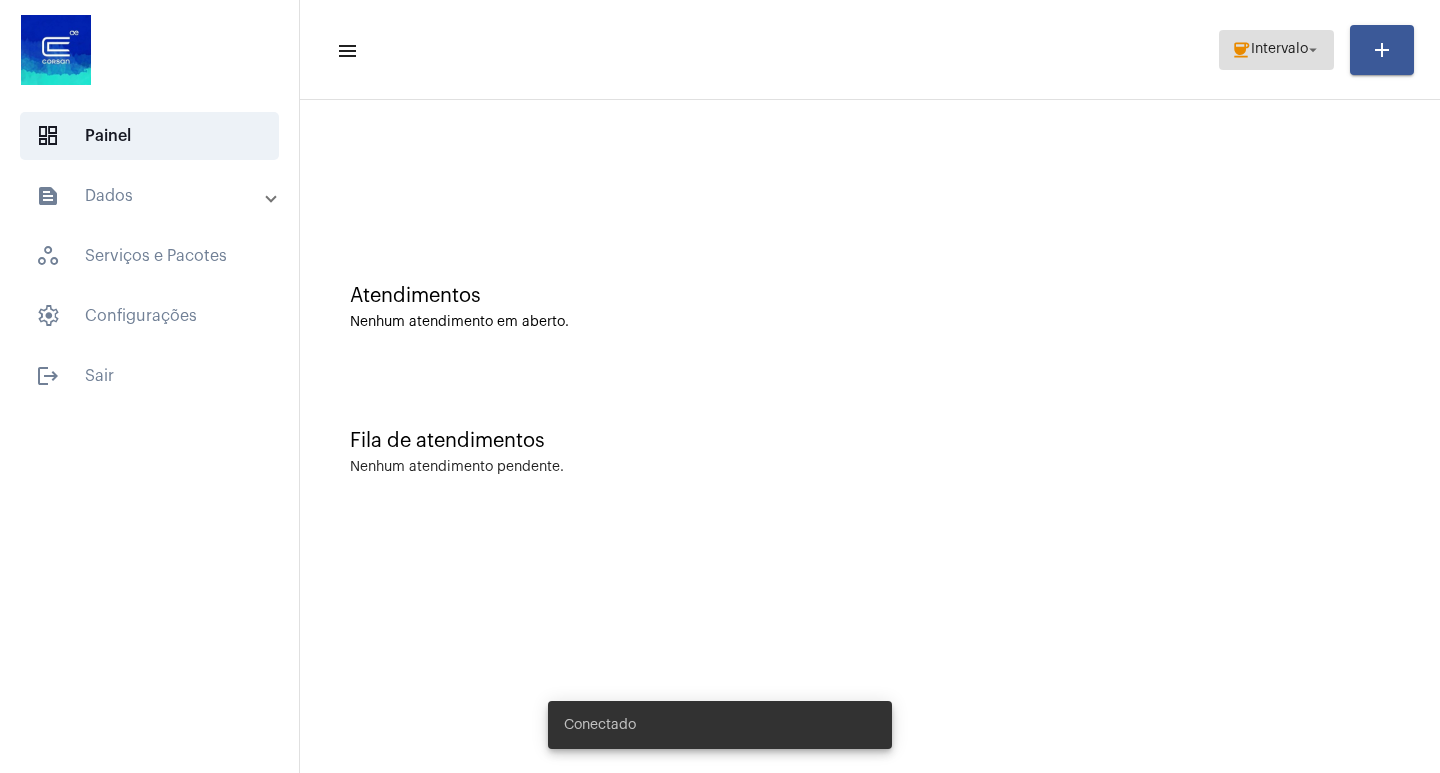 click on "Intervalo" 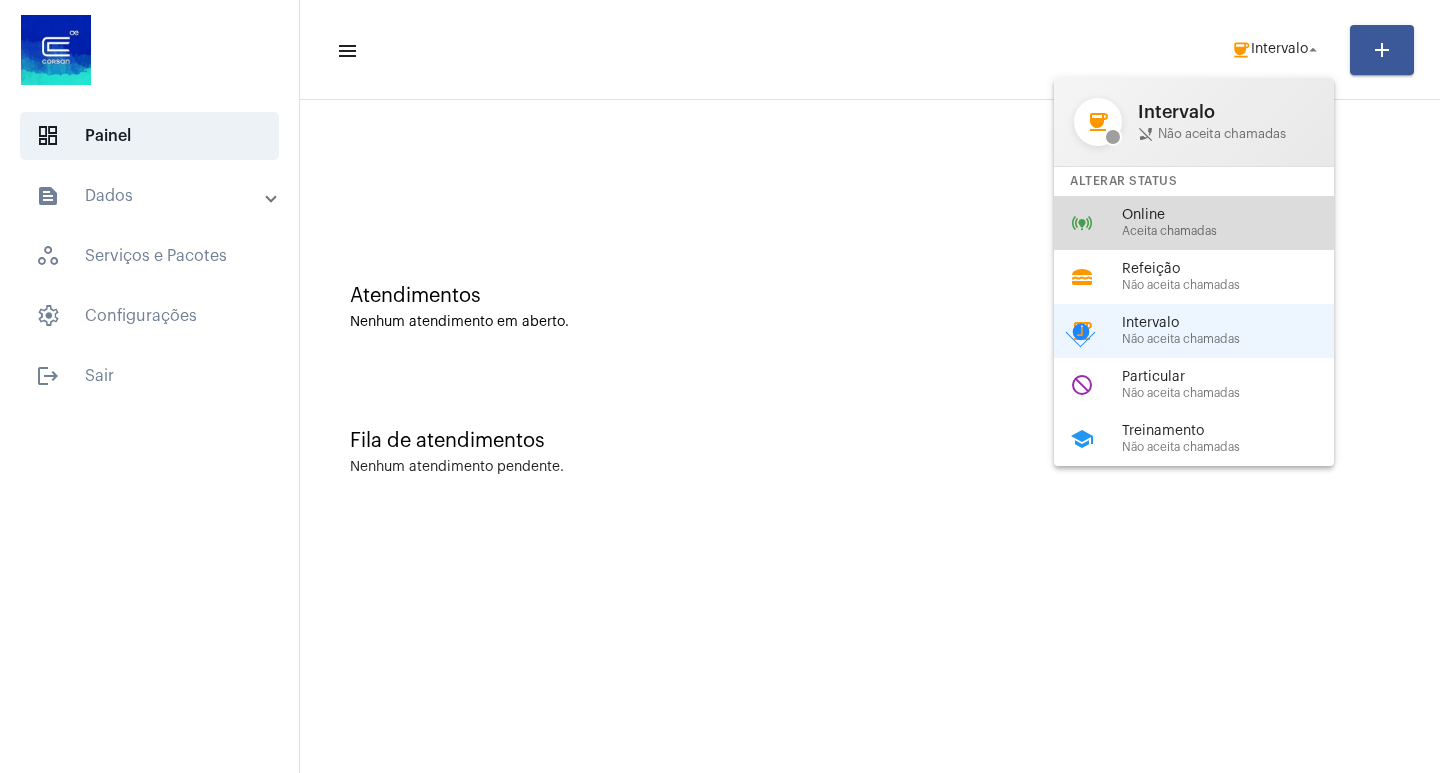 click on "online_prediction  Online Aceita chamadas" at bounding box center [1210, 223] 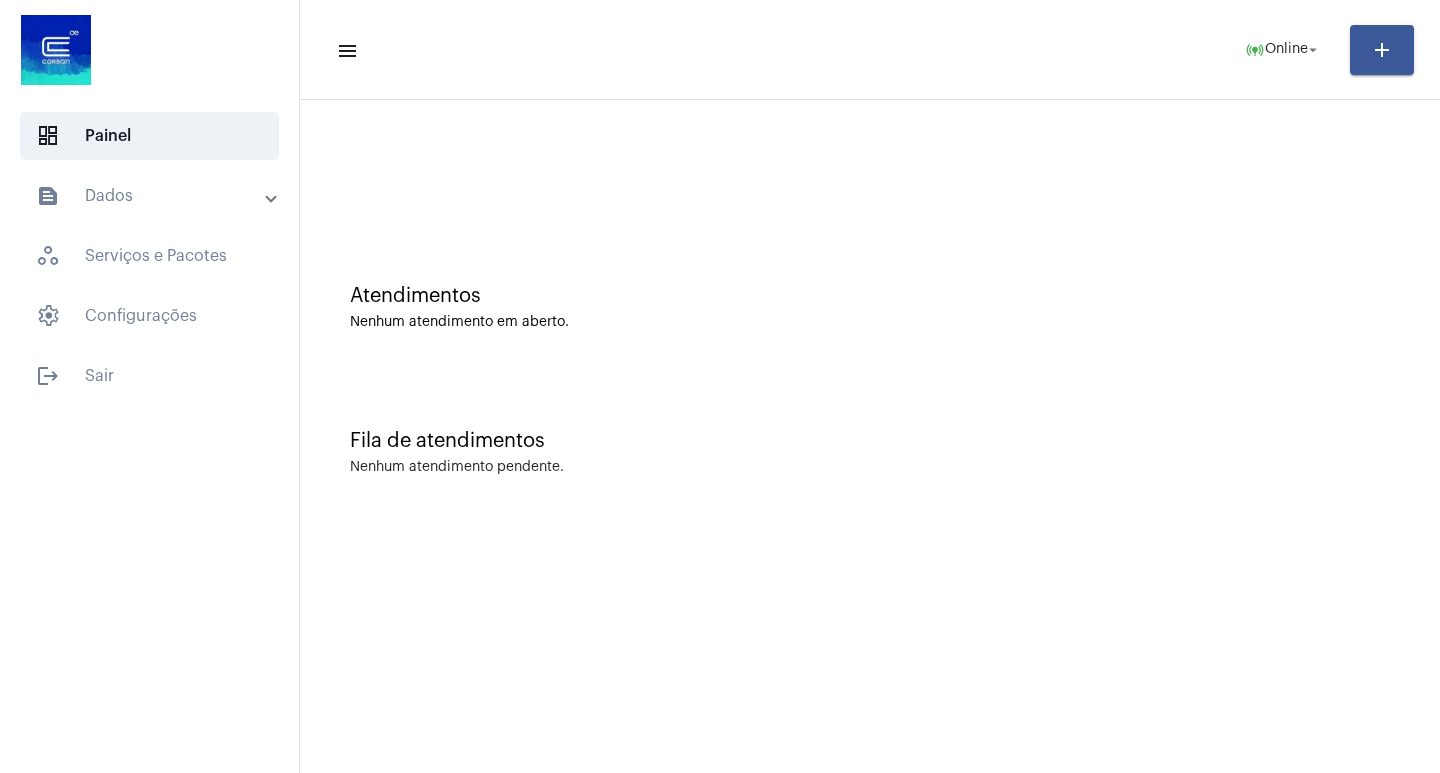 click on "menu  online_prediction  Online arrow_drop_down add" 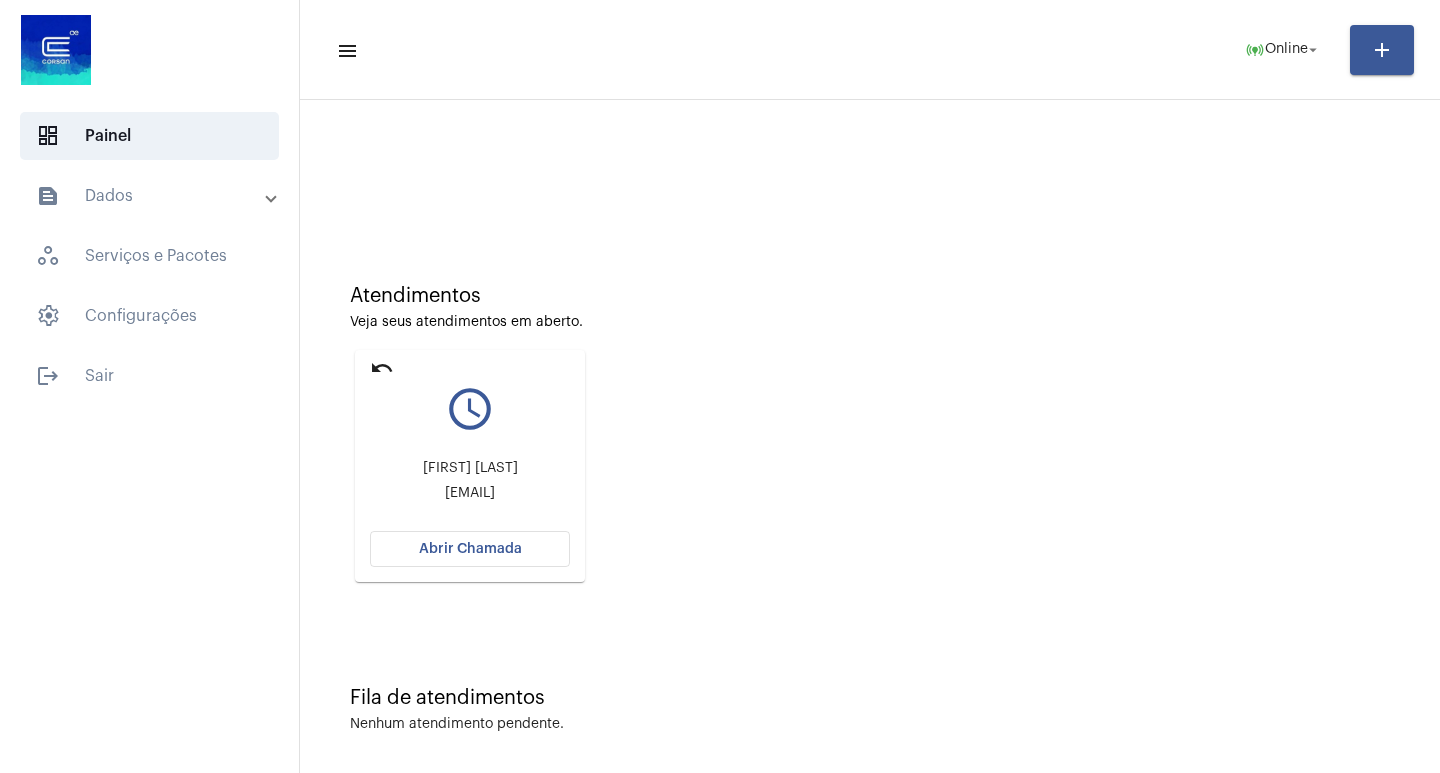 click on "Abrir Chamada" 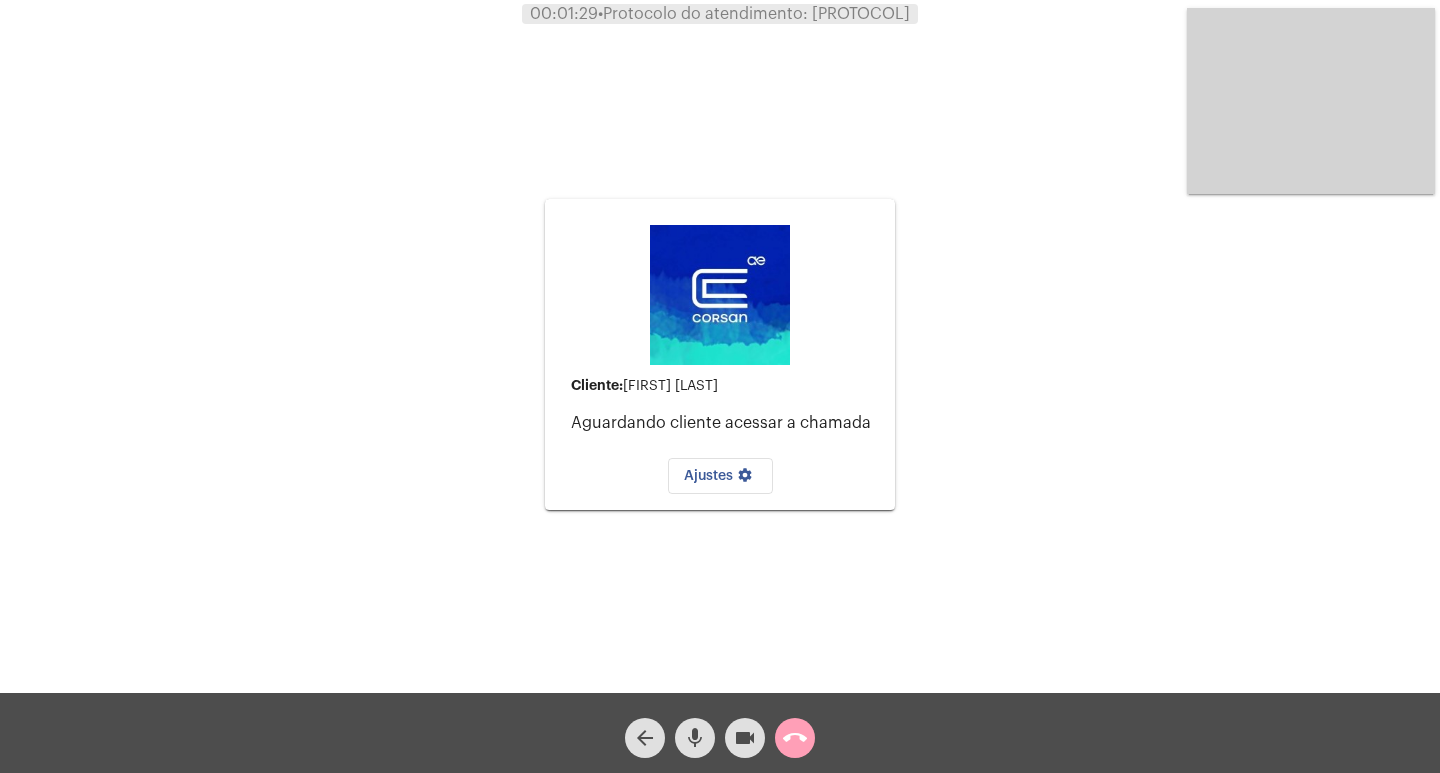 click on "call_end" 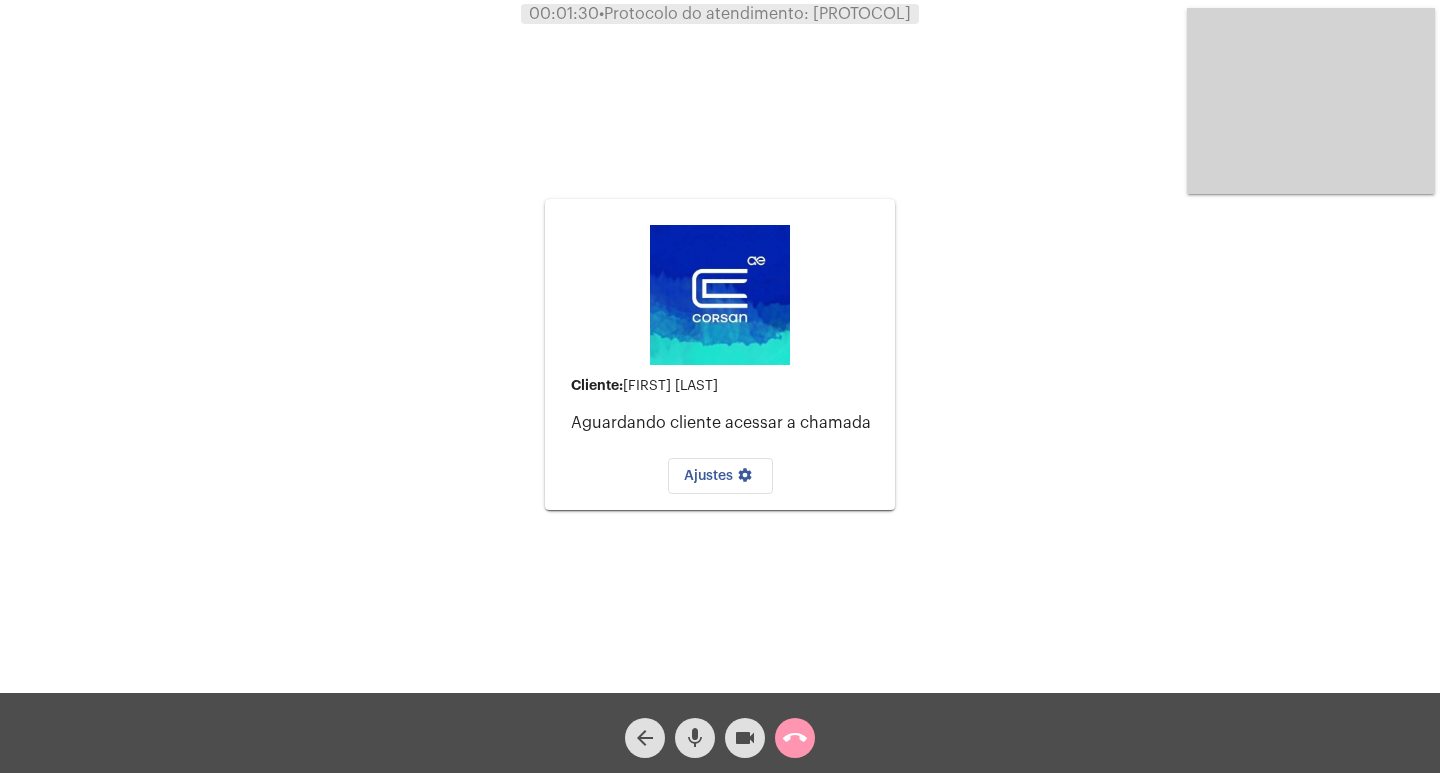 click on "call_end" 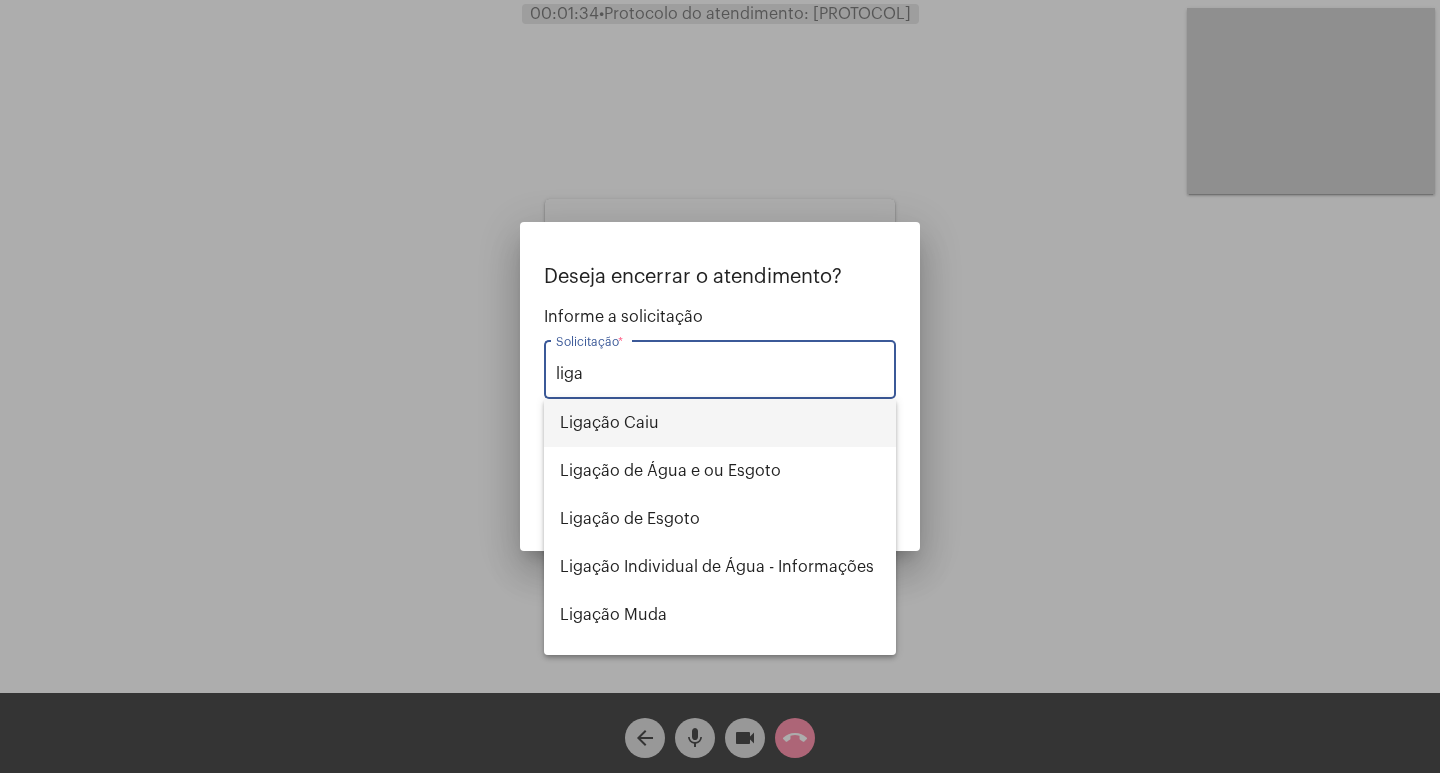 click on "Ligação Caiu" at bounding box center [720, 423] 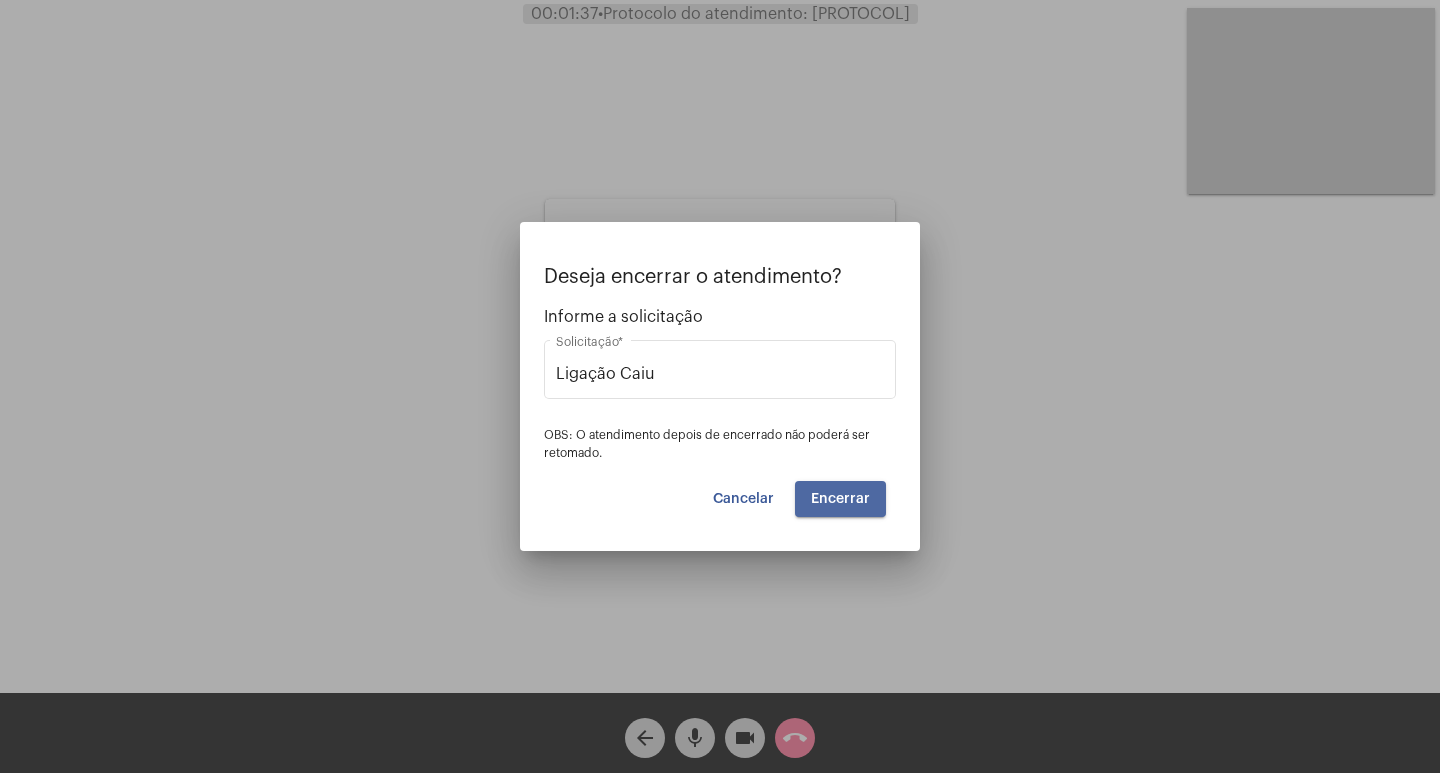 click on "Encerrar" at bounding box center [840, 499] 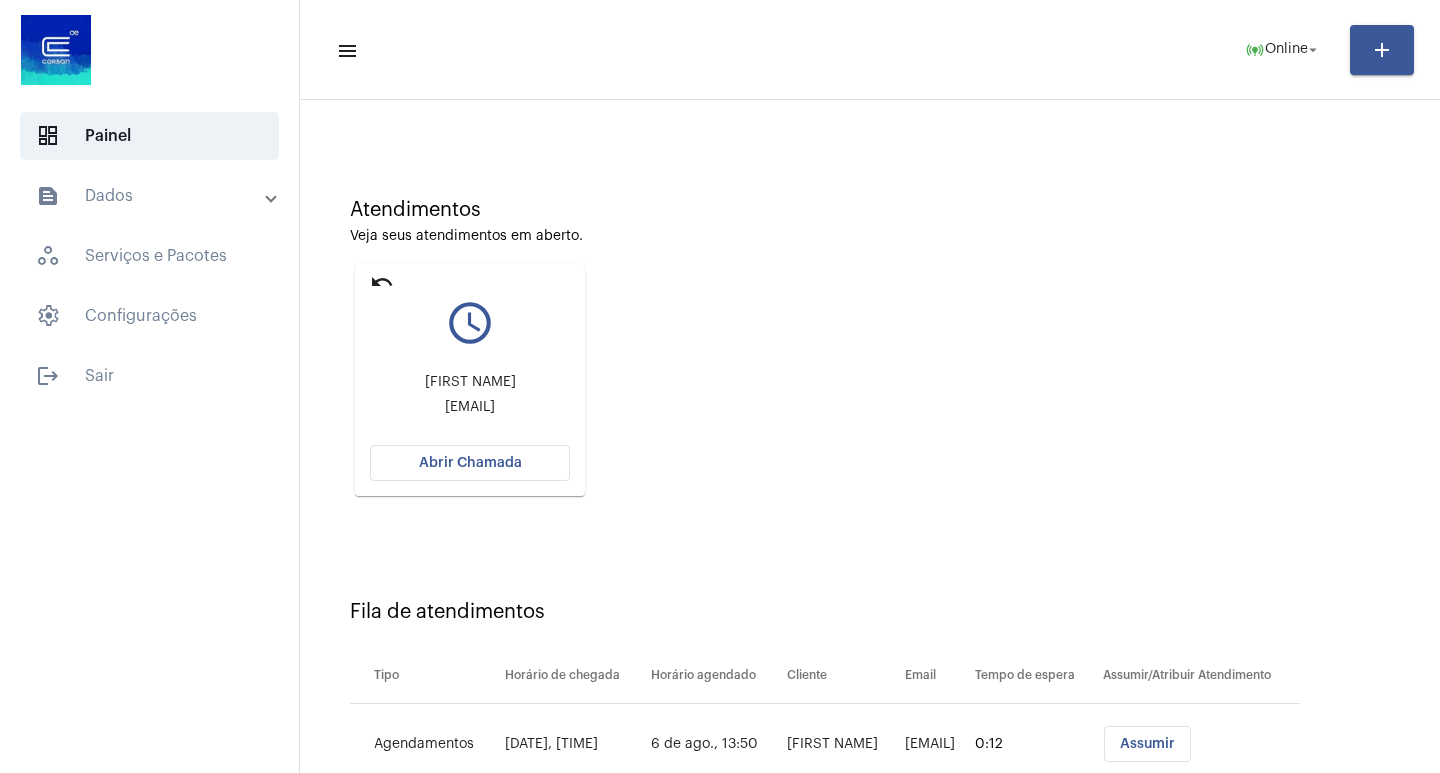 scroll, scrollTop: 152, scrollLeft: 0, axis: vertical 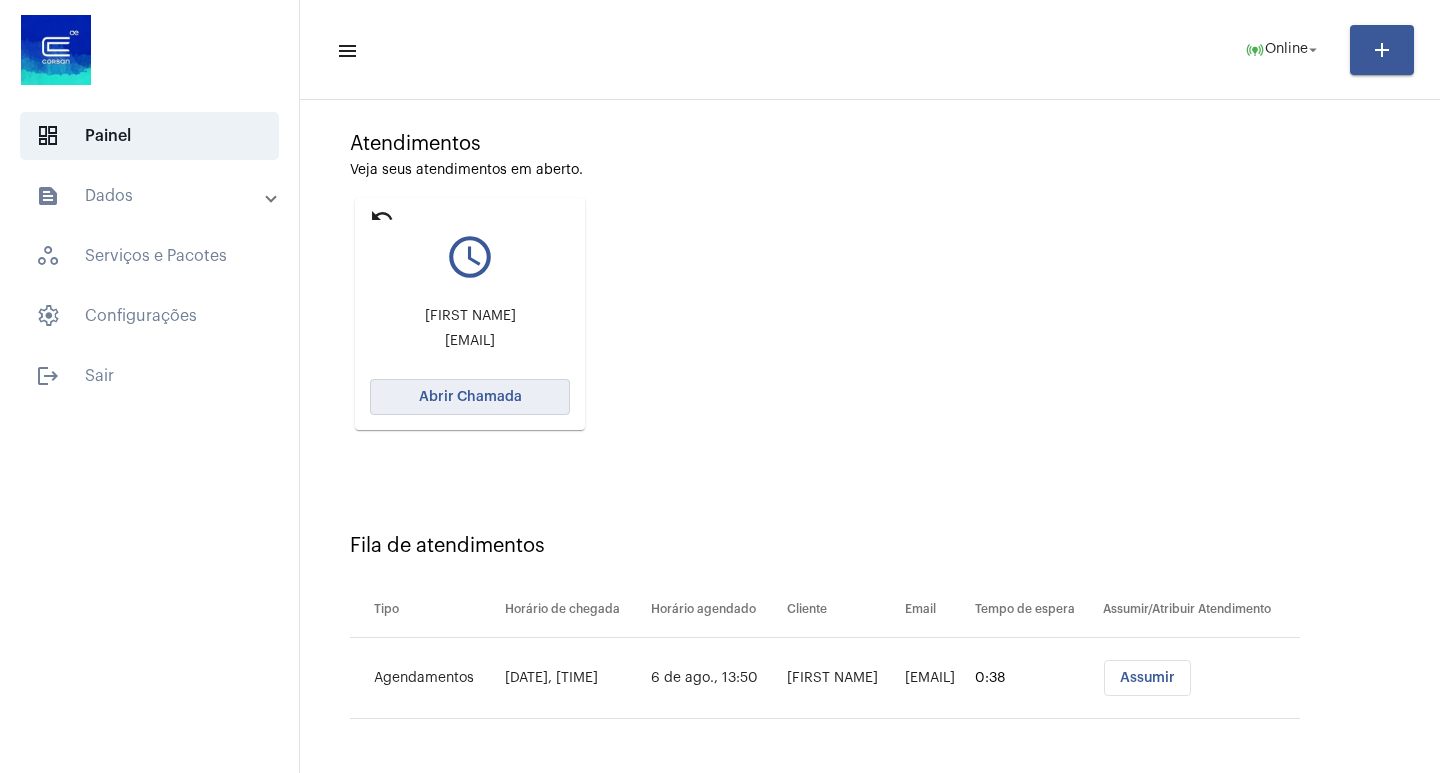 click on "Abrir Chamada" 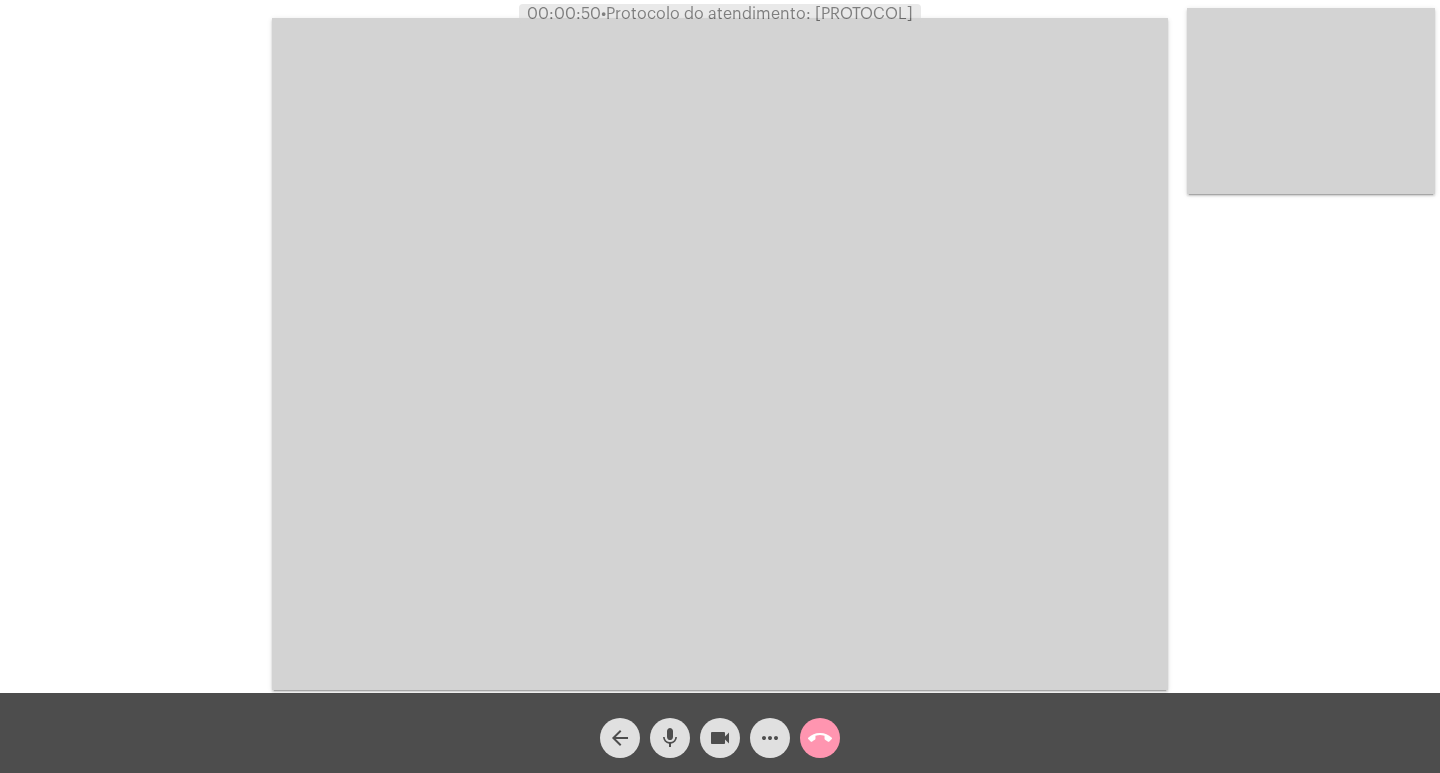 click on "•  Protocolo do atendimento: [PROTOCOL]" 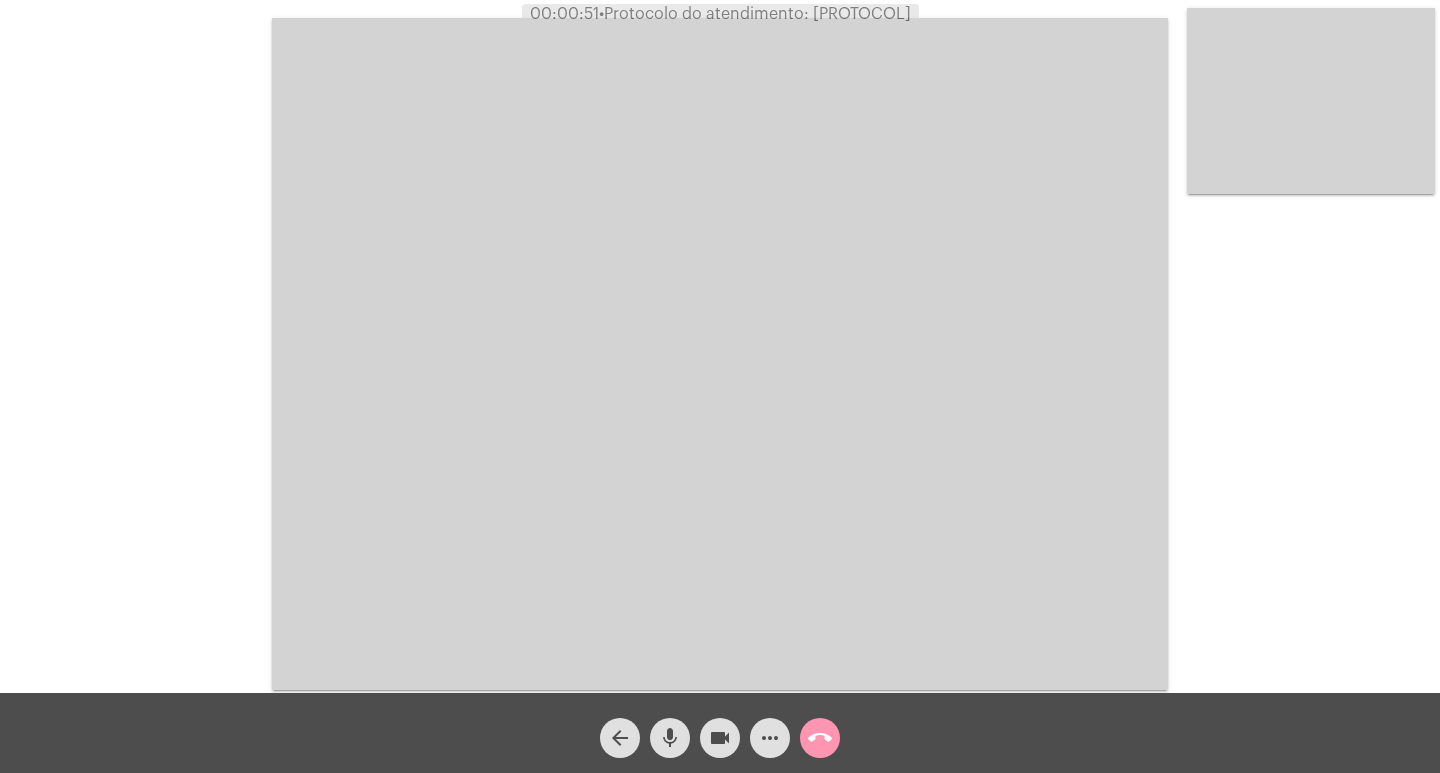 copy on "[NUMBER]" 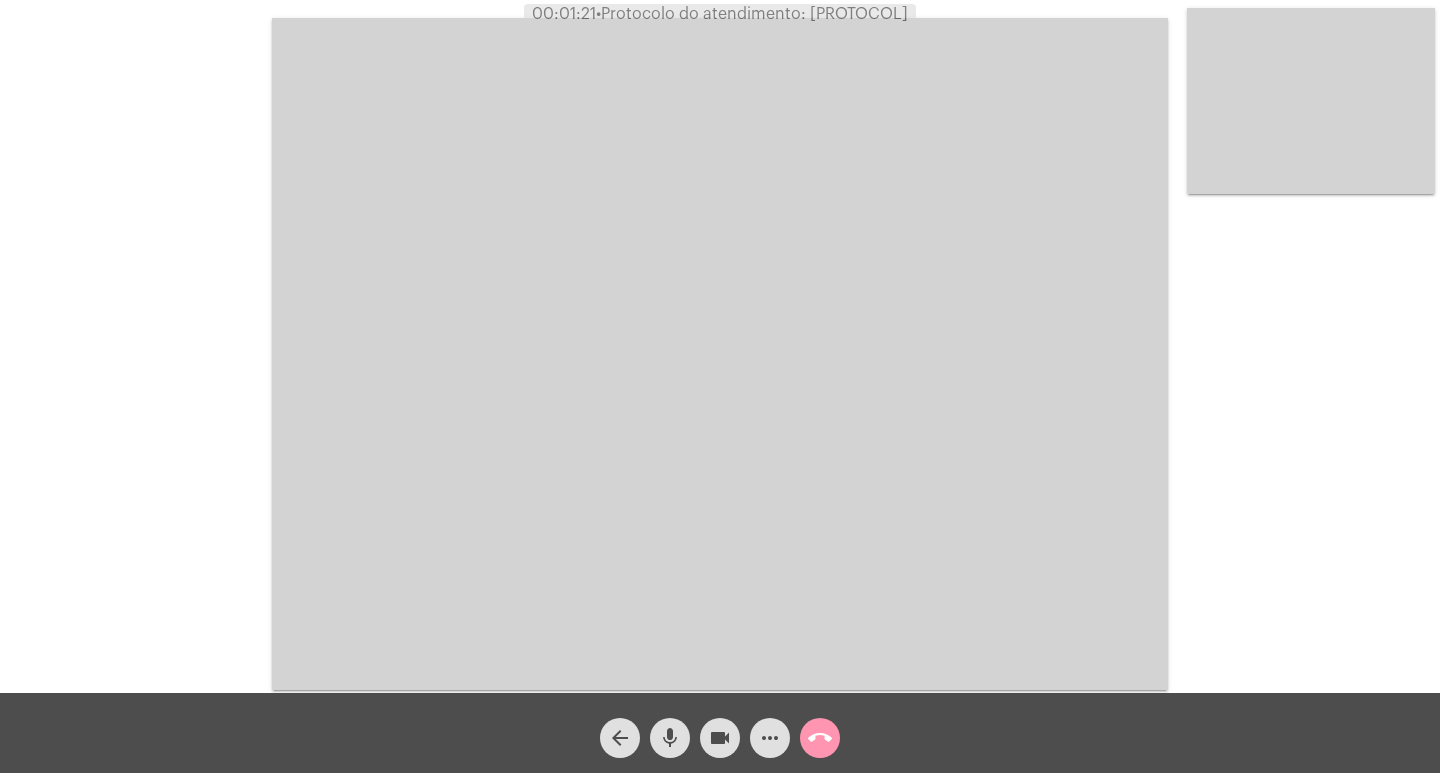 click at bounding box center (720, 354) 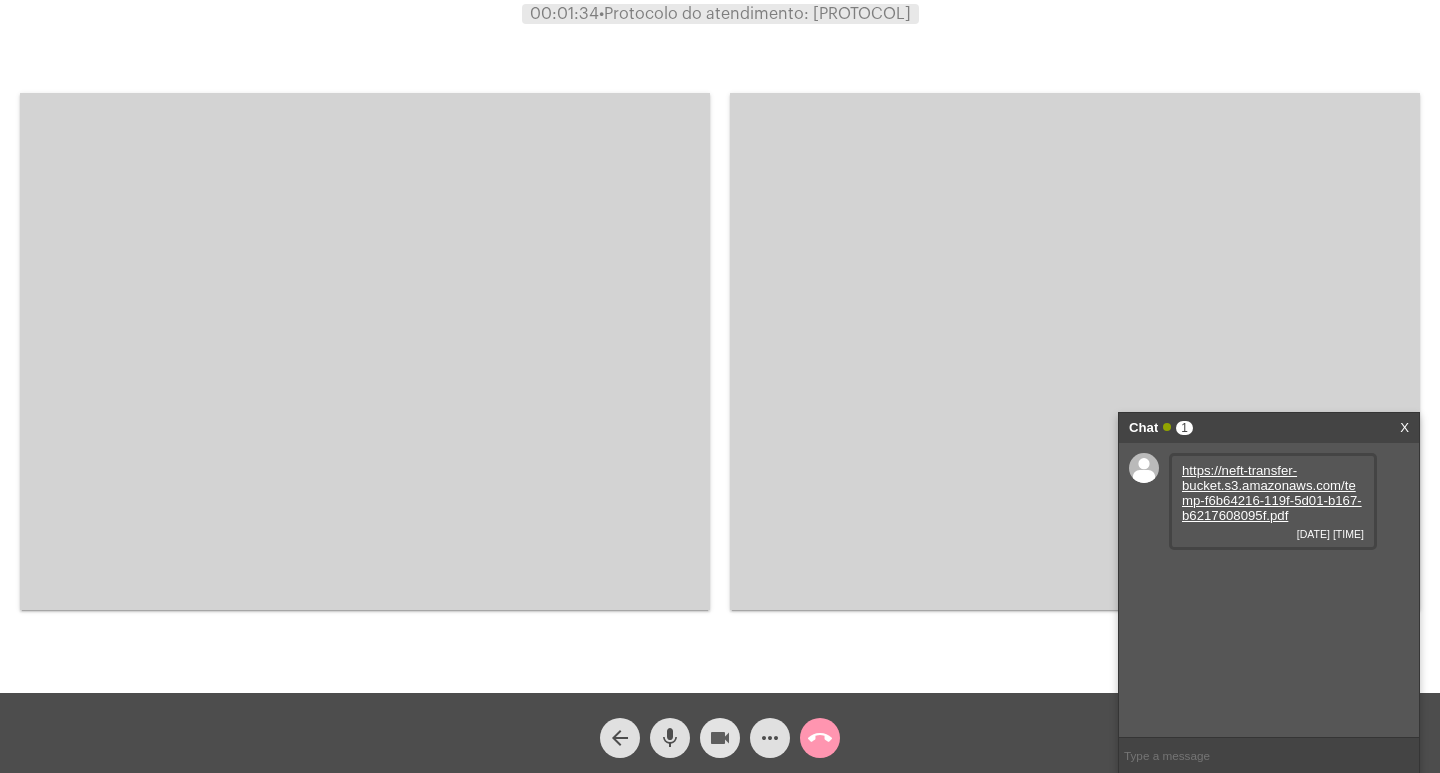 click on "videocam" 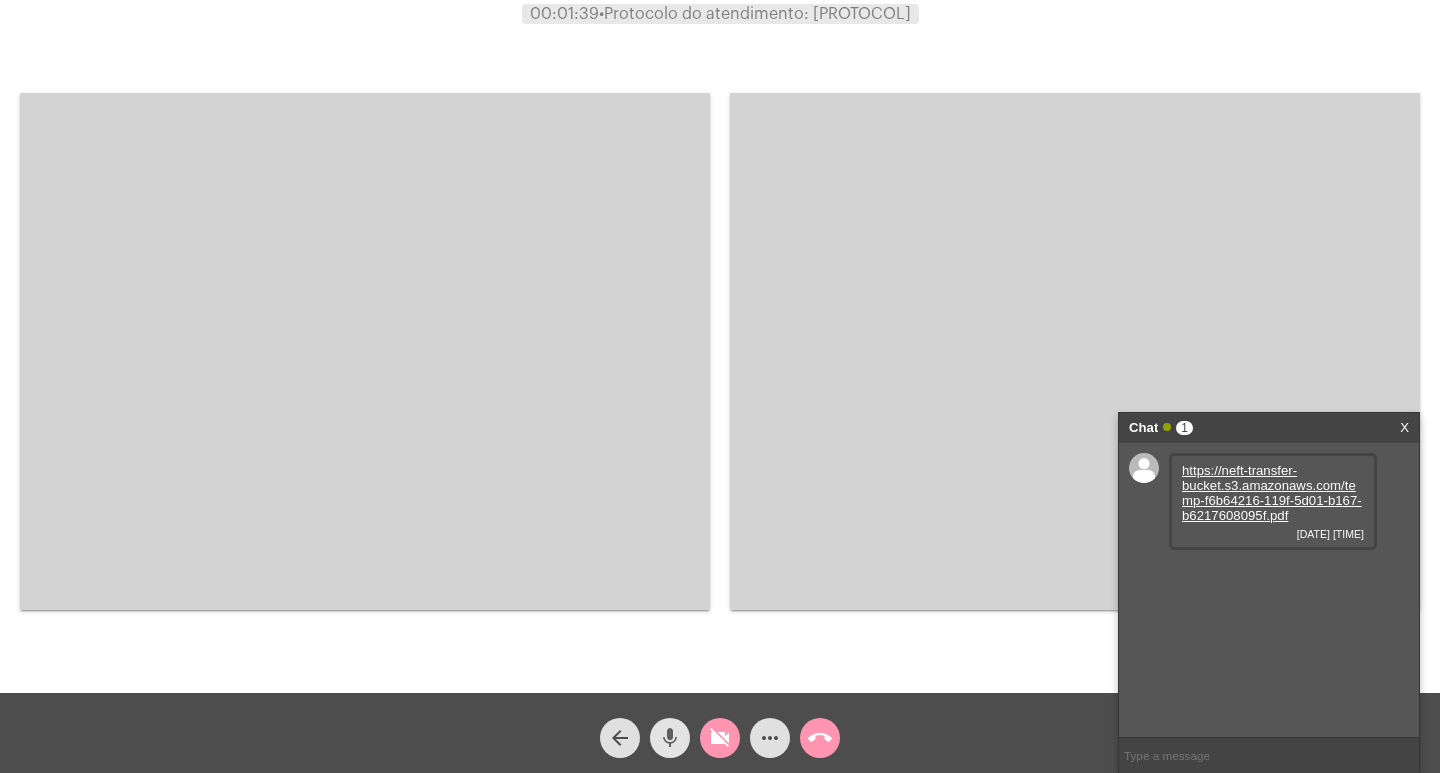 click on "mic" 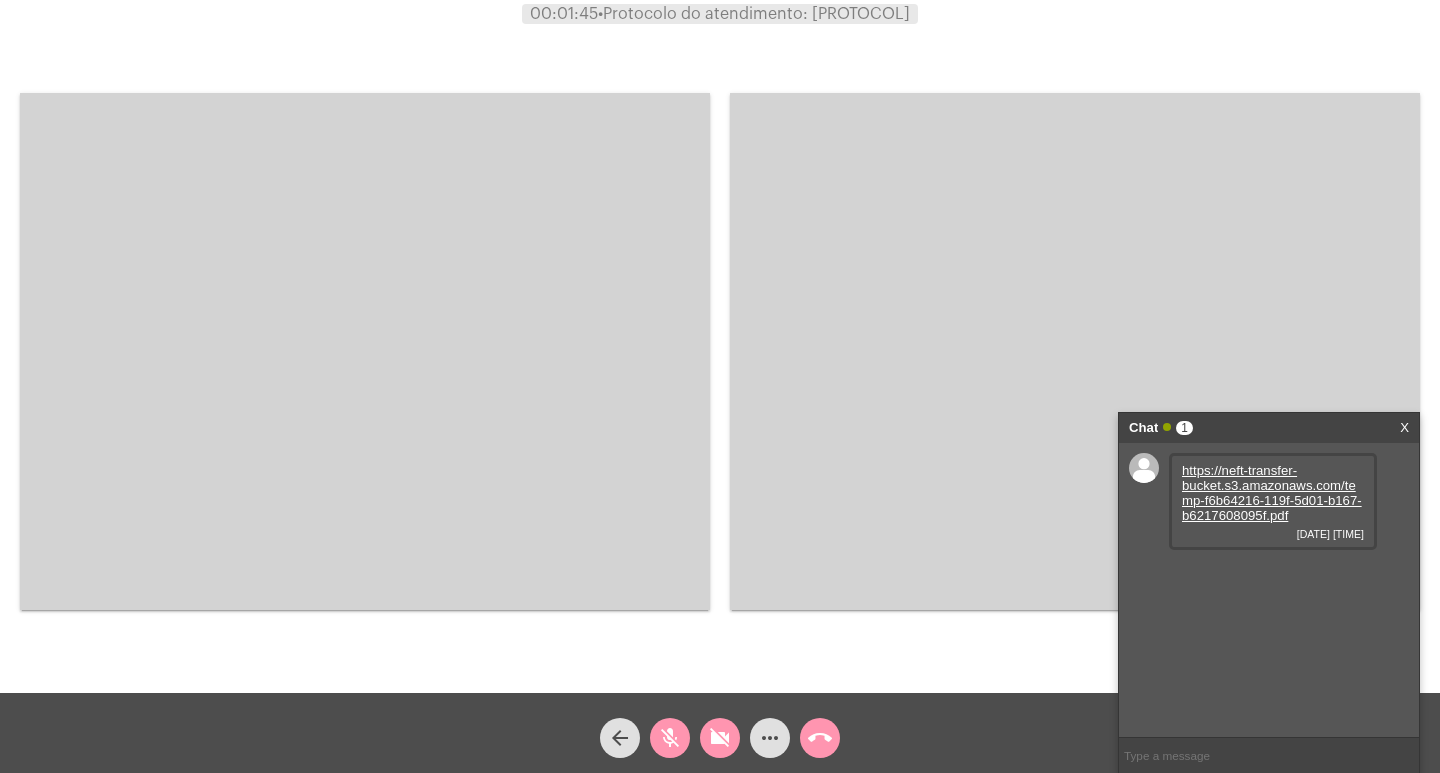 click on "mic_off" 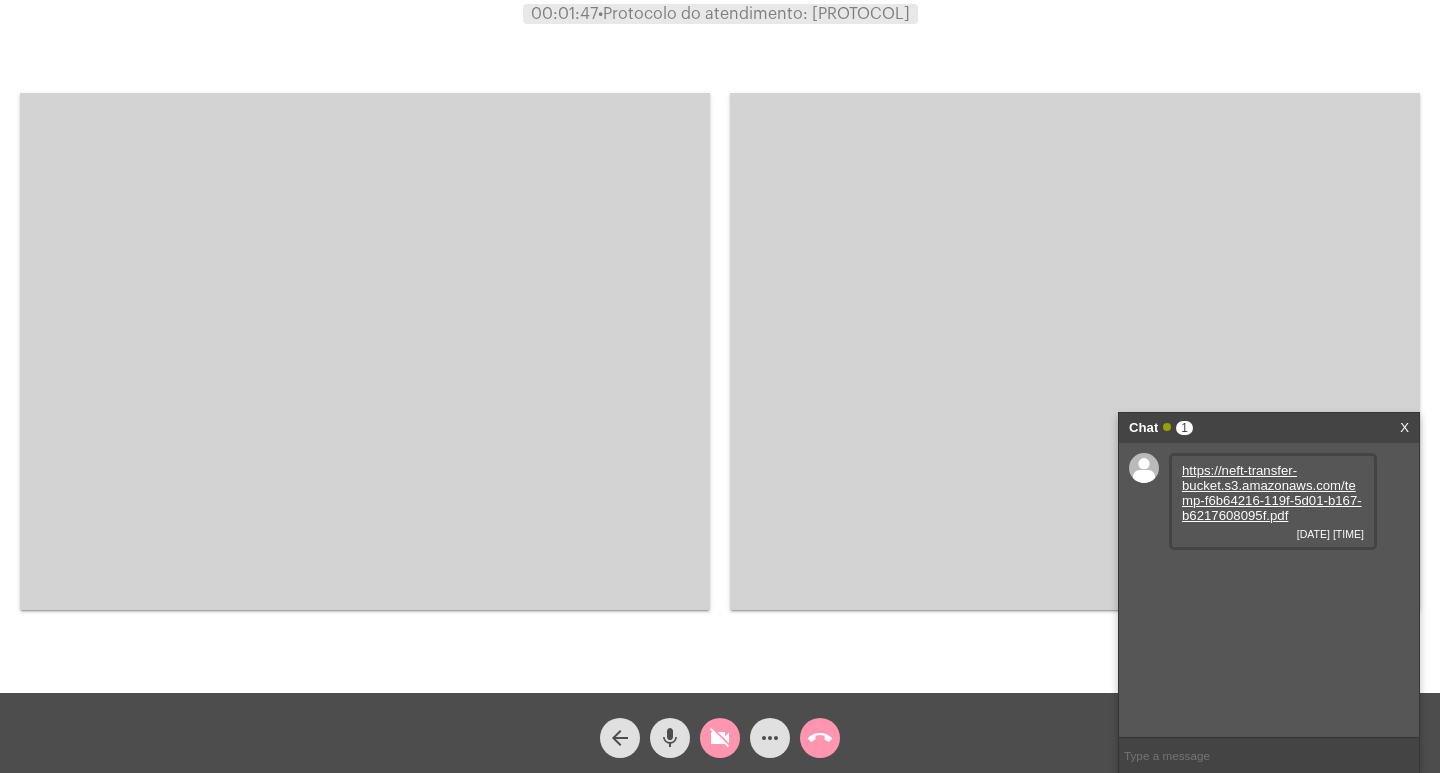 click on "videocam_off" 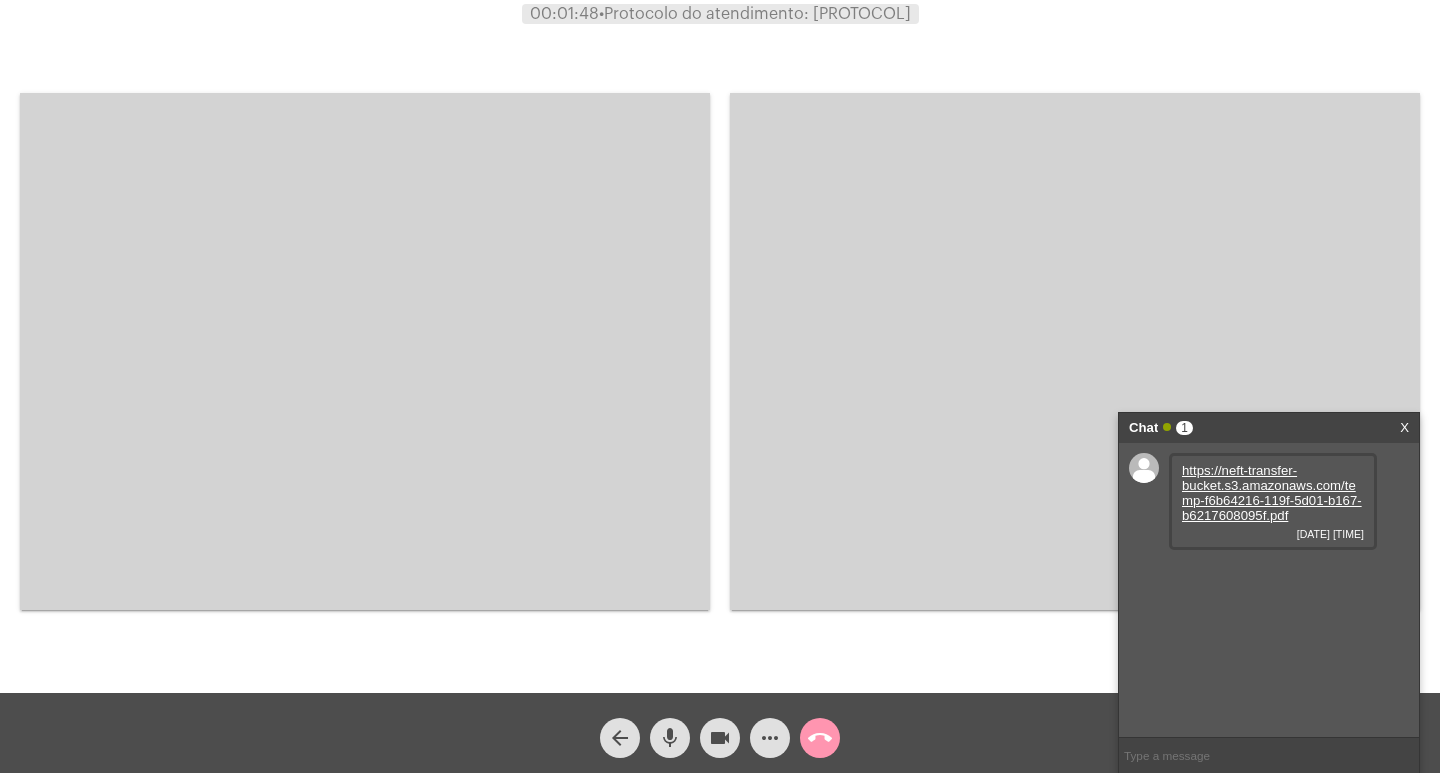 click on "https://neft-transfer-bucket.s3.amazonaws.com/temp-f6b64216-119f-5d01-b167-b6217608095f.pdf" at bounding box center [1272, 493] 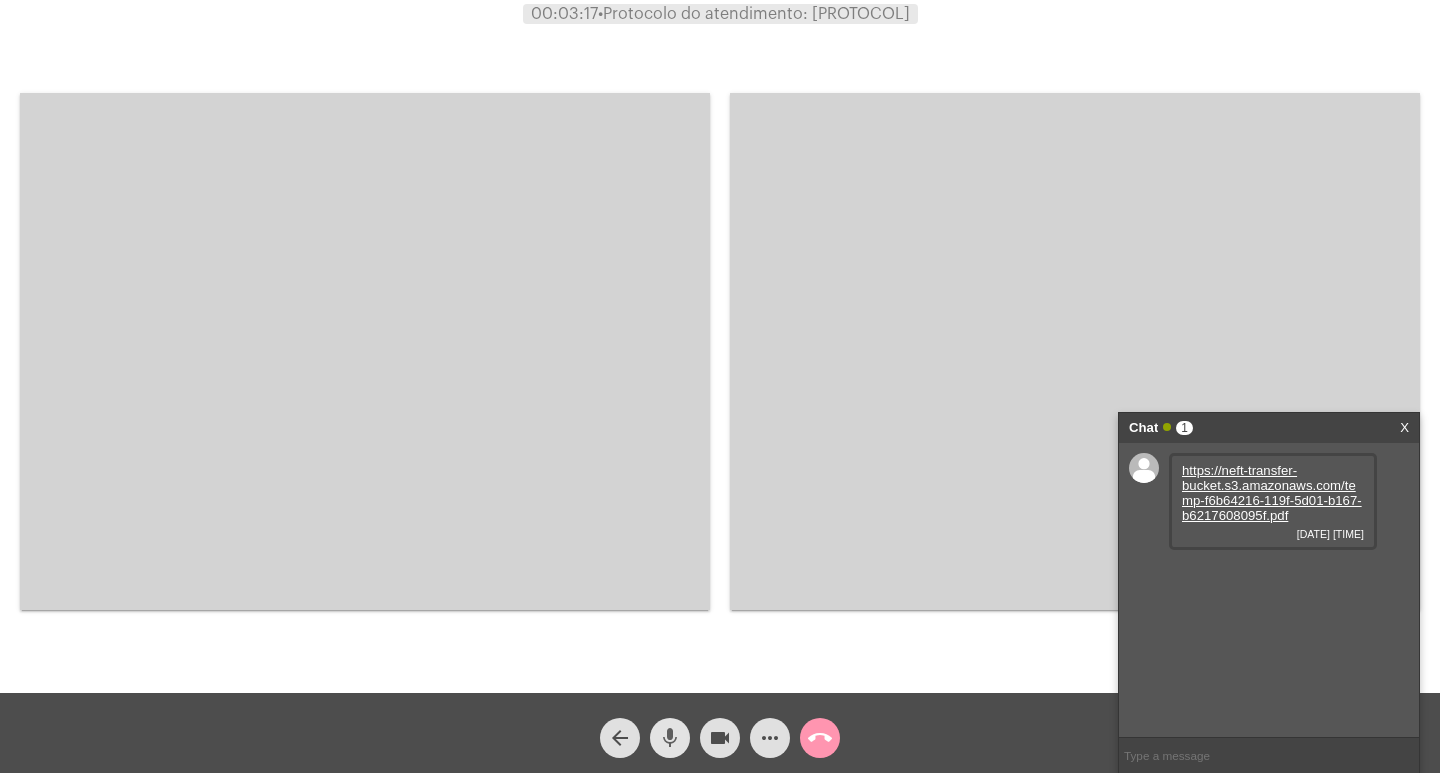 click on "mic" 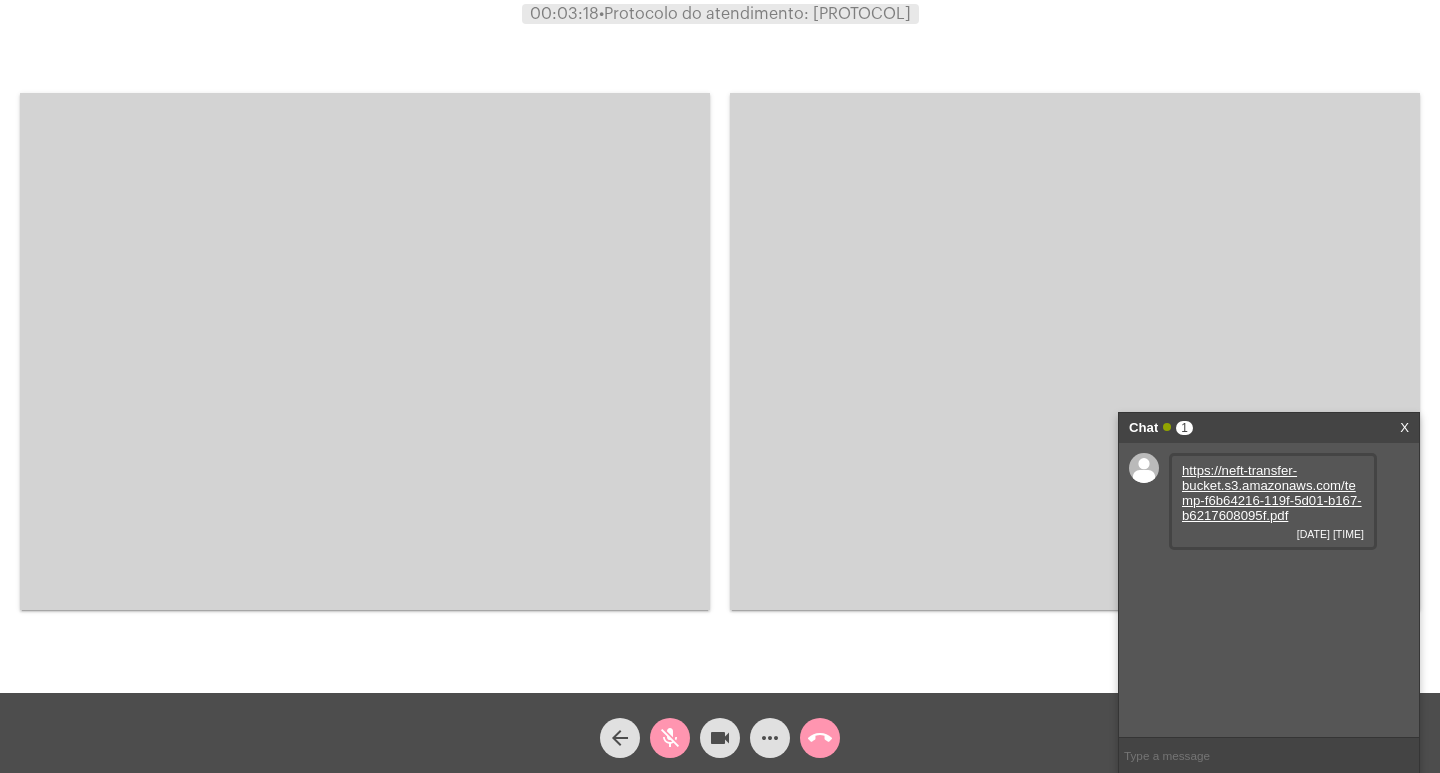 click on "videocam" 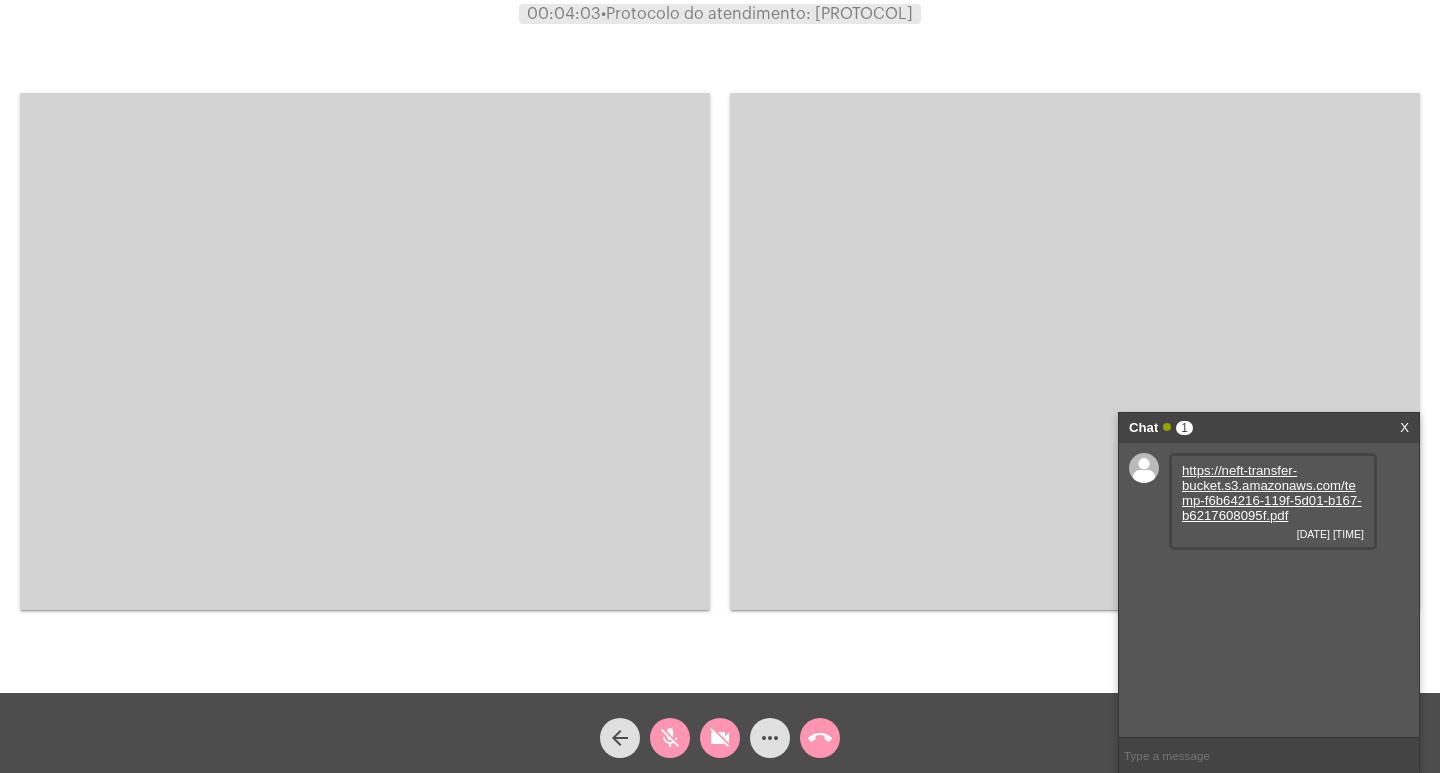 click on "videocam_off" 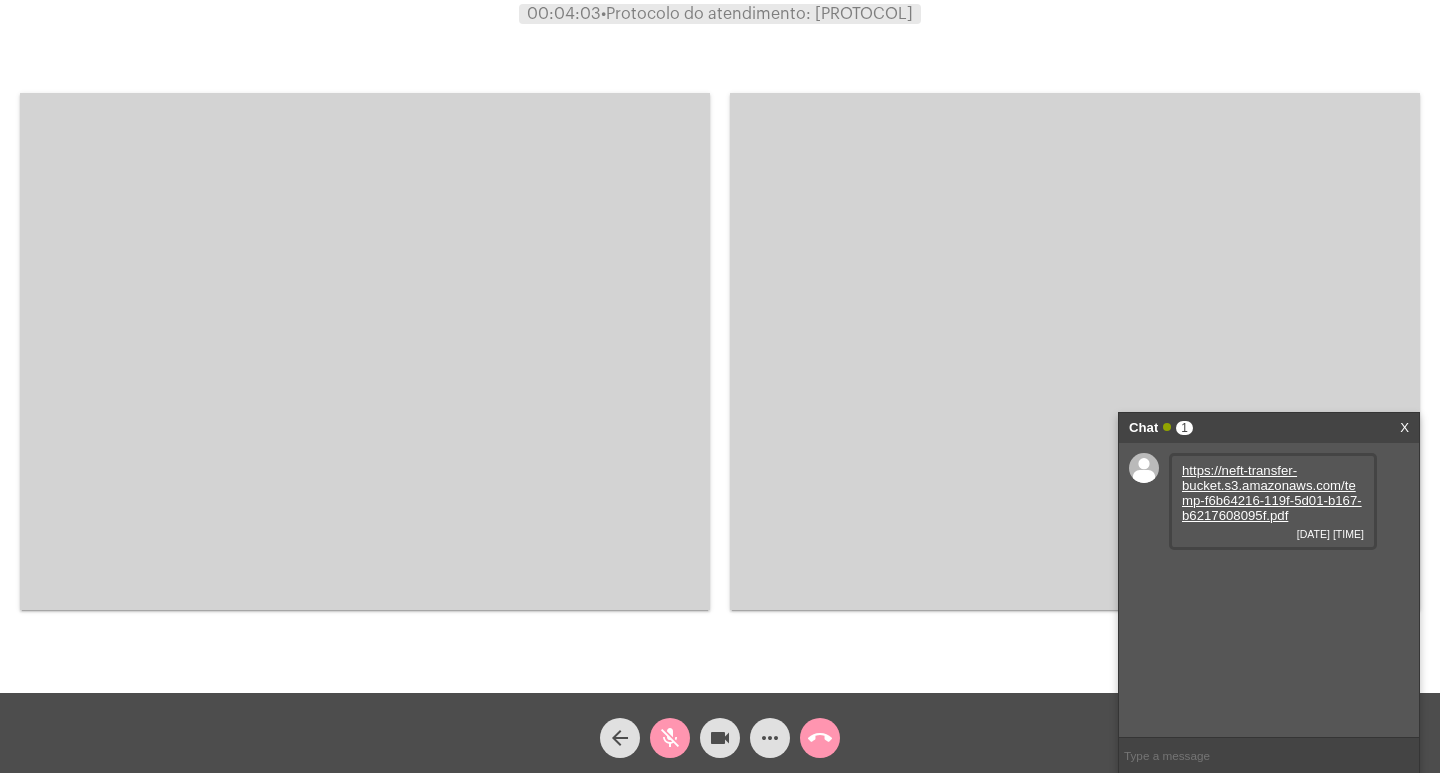 click on "mic_off" 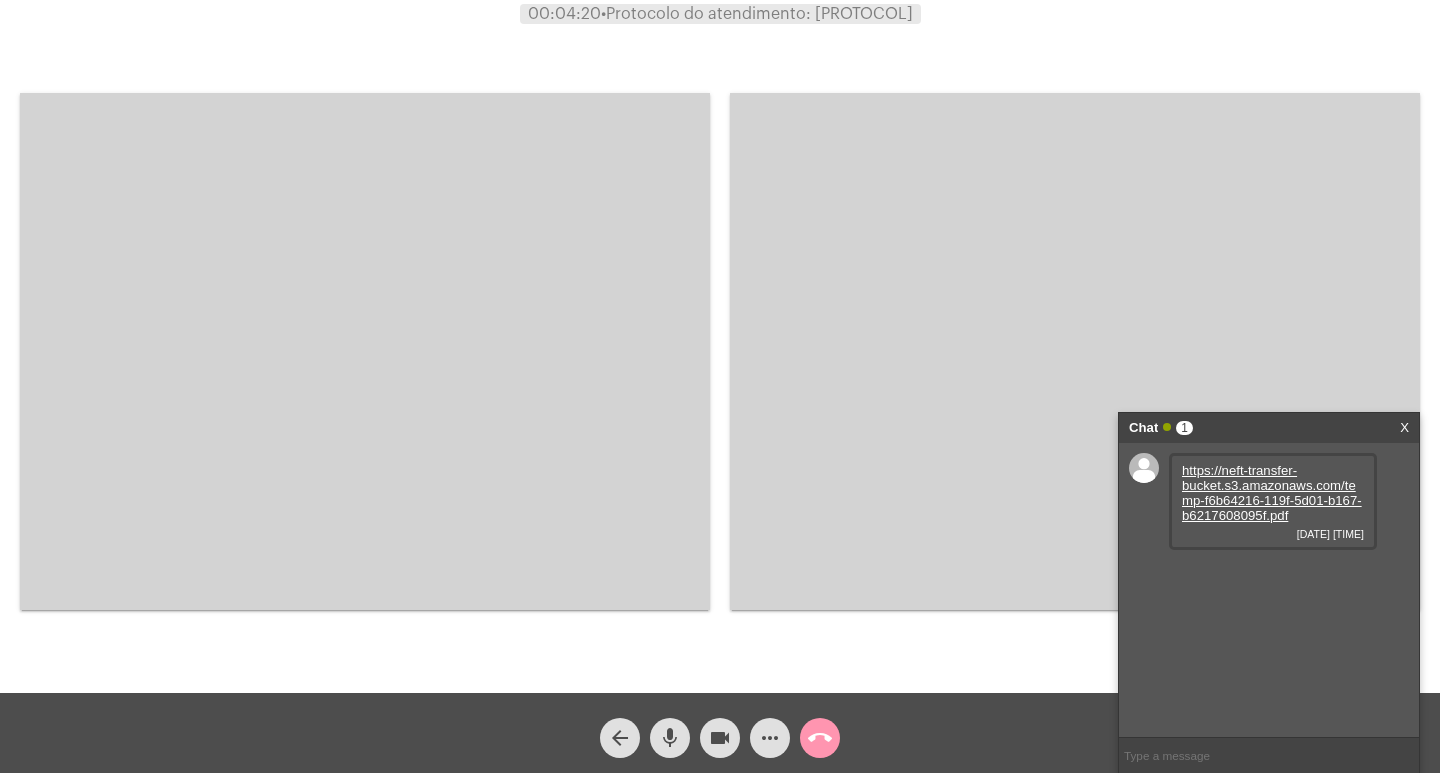 click on "mic" 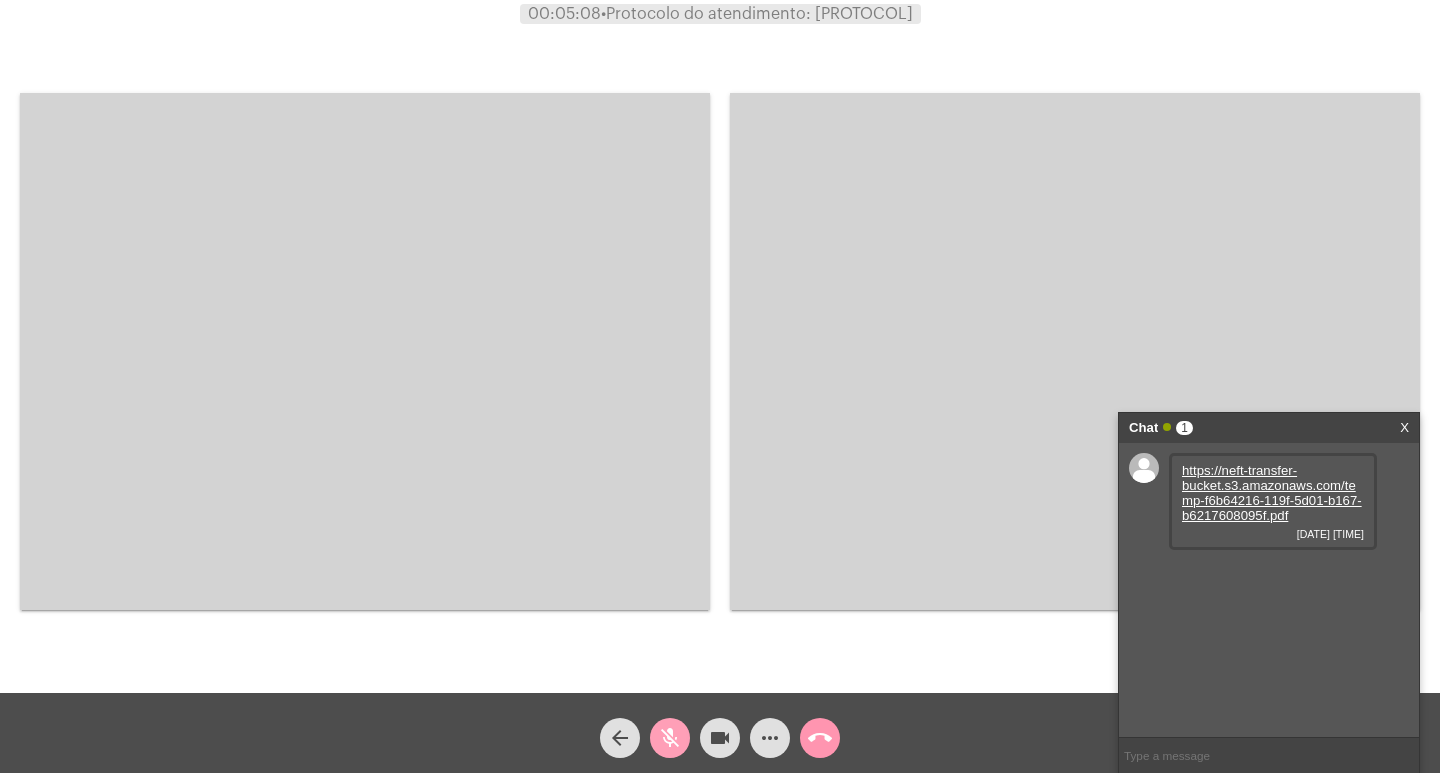 click on "mic_off" 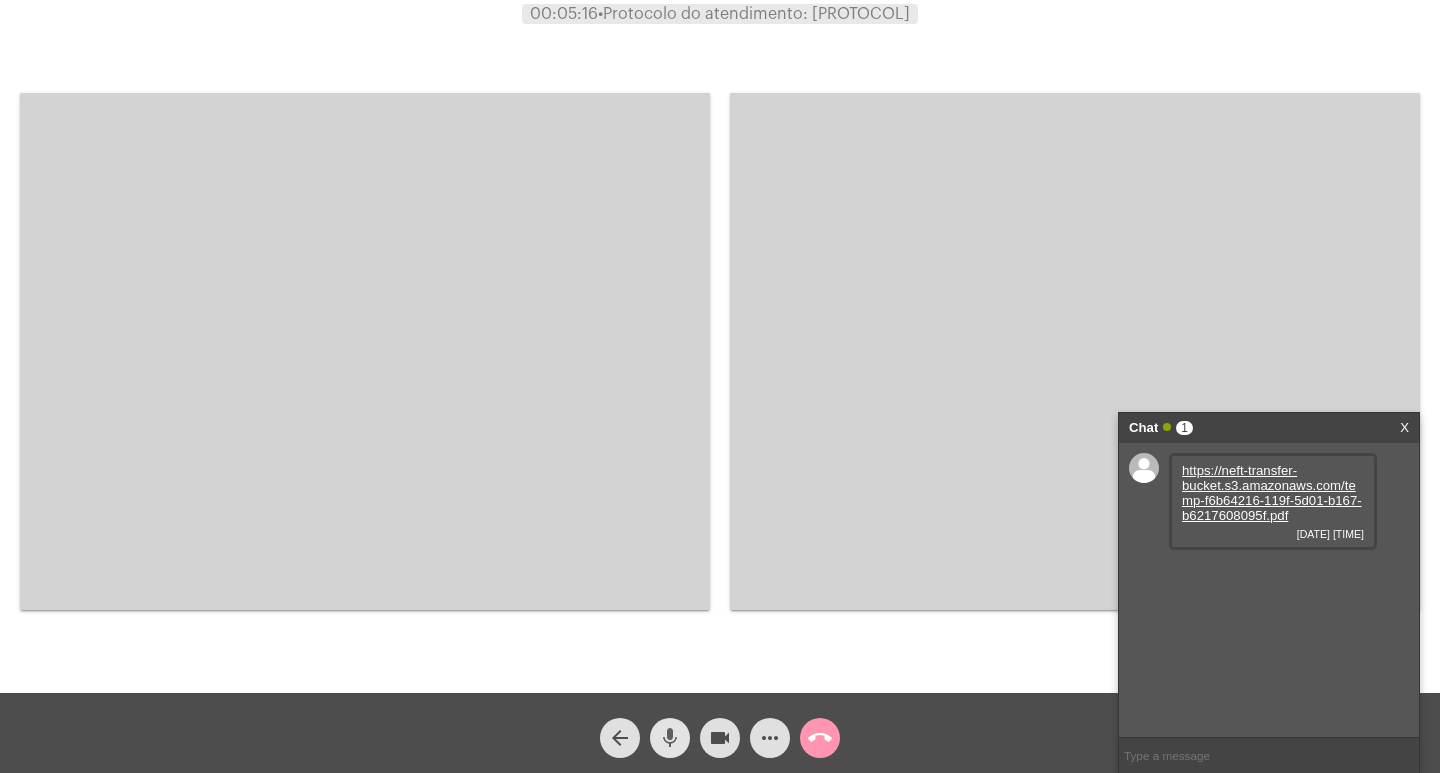 click on "mic" 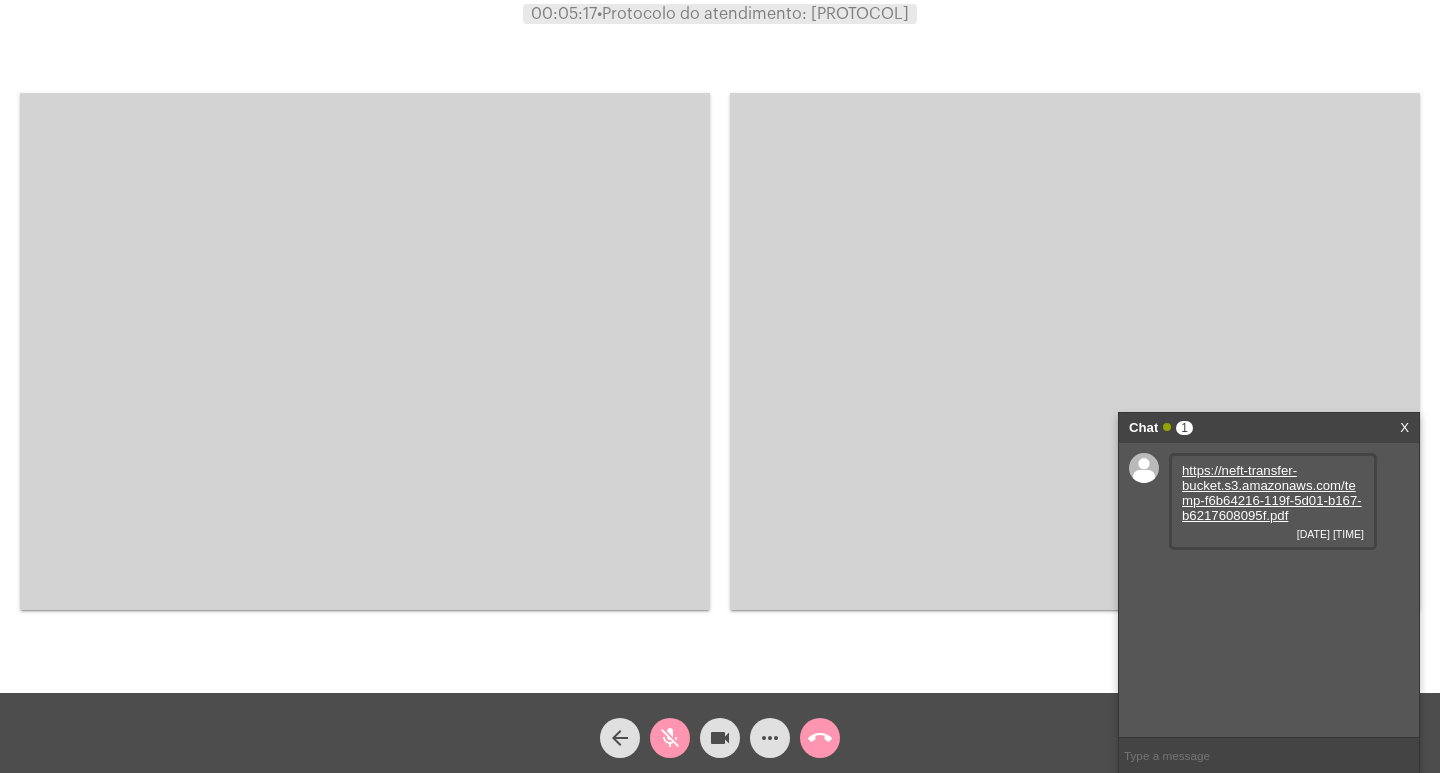 click on "videocam" 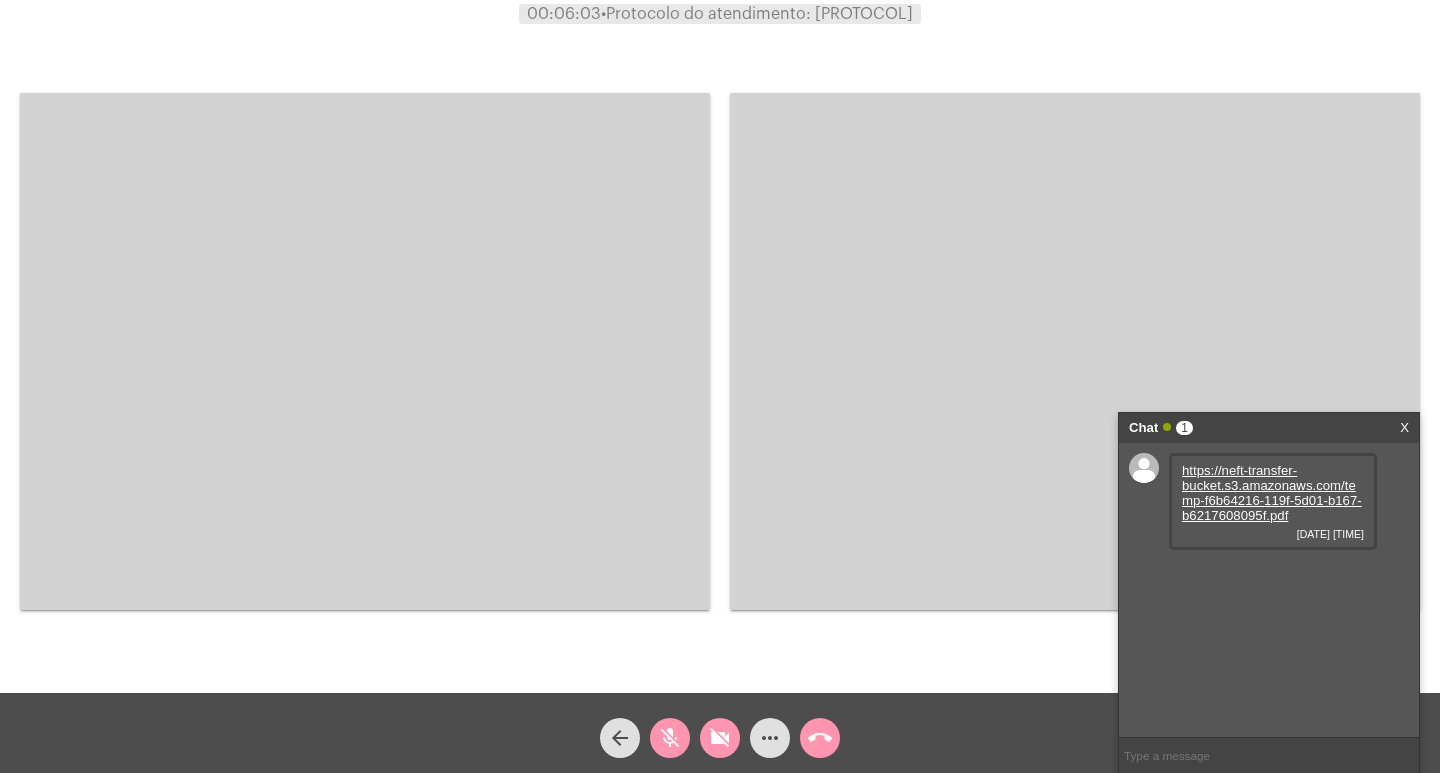 click on "mic_off" 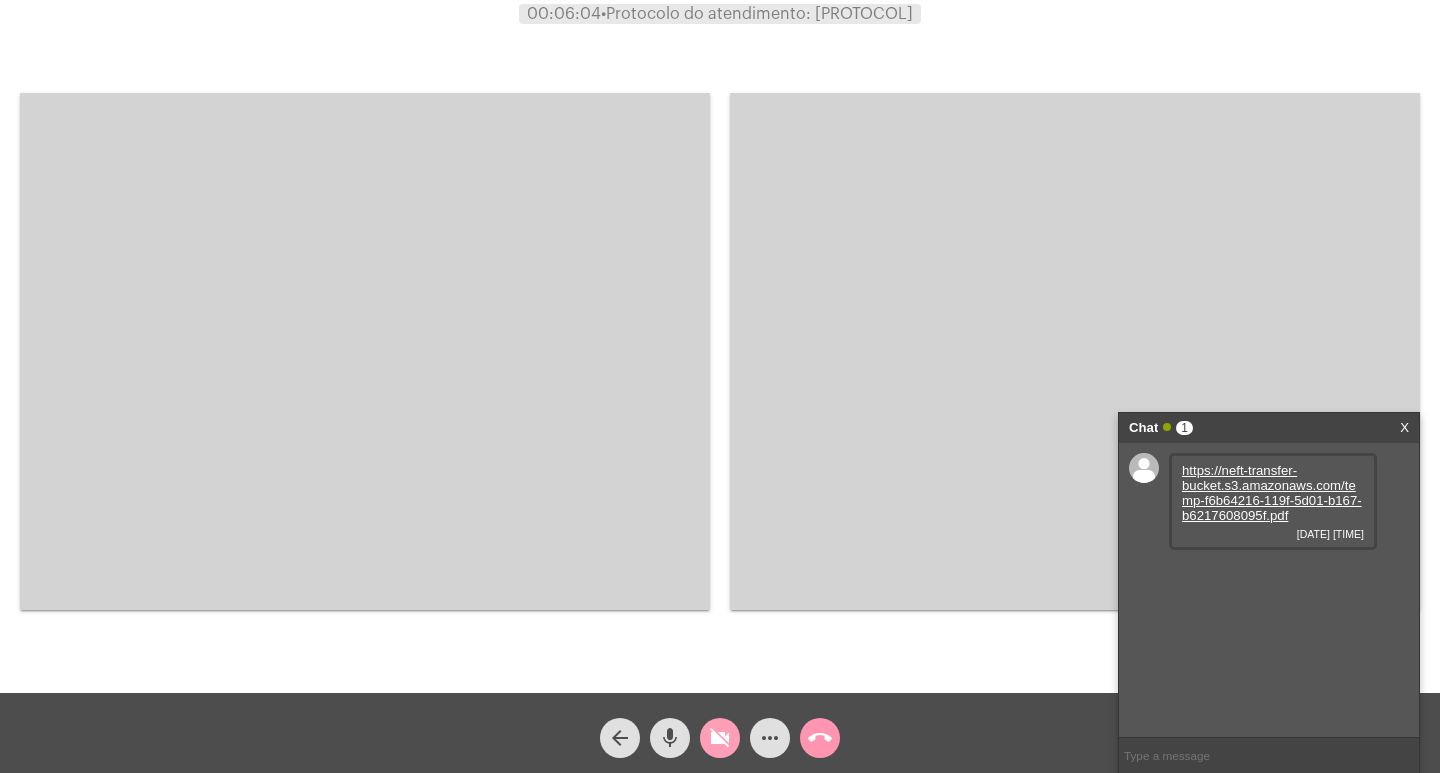 click on "videocam_off" 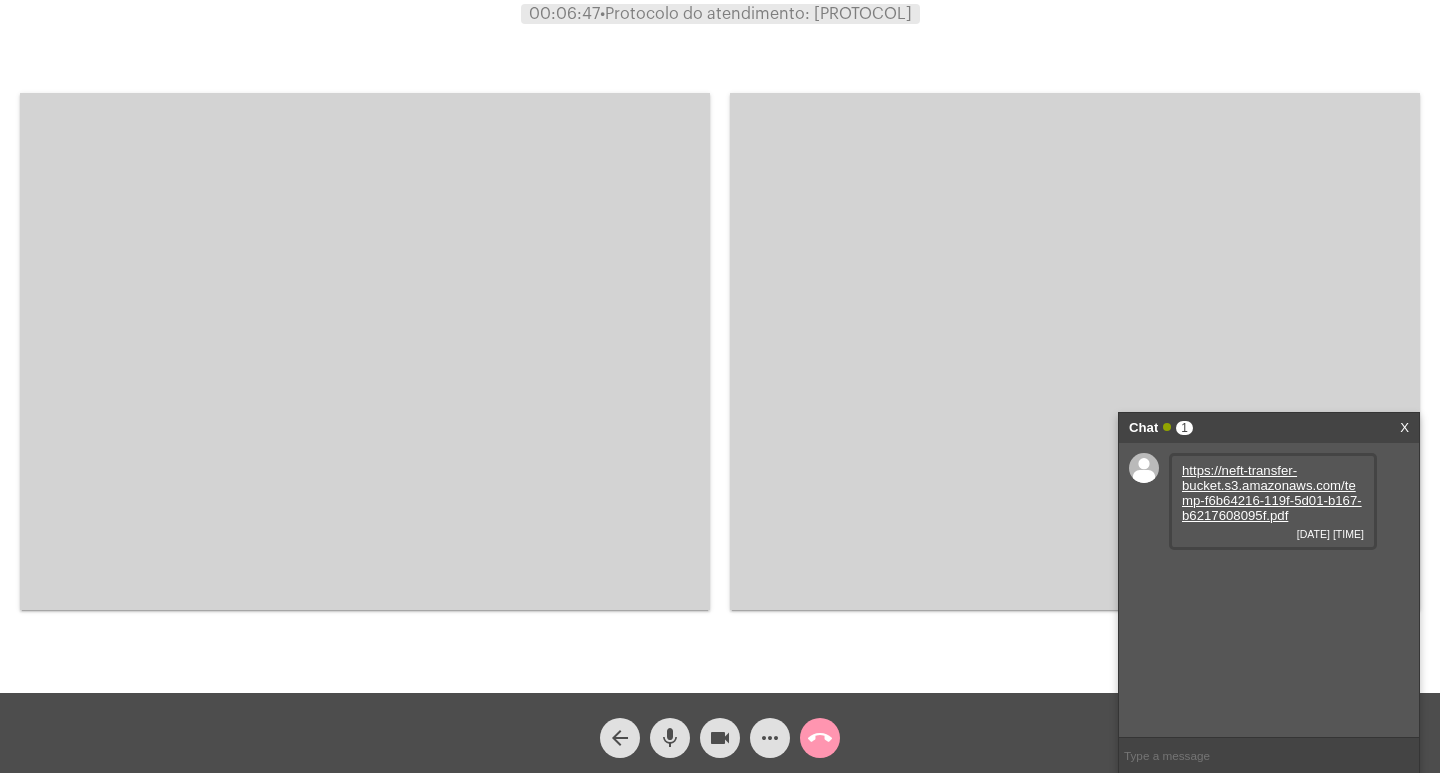 click on "call_end" 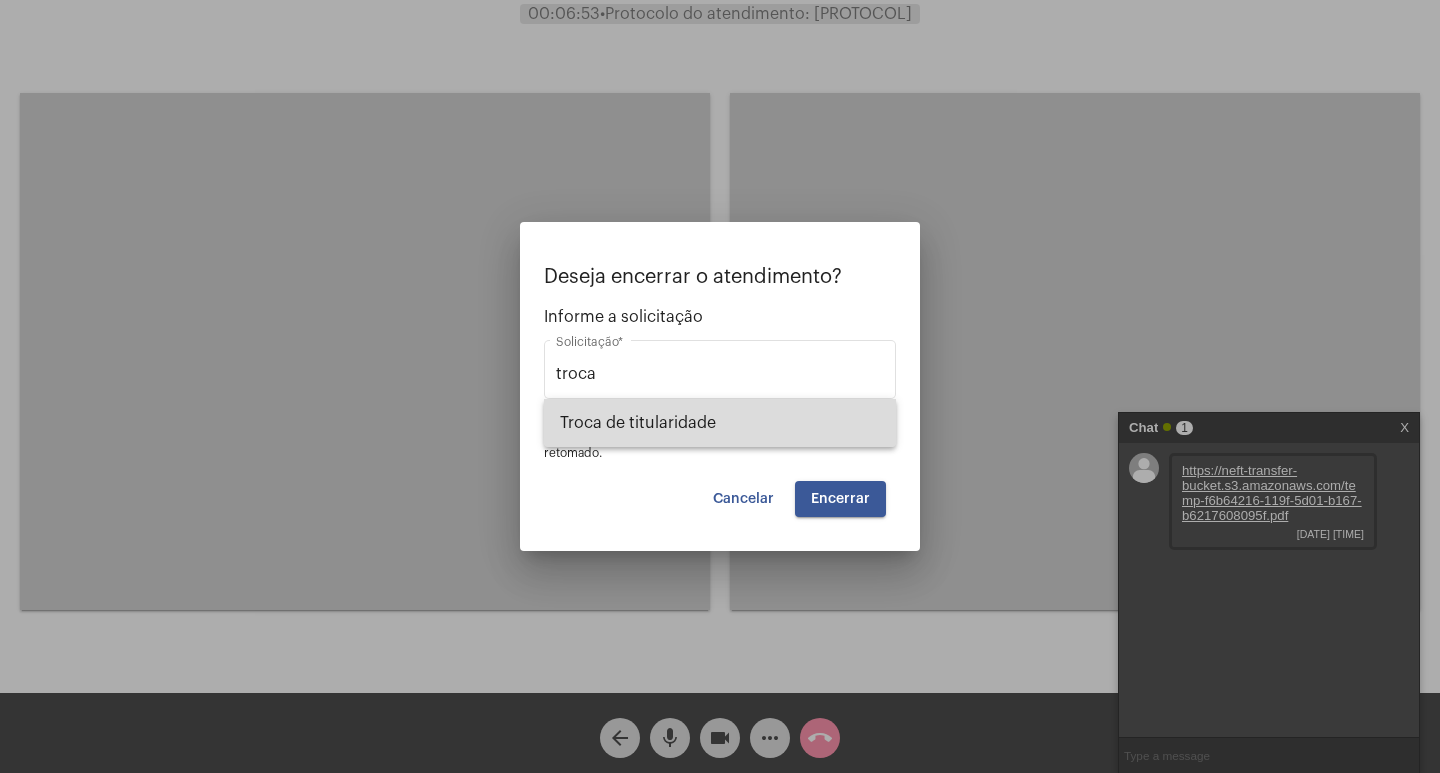 click on "Troca de titularidade" at bounding box center [720, 423] 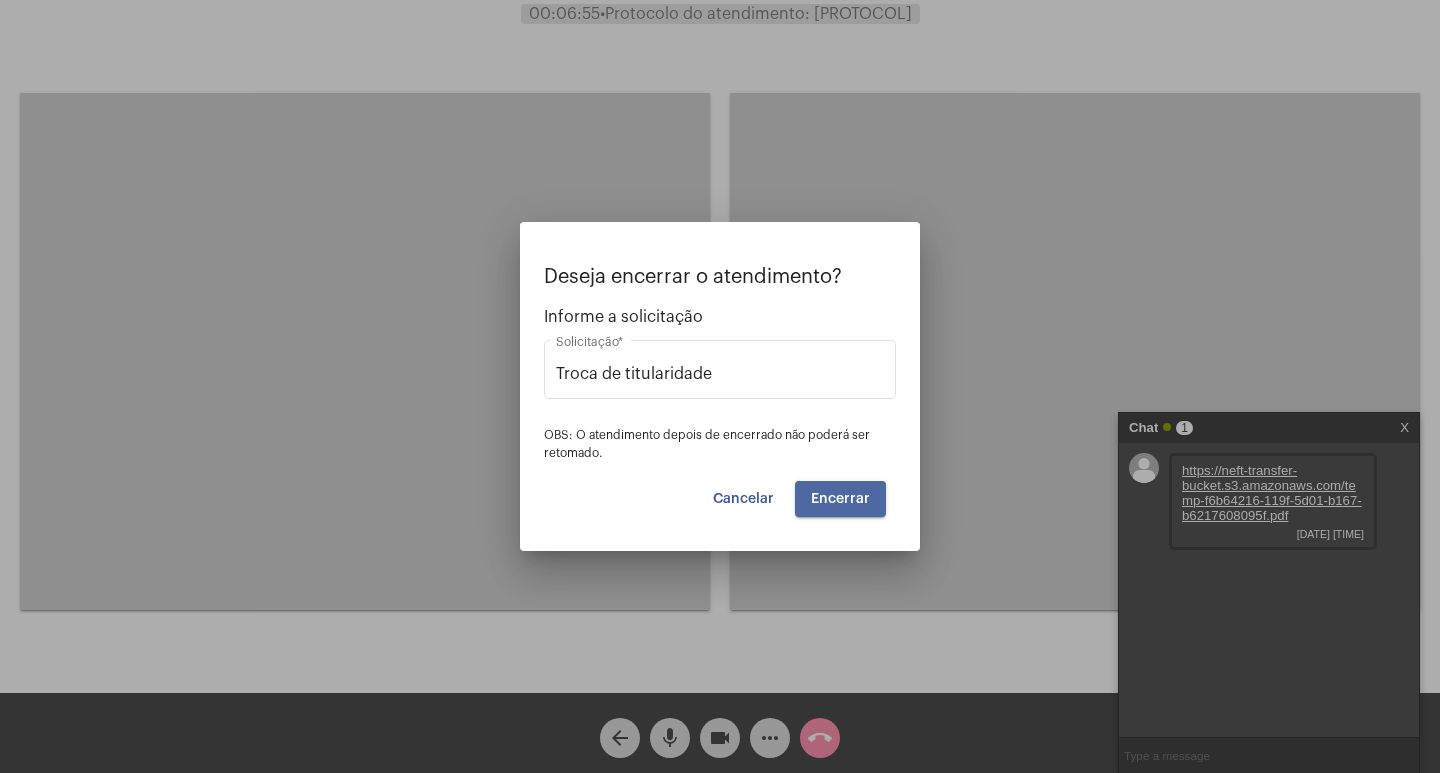click on "Encerrar" at bounding box center [840, 499] 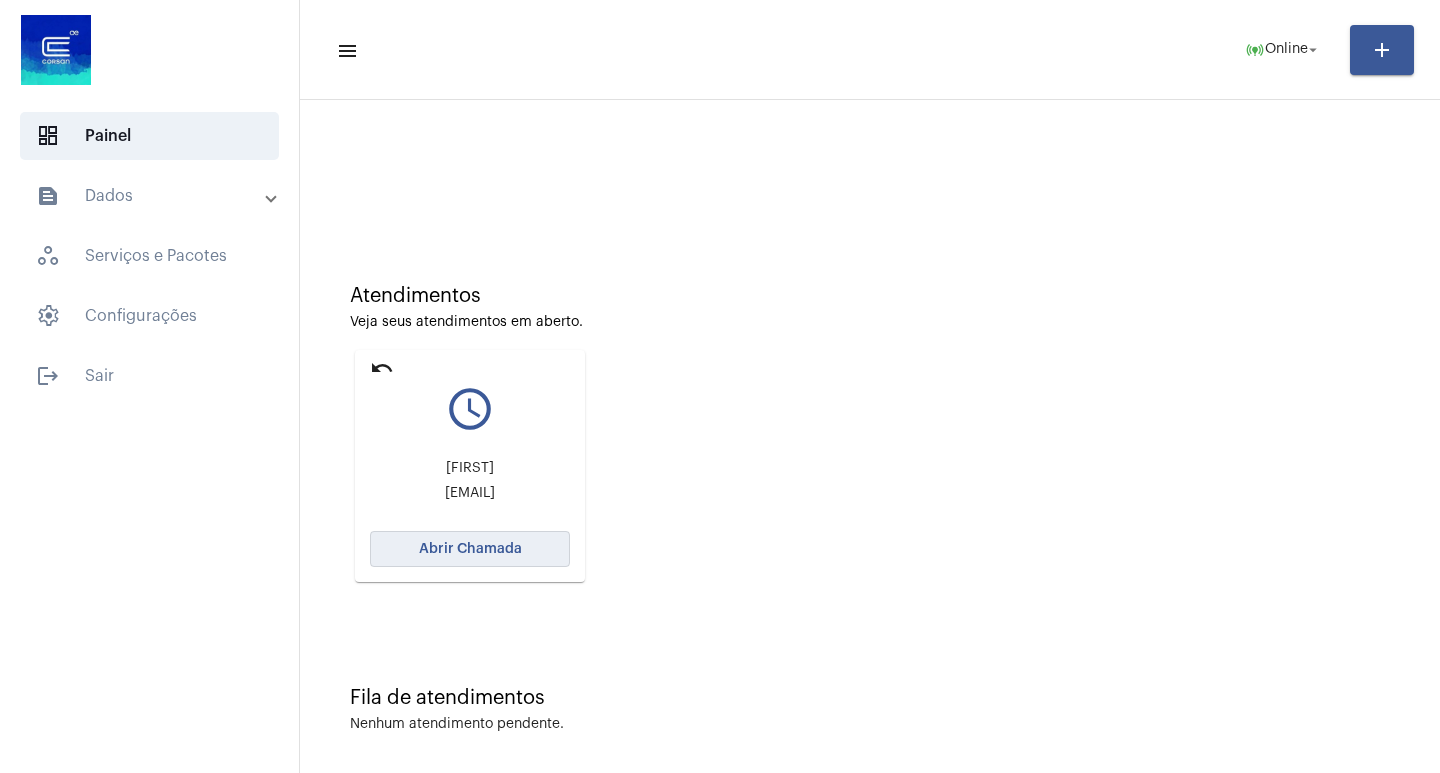 click on "Abrir Chamada" 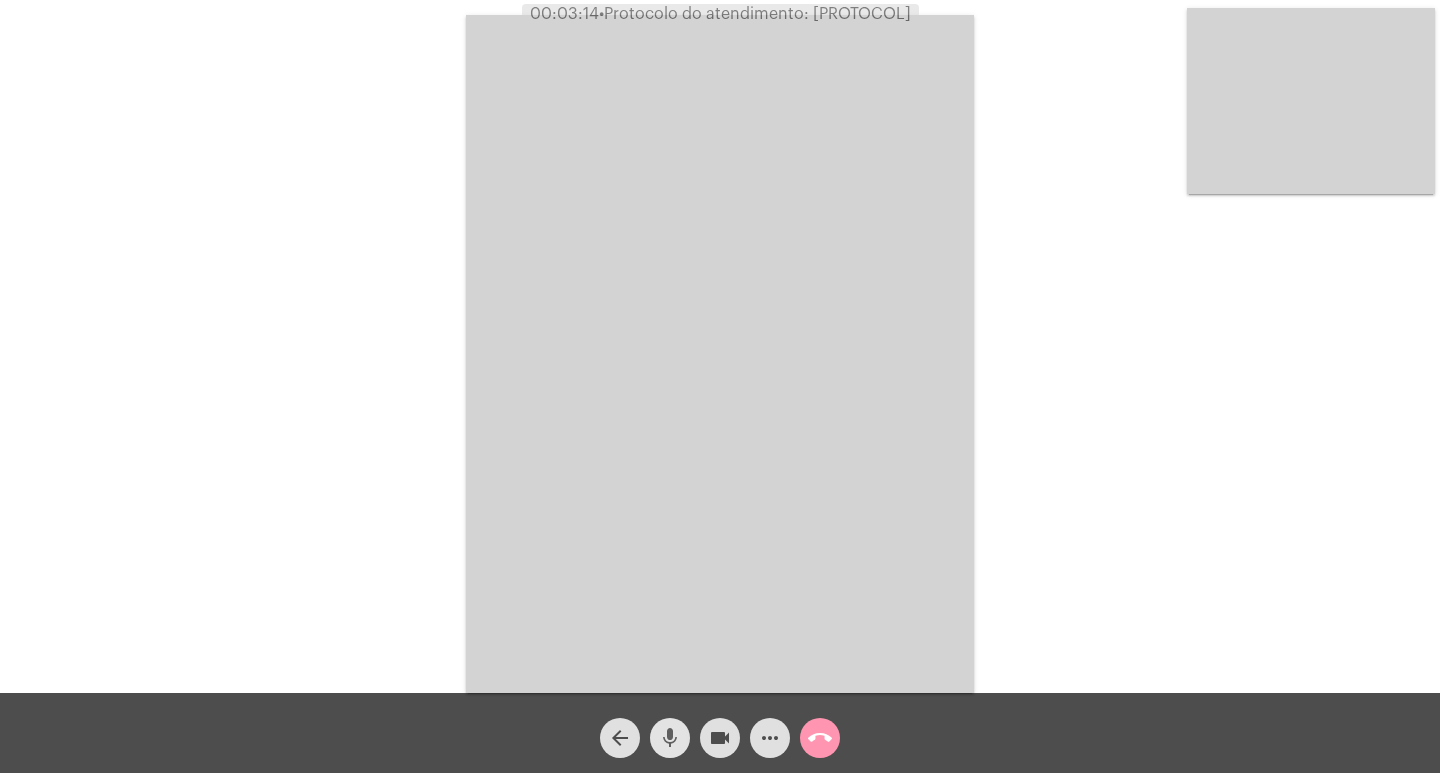 click on "mic" 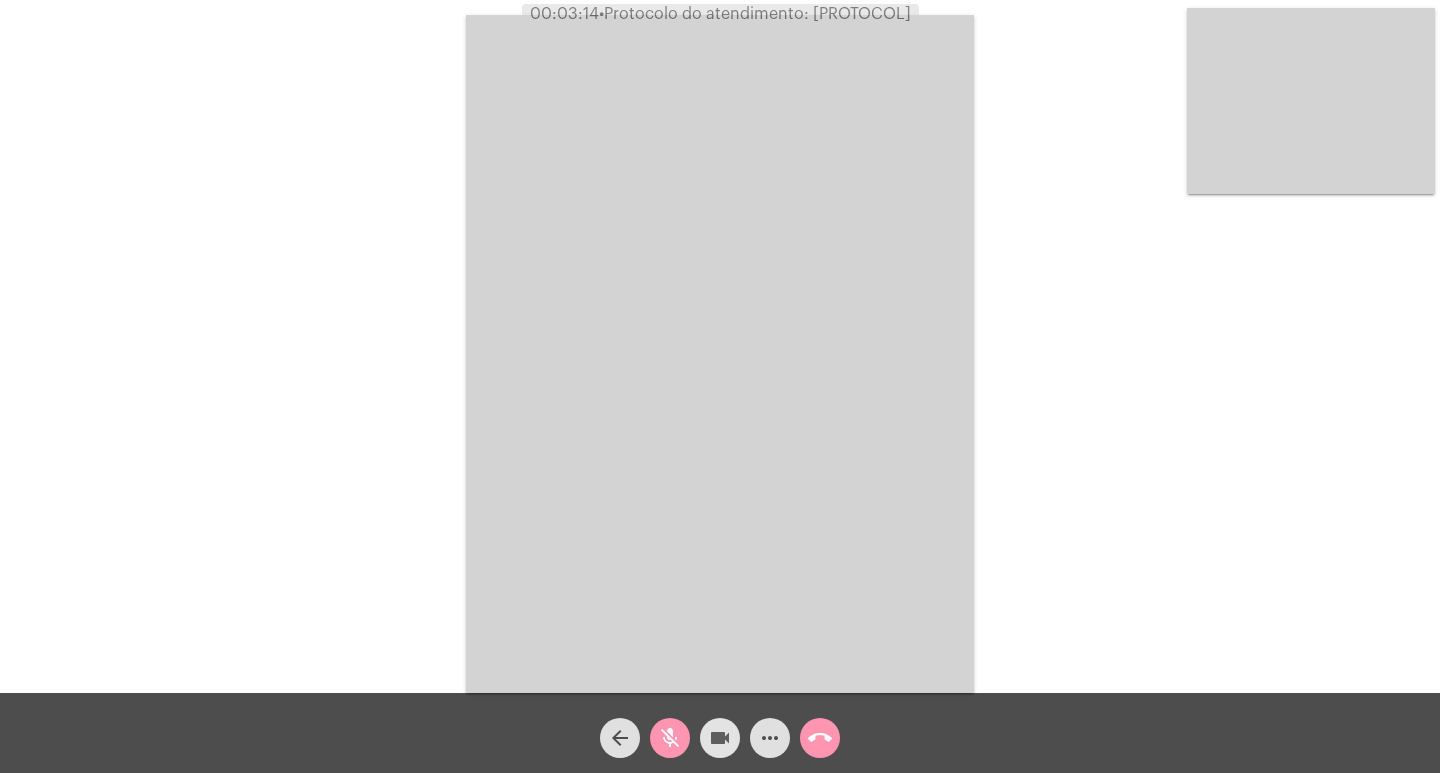 click on "videocam" 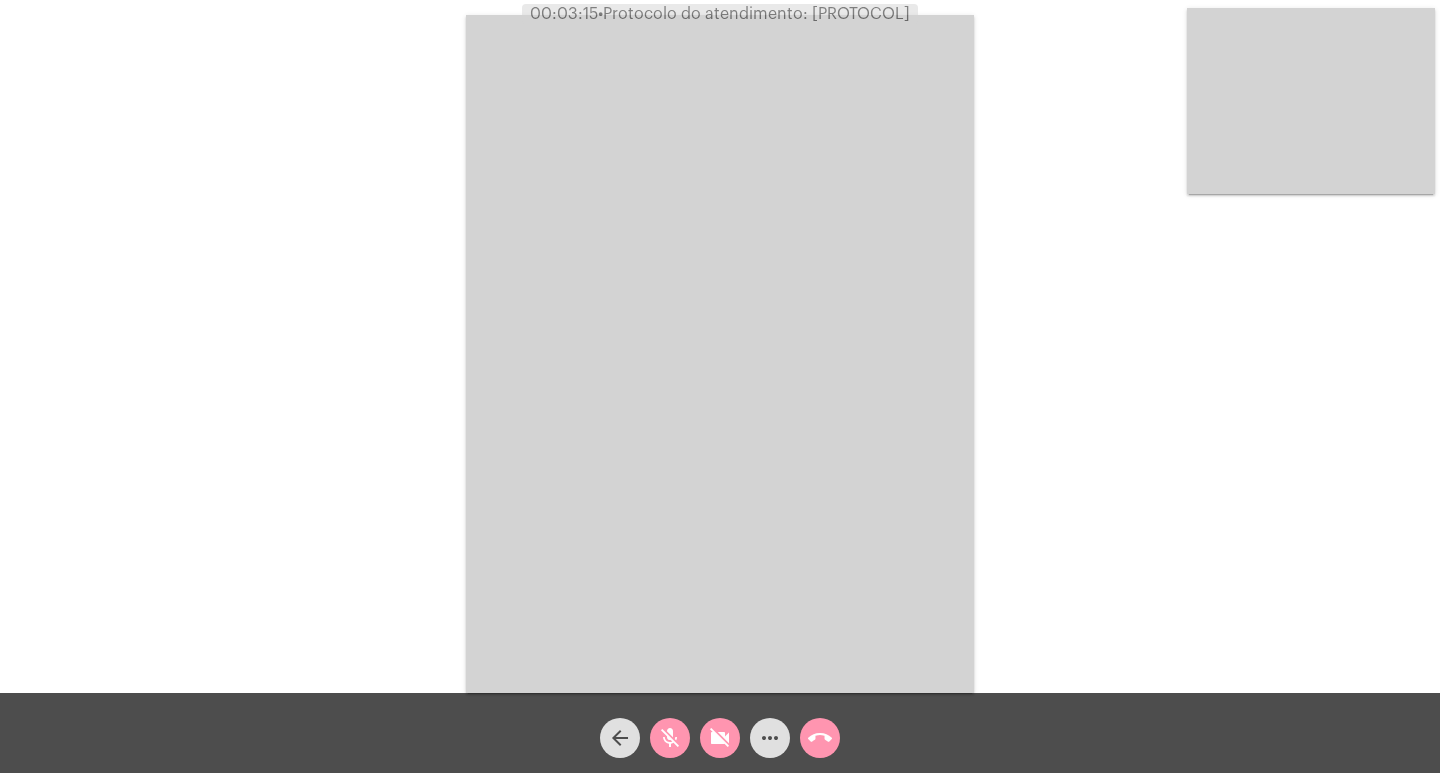 click on "videocam_off" 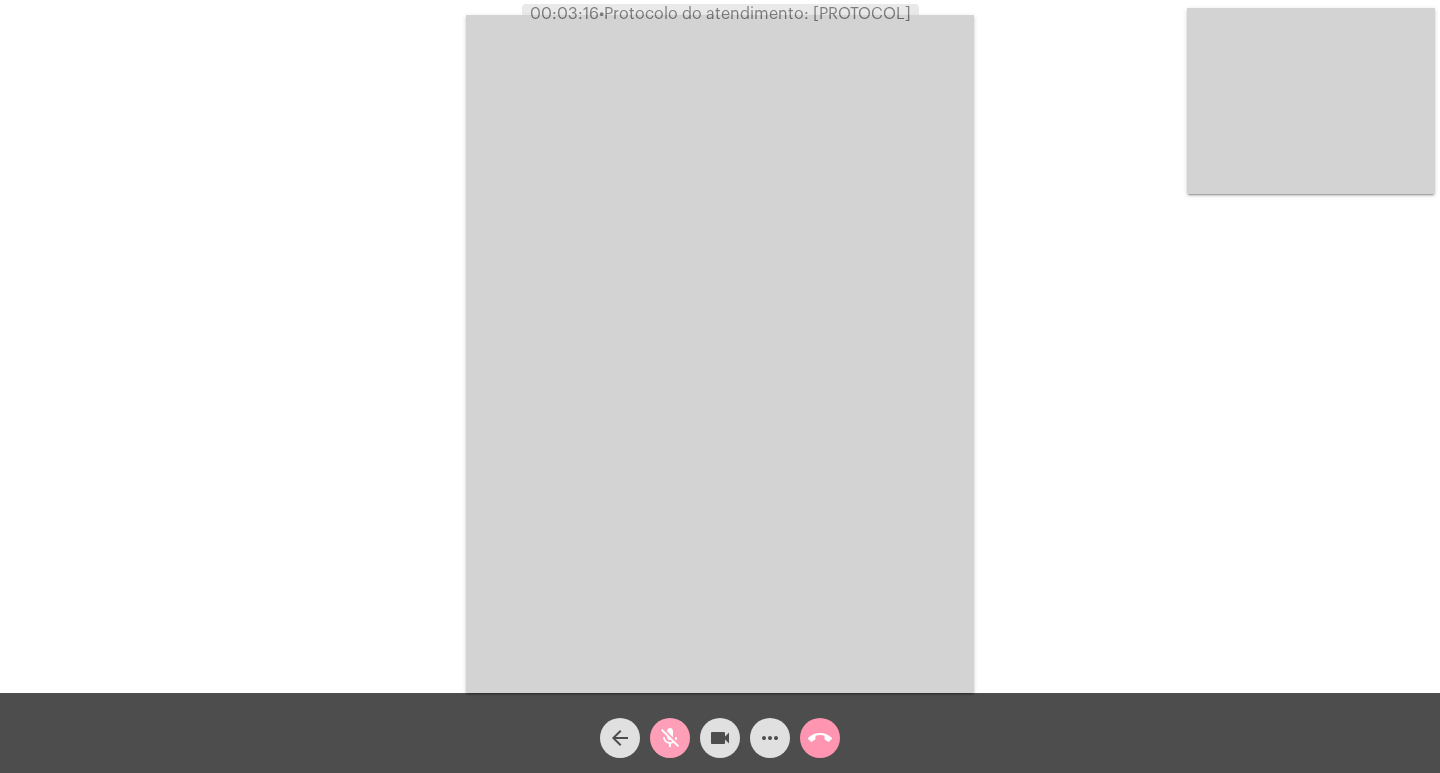 click on "mic_off" 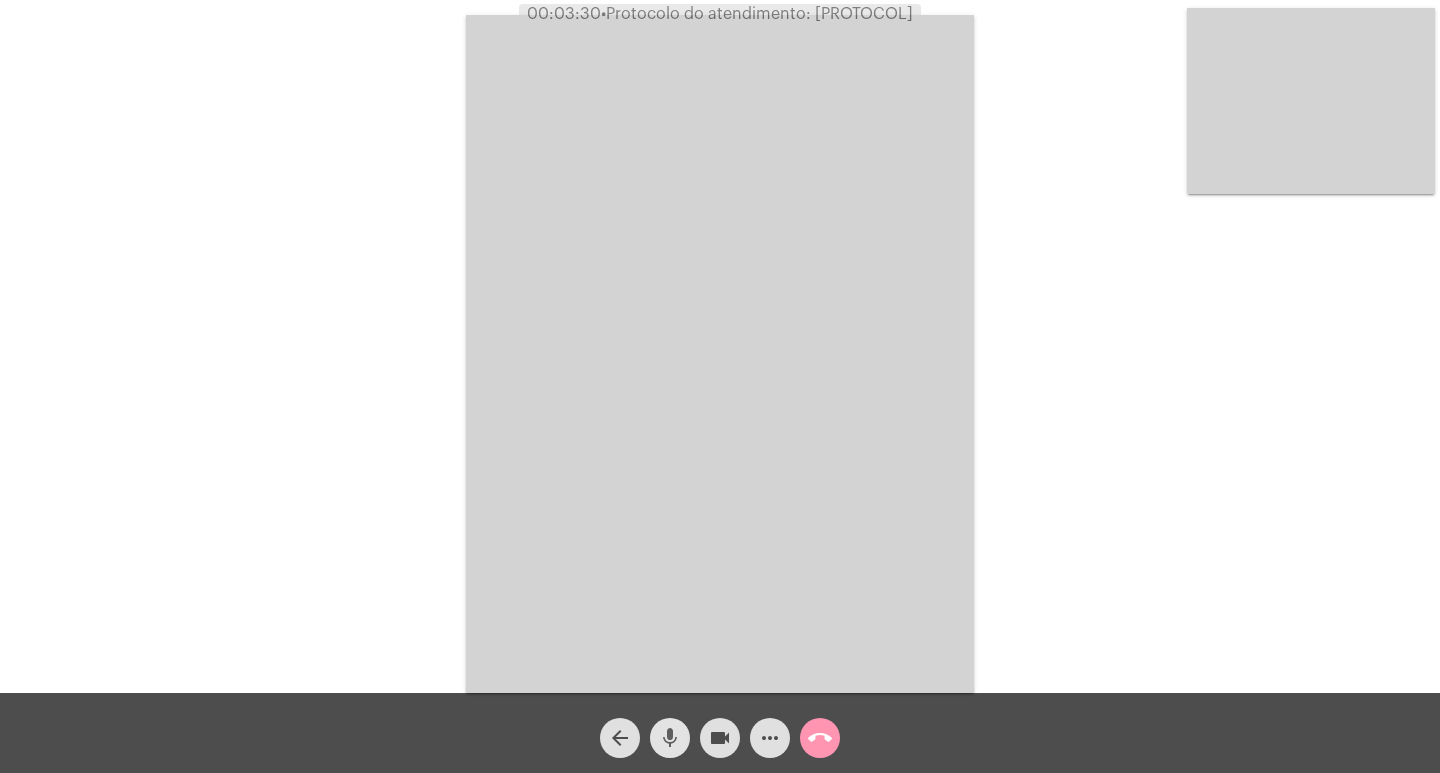 click on "mic" 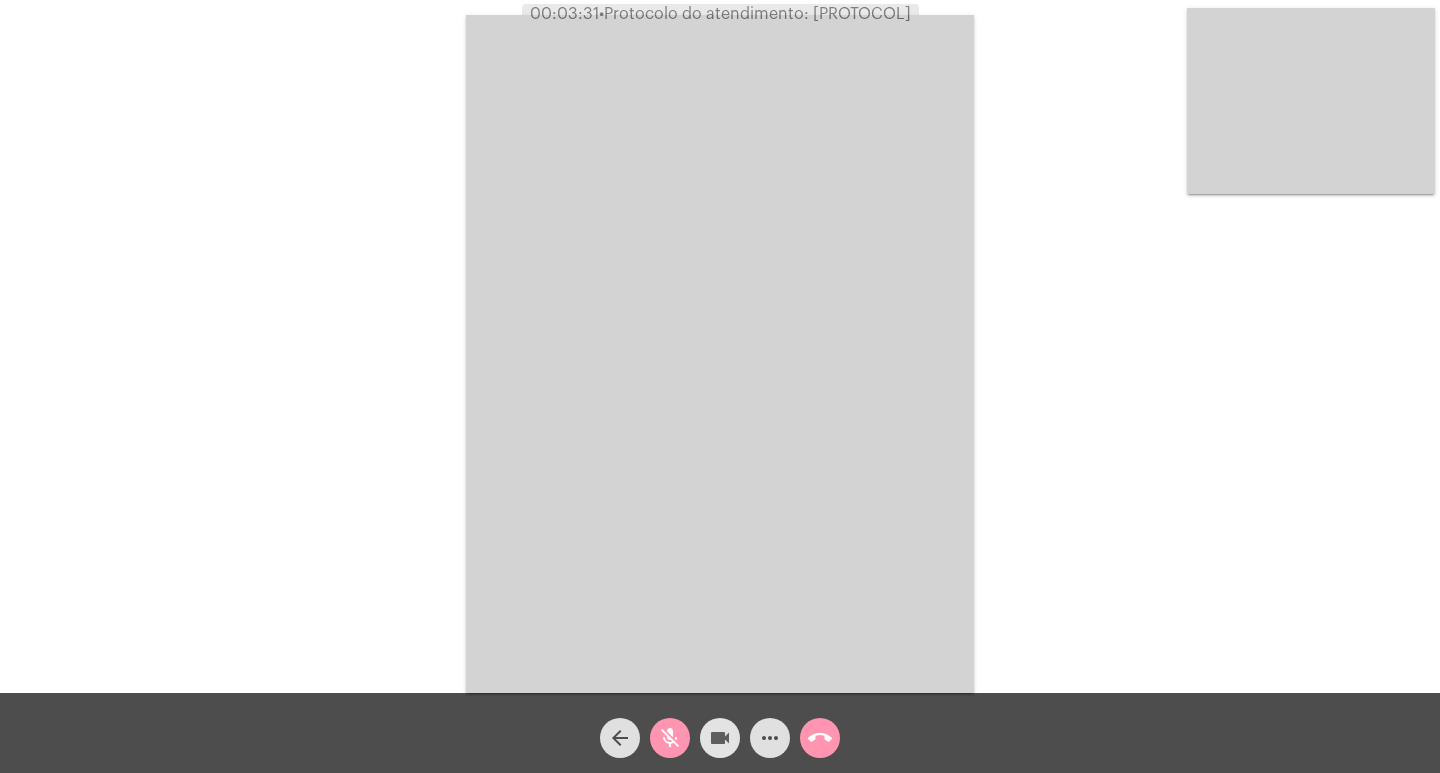 click on "videocam" 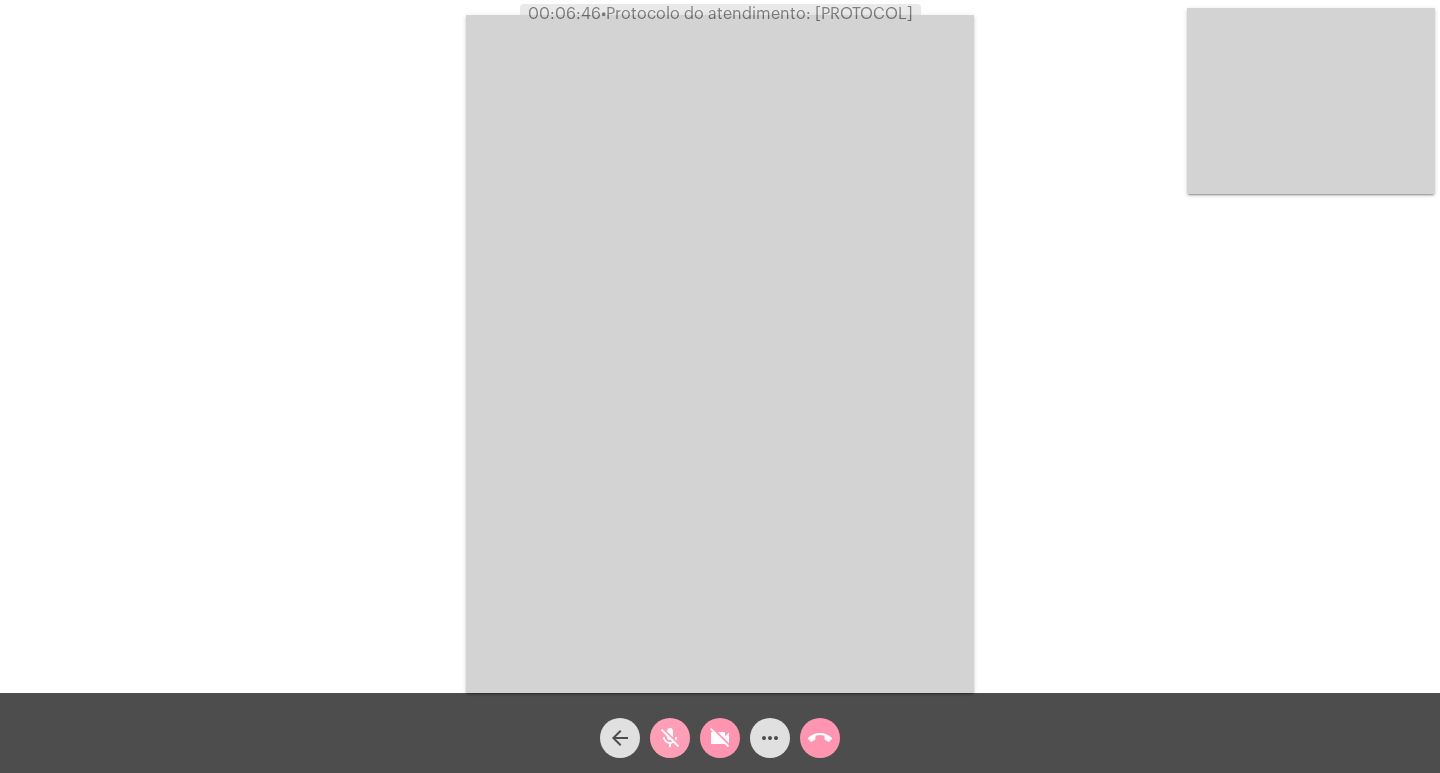 click on "mic_off" 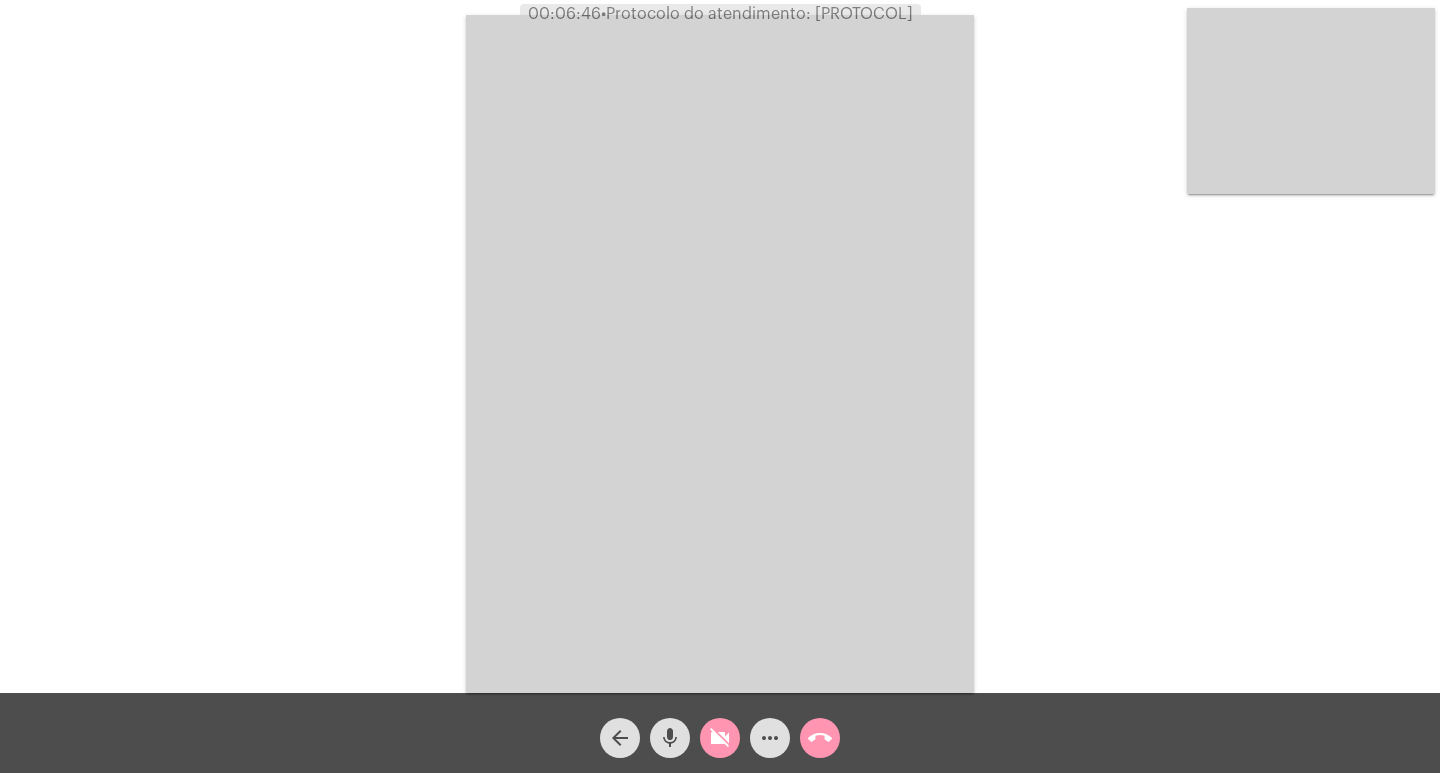 click on "videocam_off" 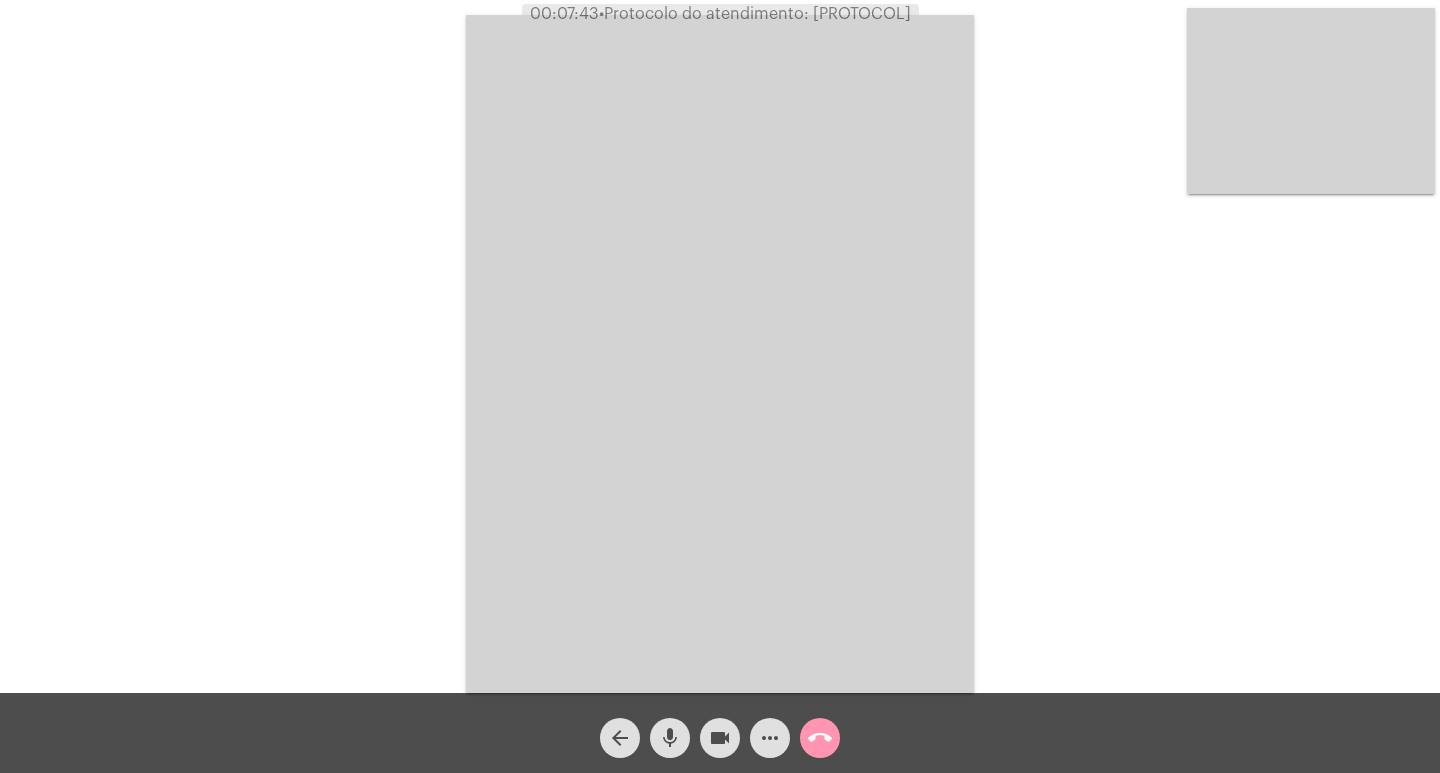 click on "mic" 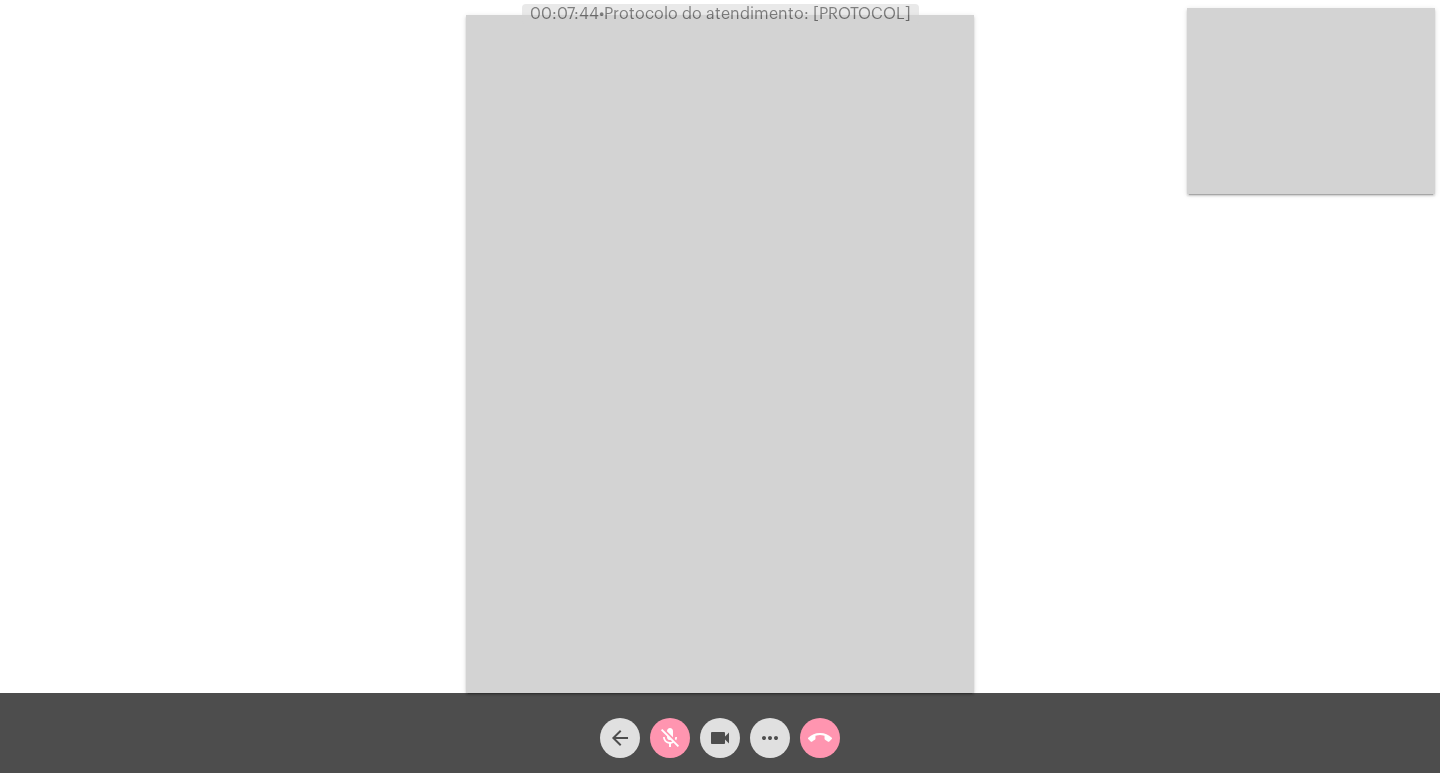 click on "videocam" 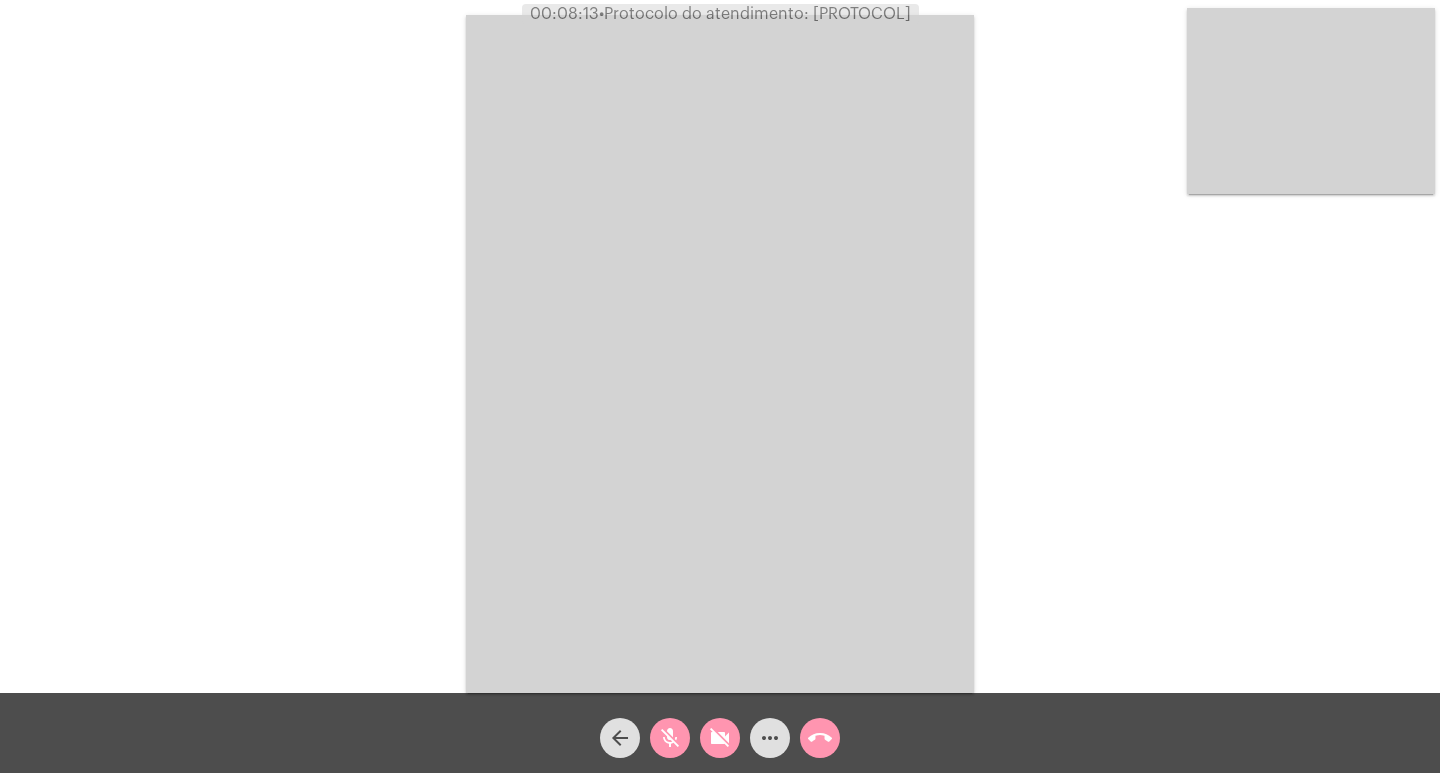 click on "mic_off" 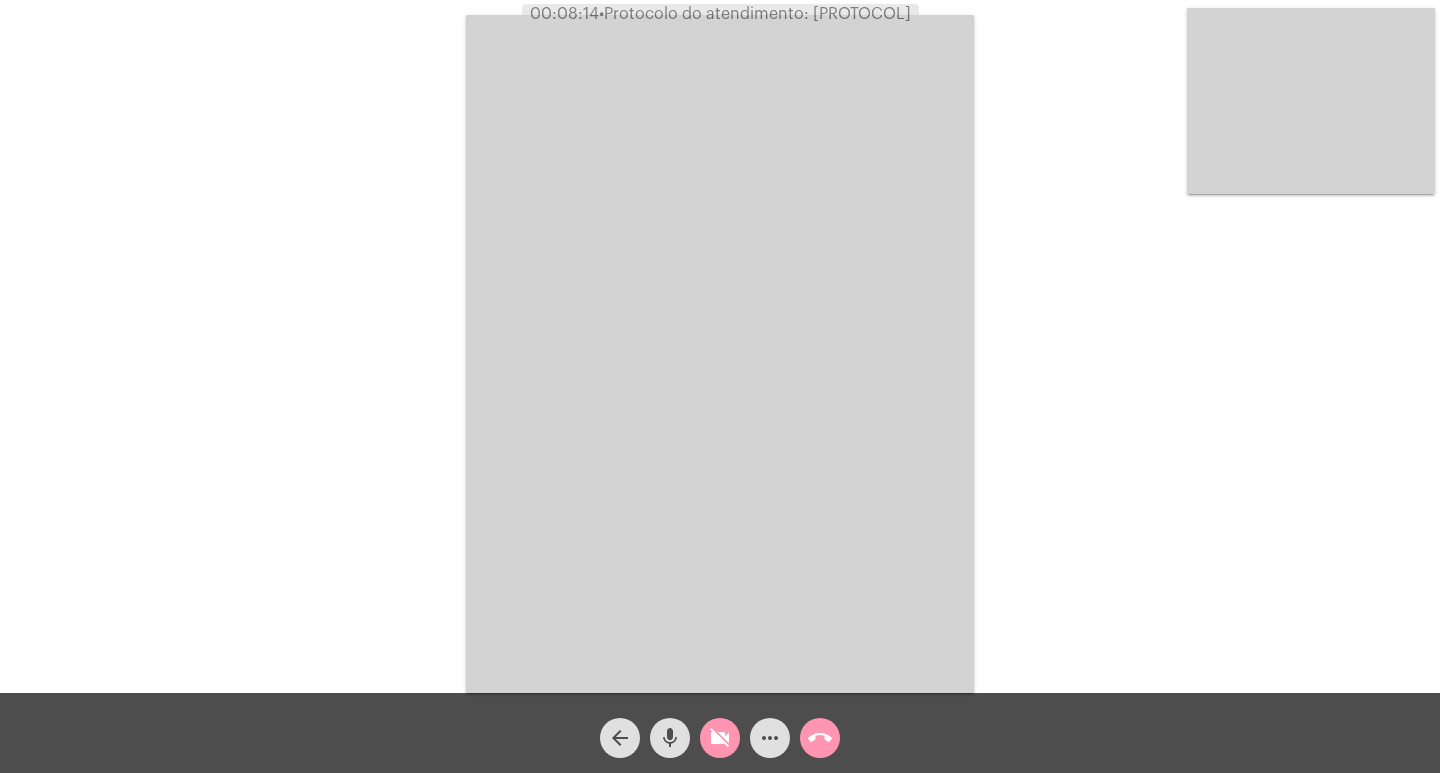 click on "videocam_off" 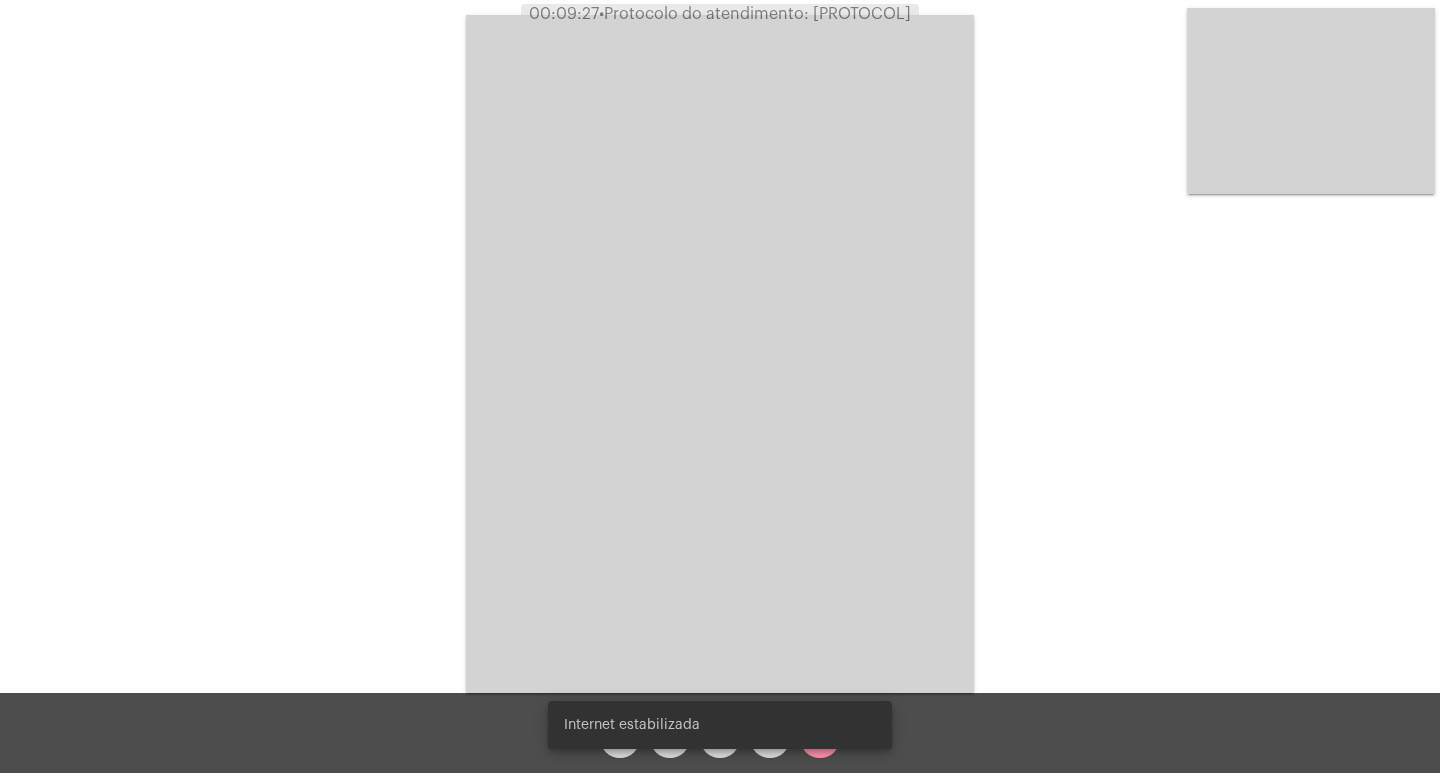 click at bounding box center (720, 354) 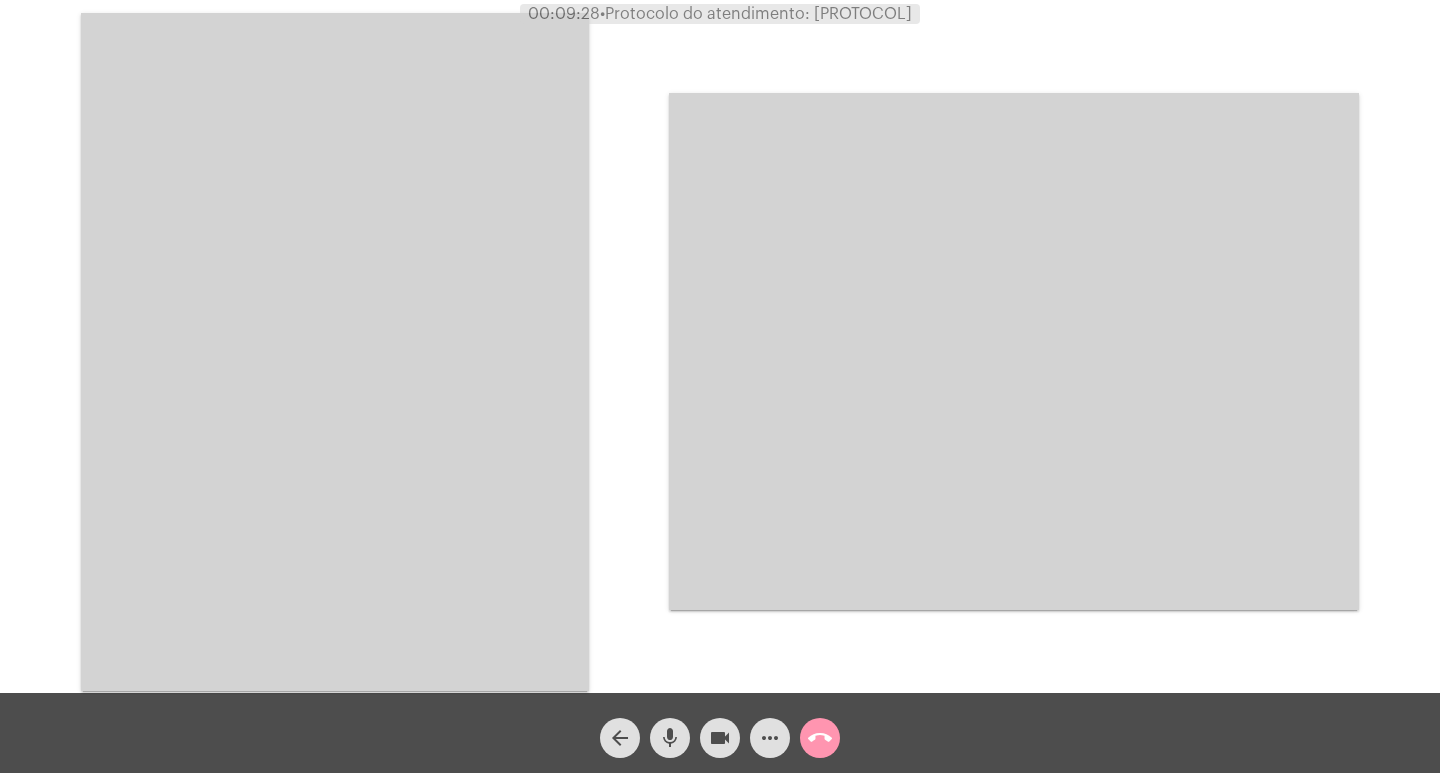click at bounding box center [335, 352] 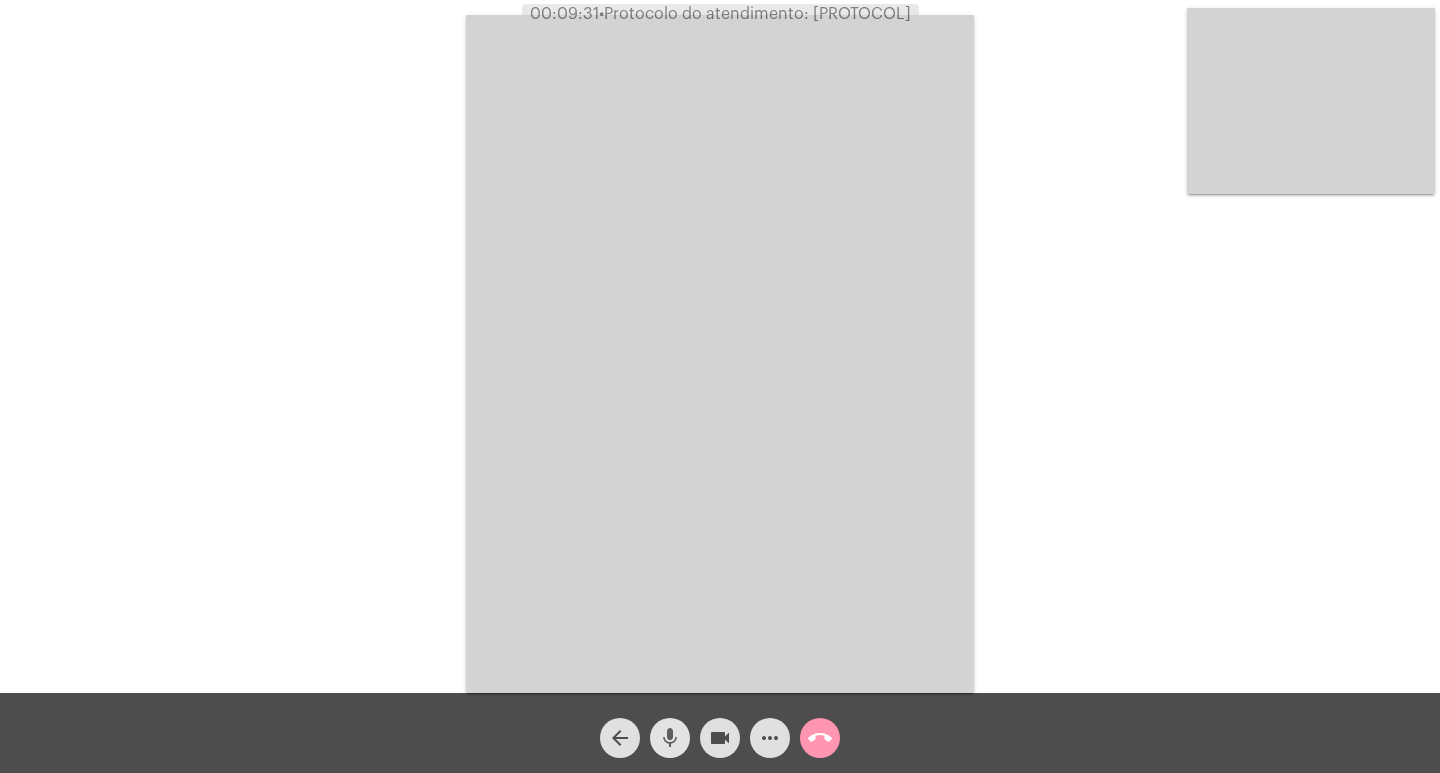 click on "mic" 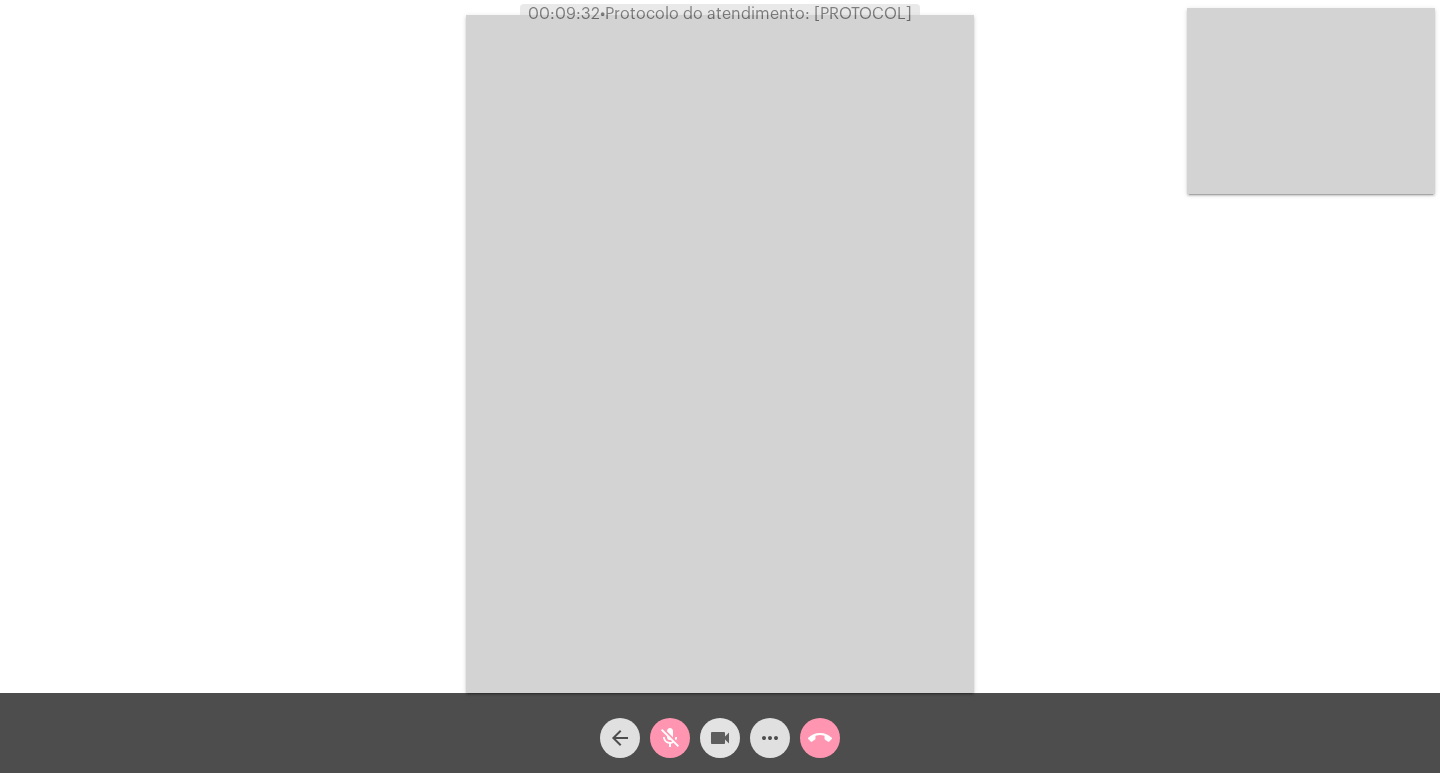click on "videocam" 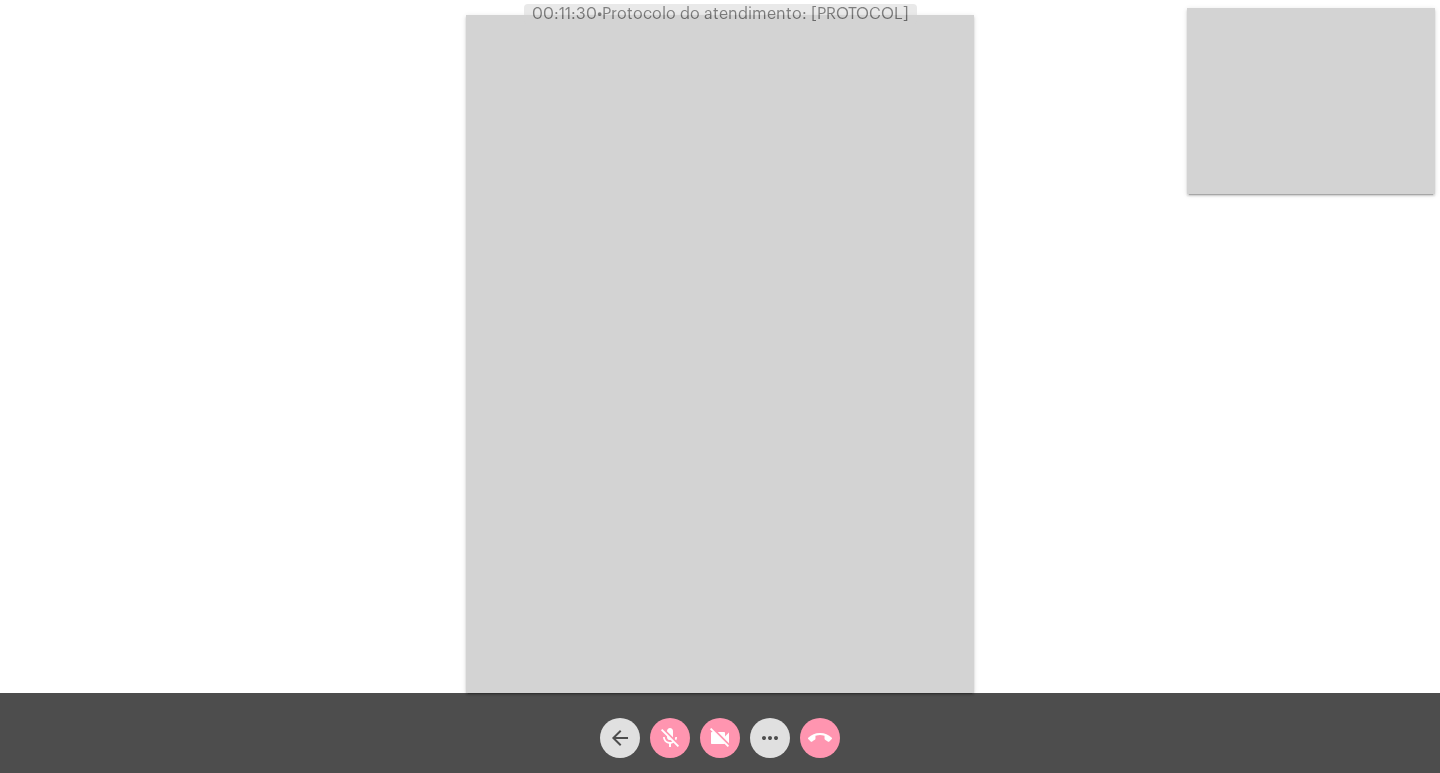 click on "mic_off" 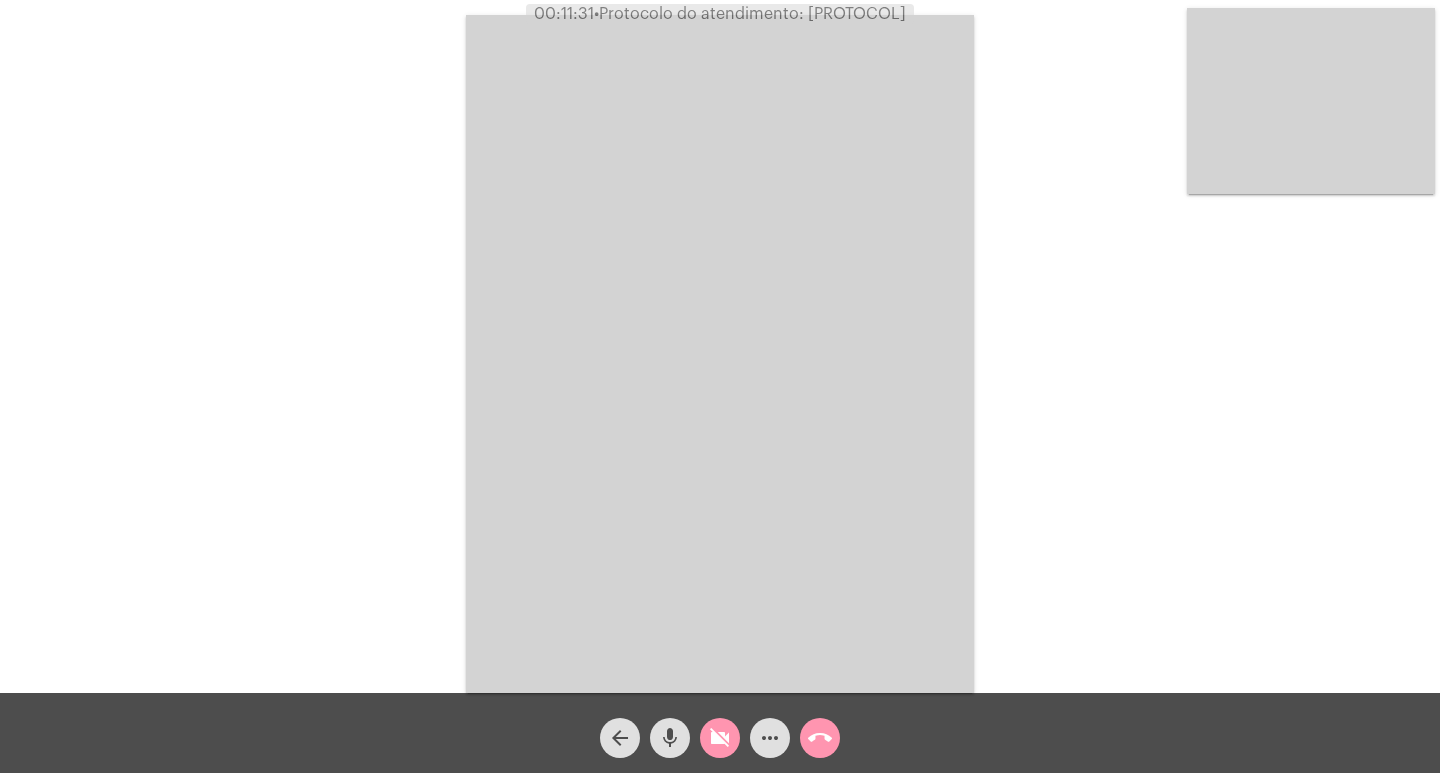 click on "videocam_off" 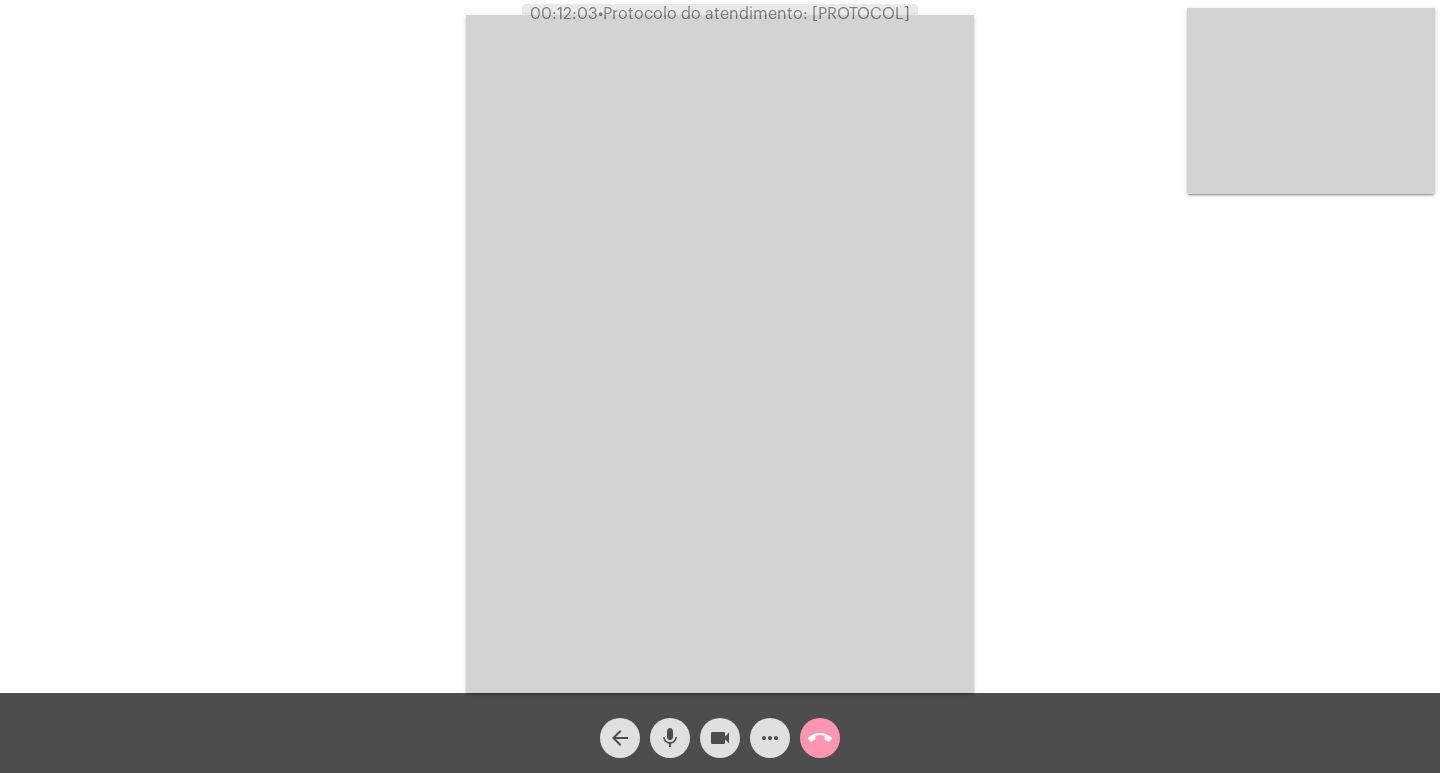 click on "mic" 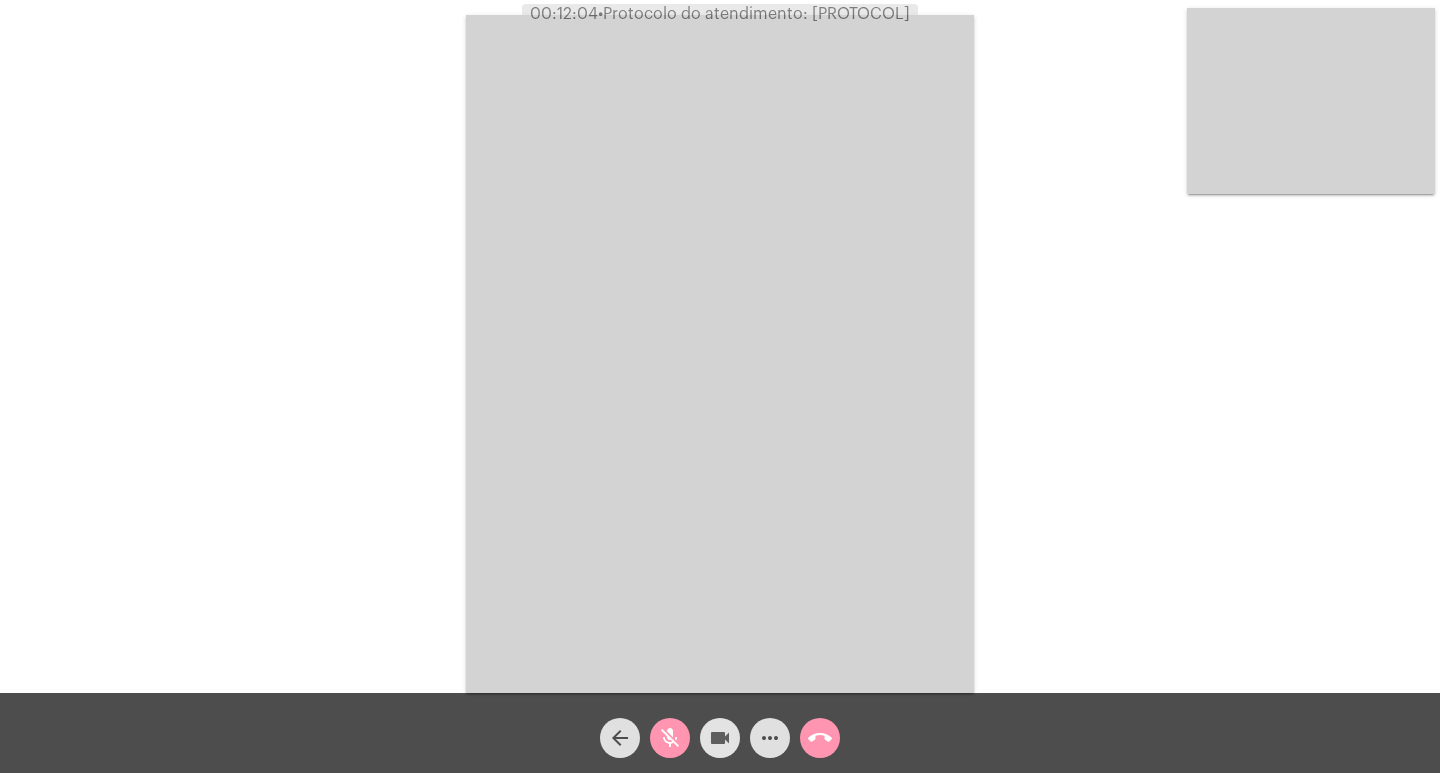 click on "videocam" 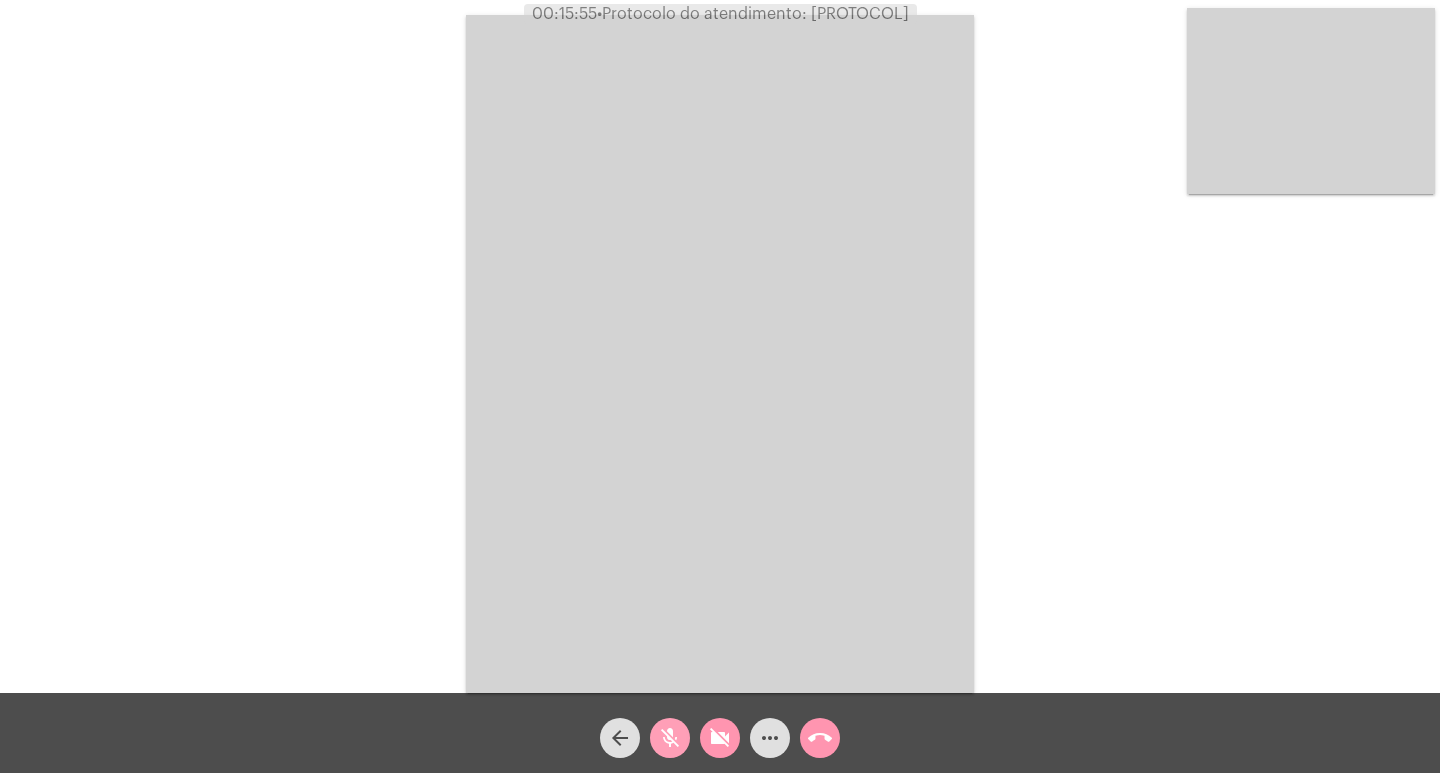 click on "mic_off" 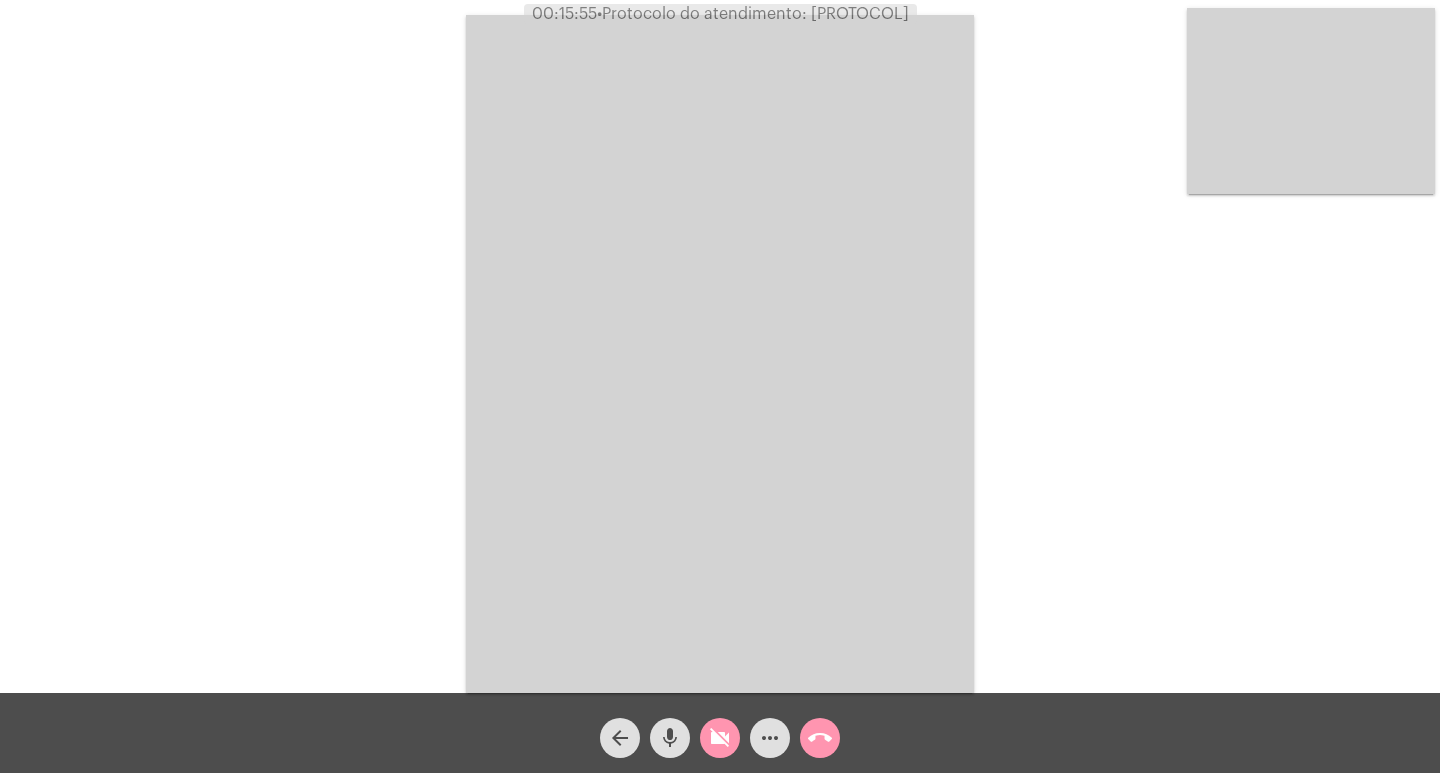 click on "videocam_off" 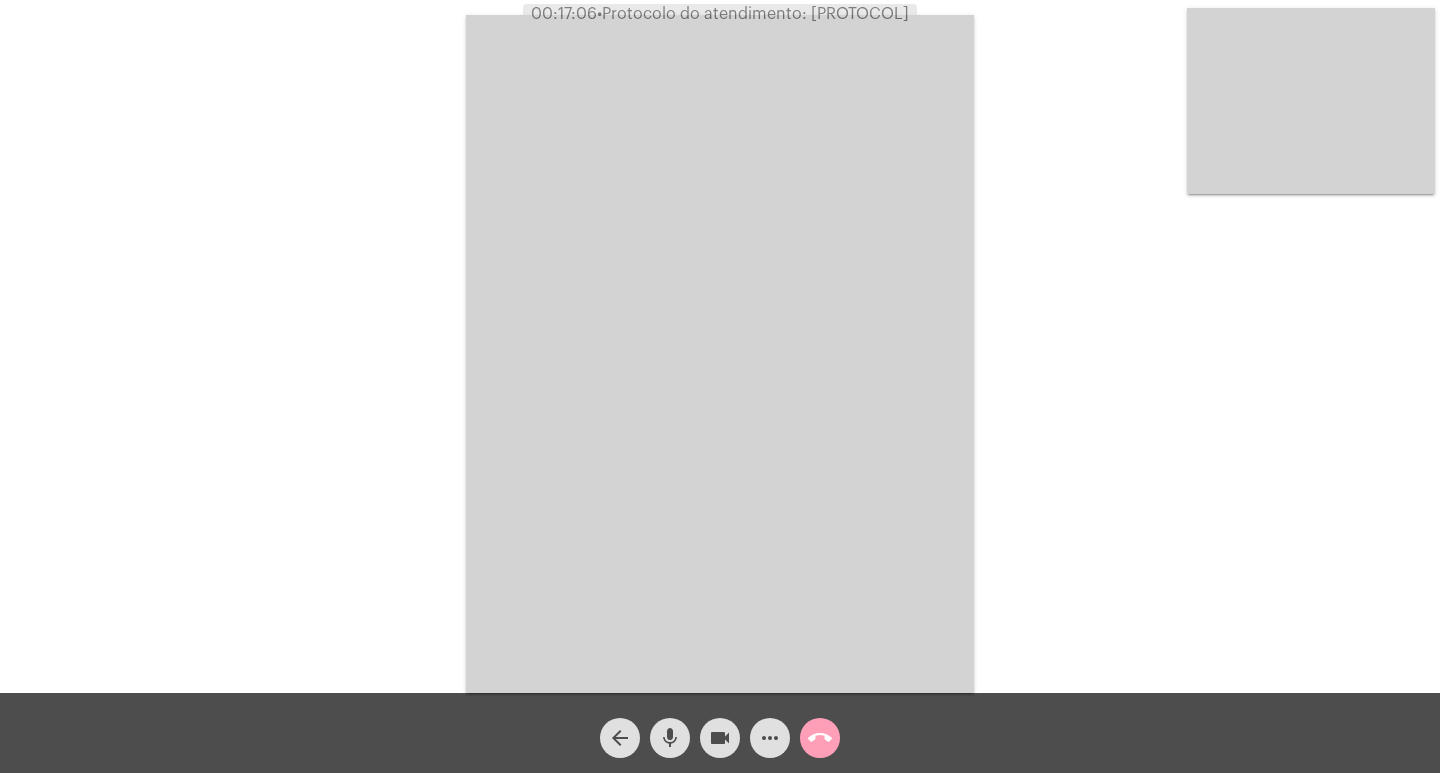 click on "call_end" 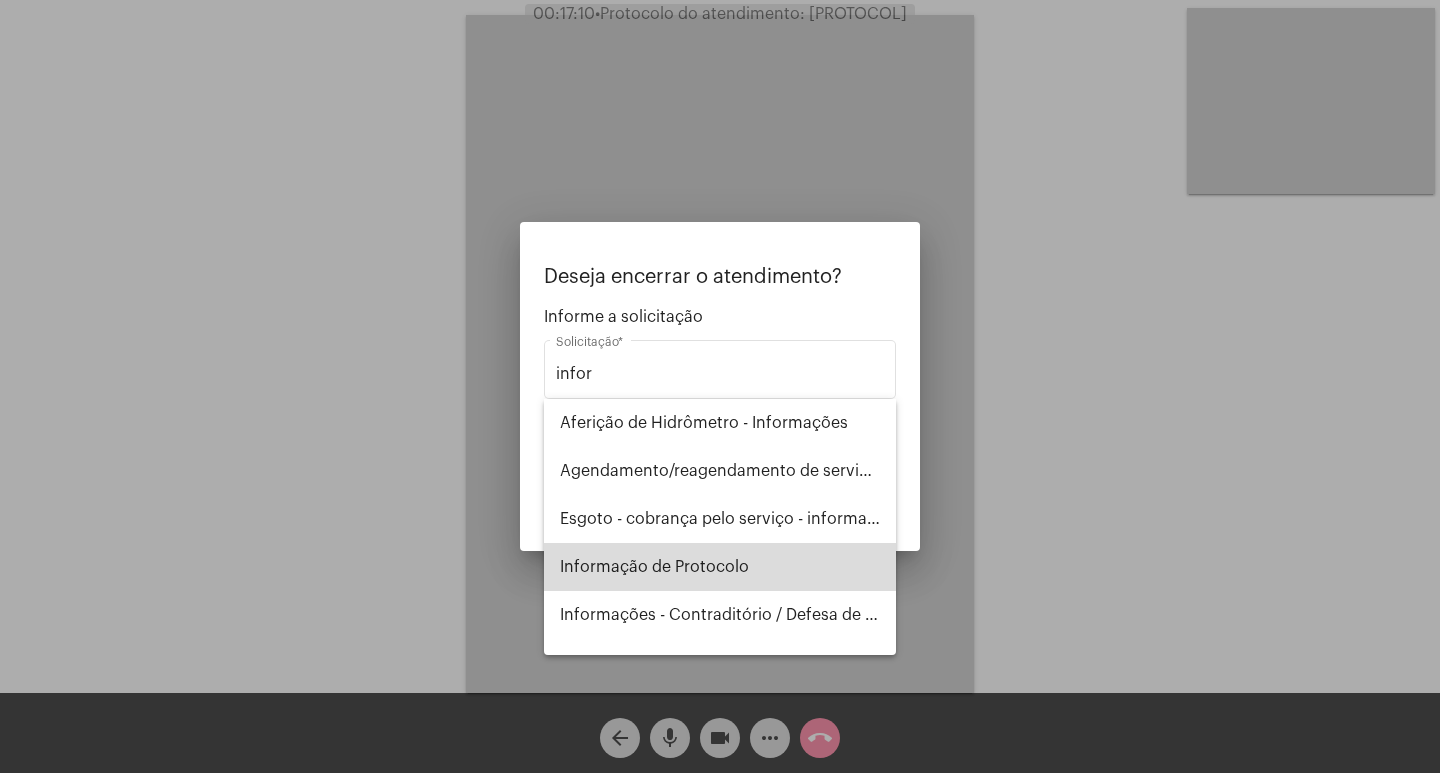 click on "Informação de Protocolo" at bounding box center [720, 567] 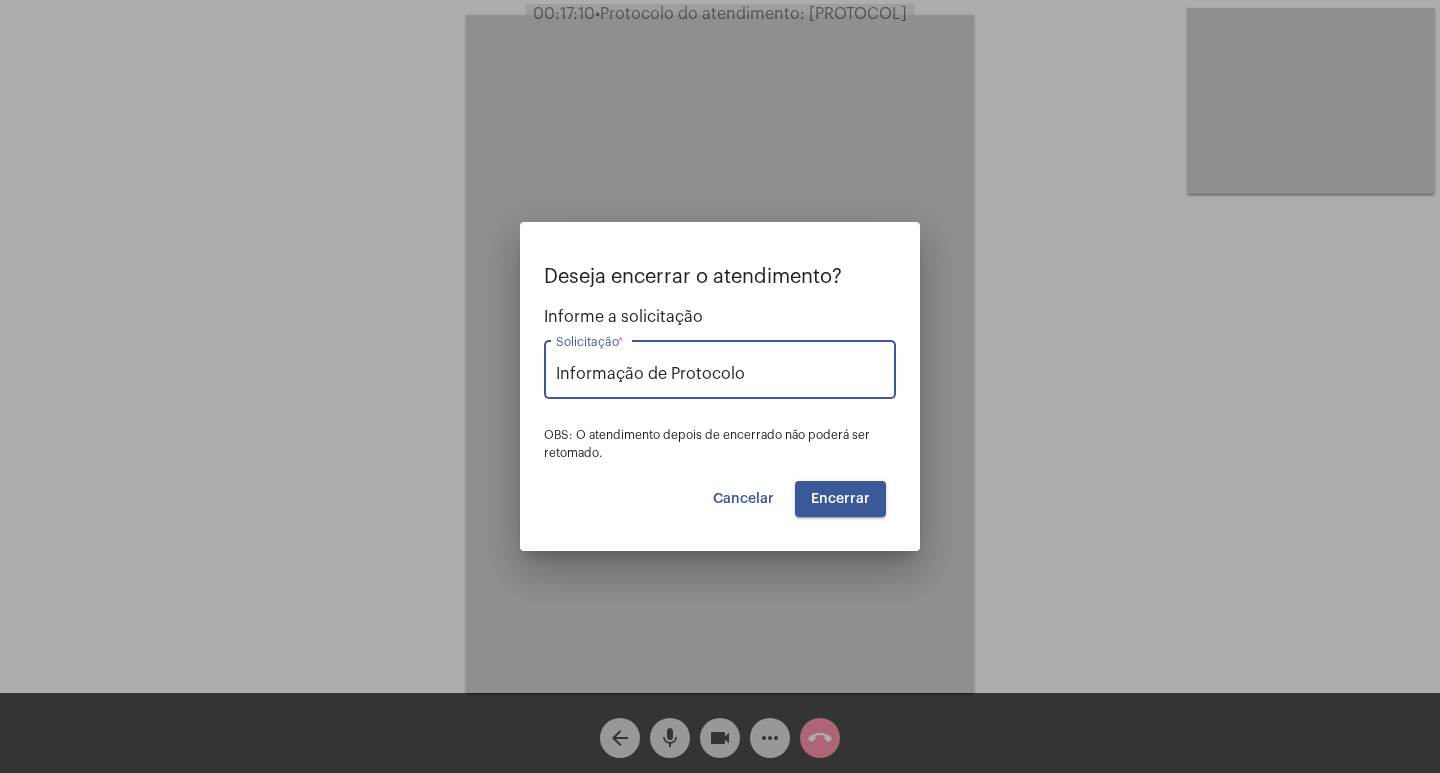 click on "Encerrar" at bounding box center (840, 499) 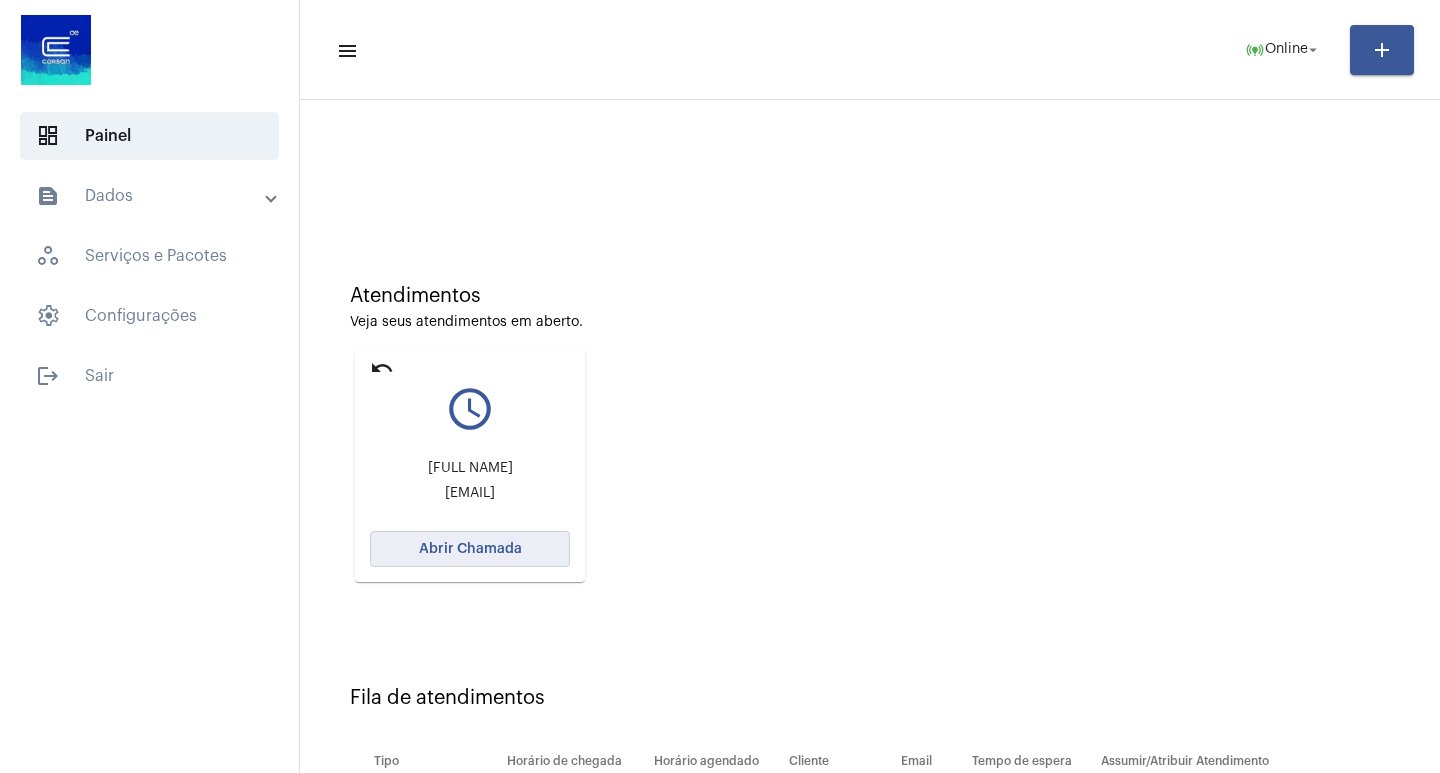 click on "Abrir Chamada" 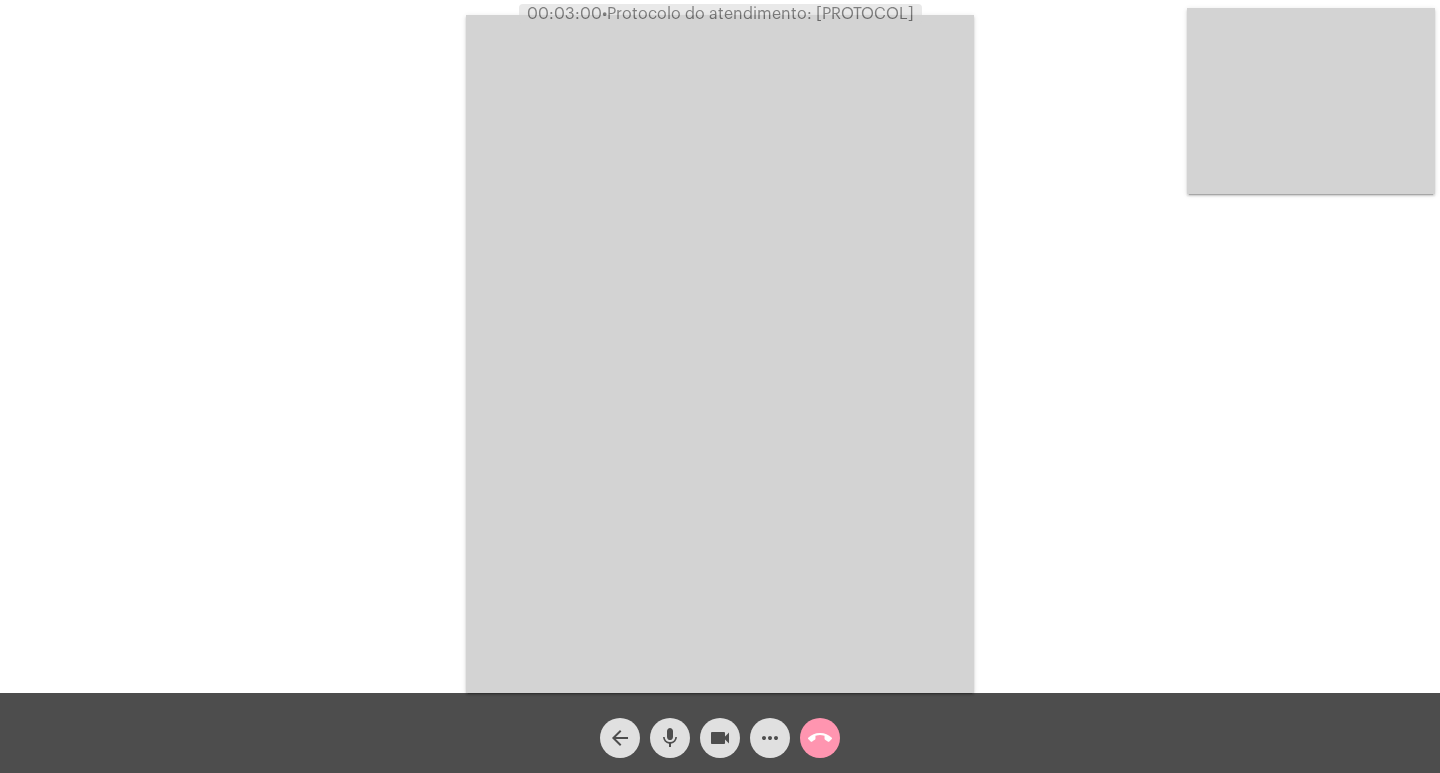 click on "videocam" 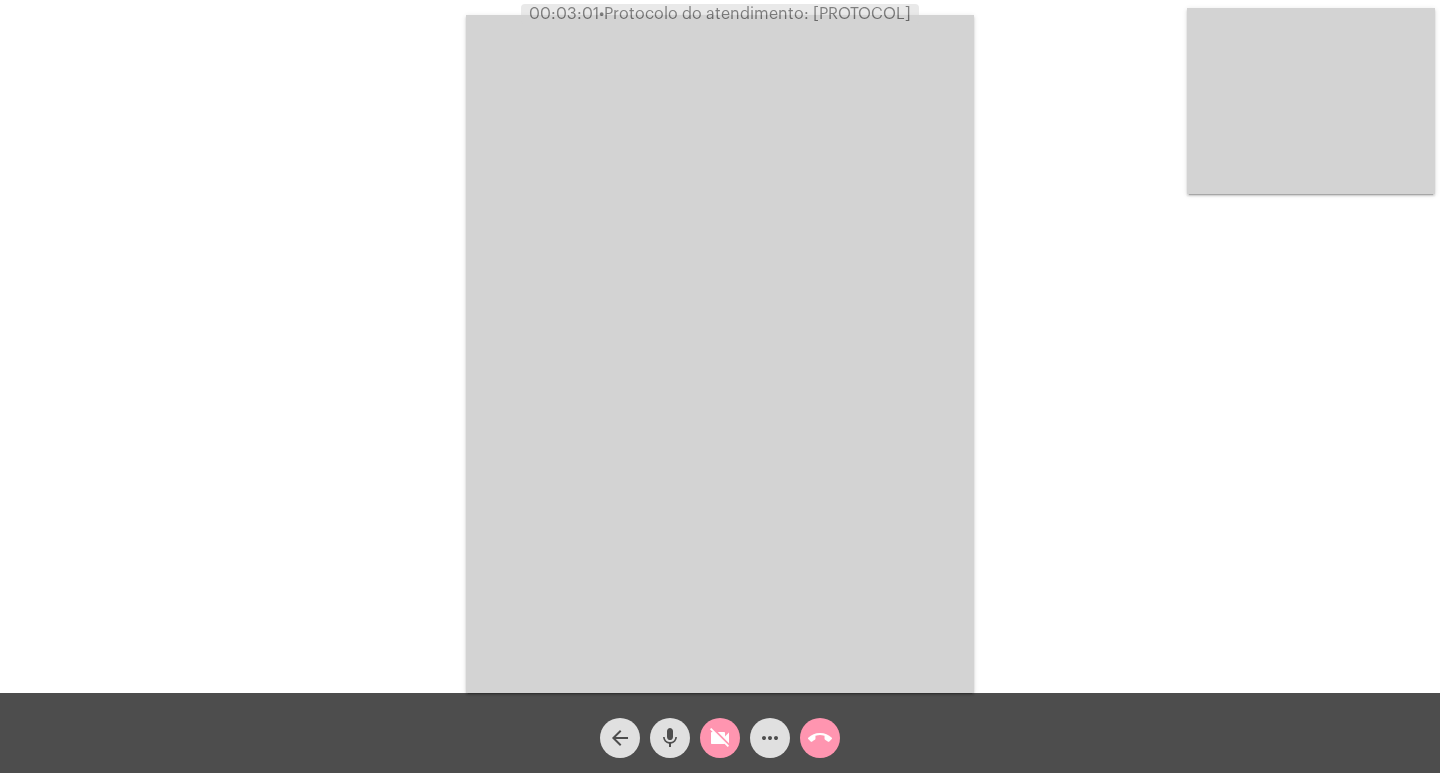 click on "mic" 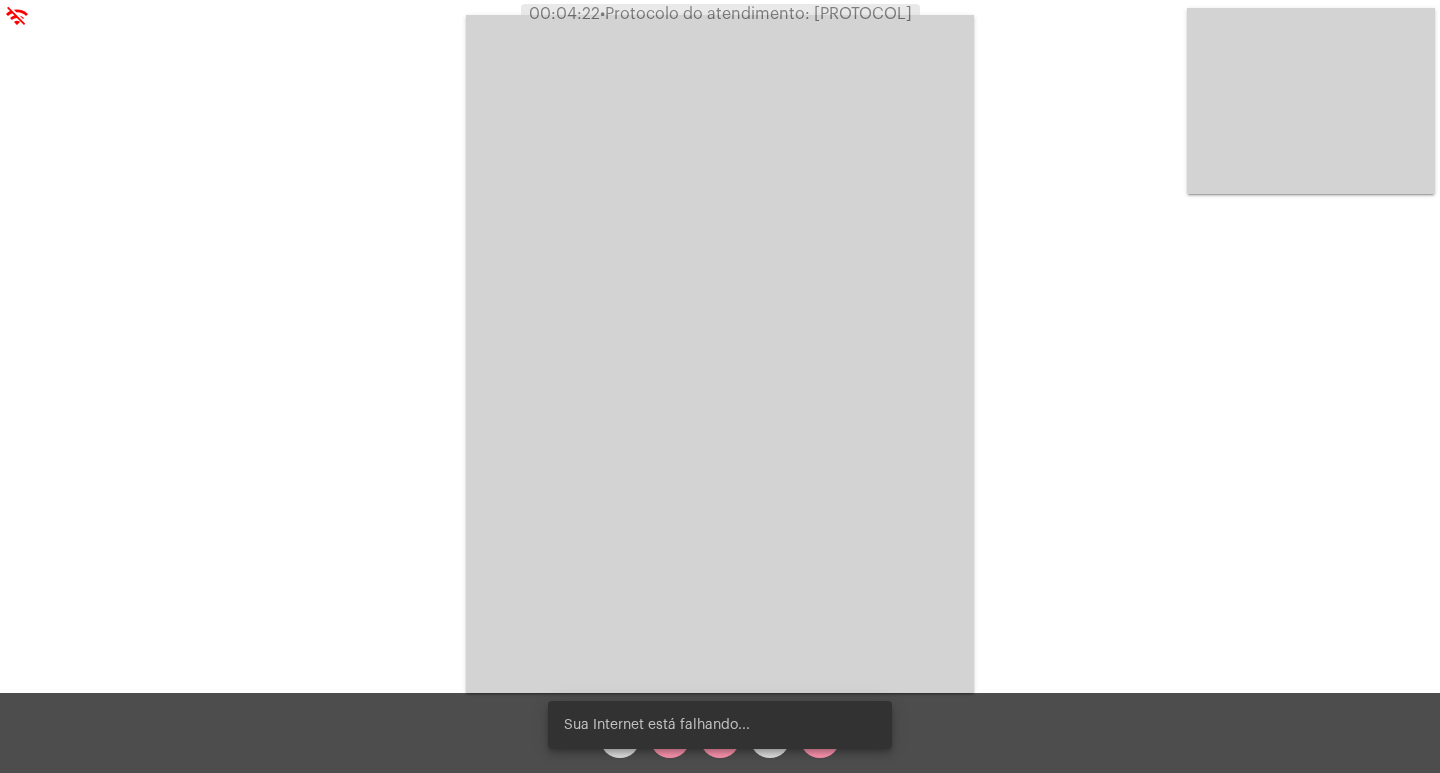 click on "Sua Internet está falhando..." at bounding box center (720, 725) 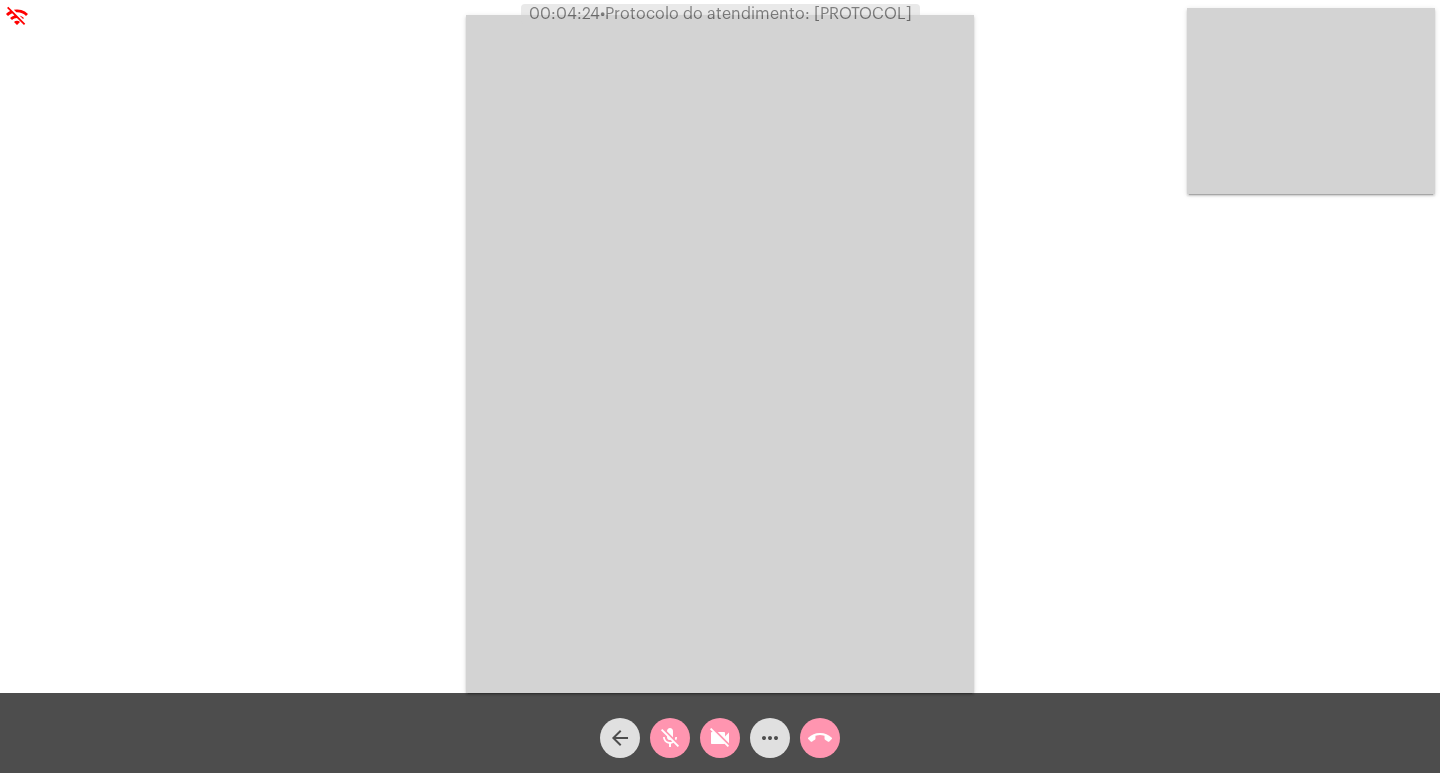 click on "mic_off" 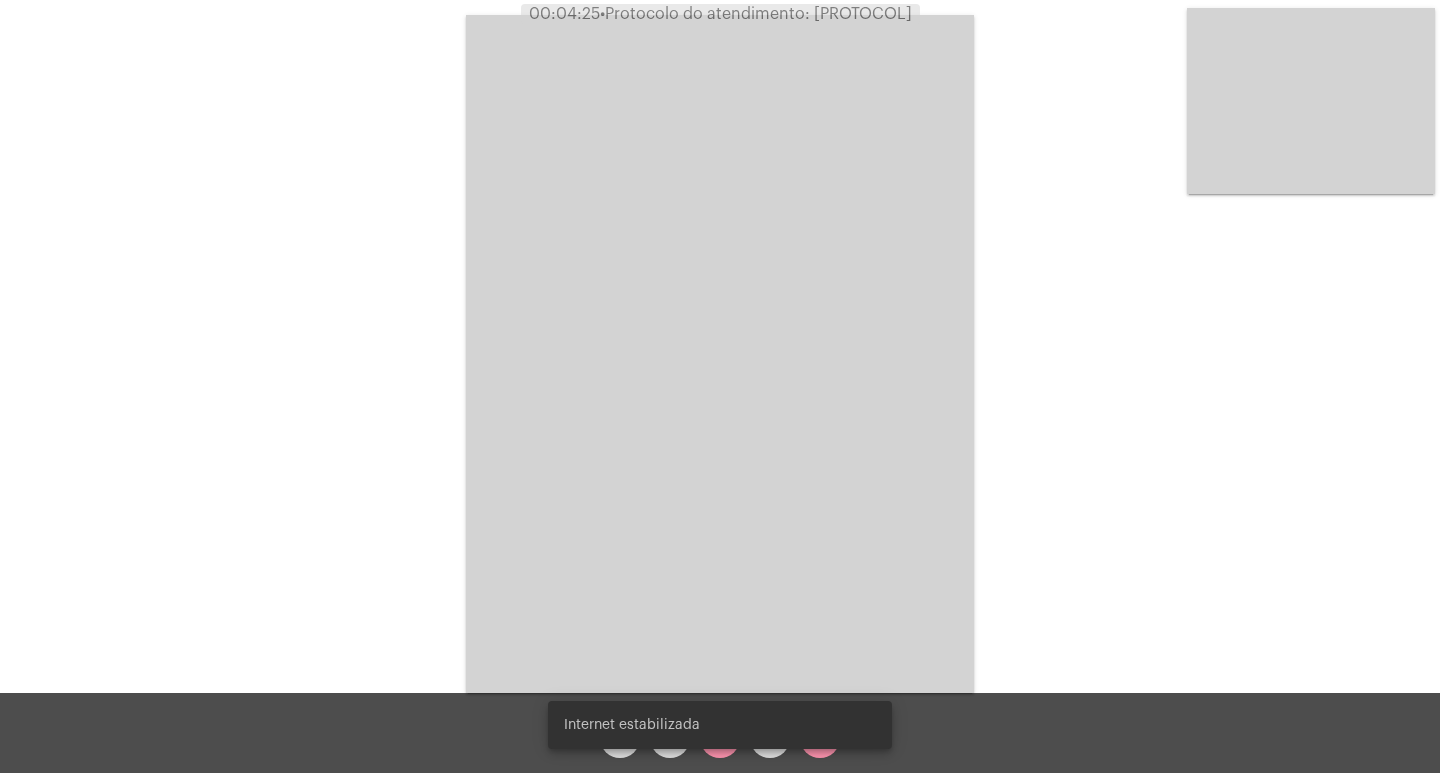 click on "Internet estabilizada" at bounding box center [720, 725] 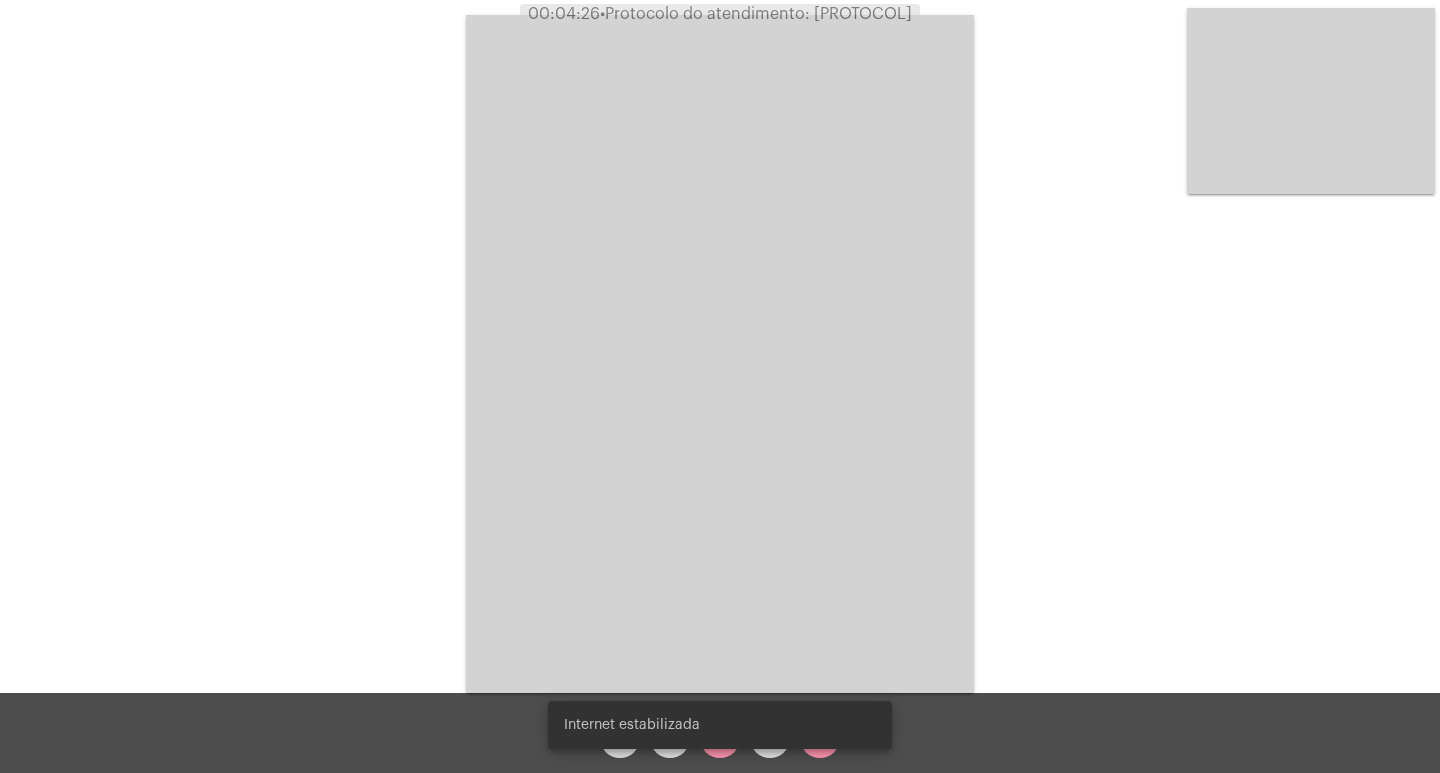click on "Internet estabilizada" at bounding box center [720, 725] 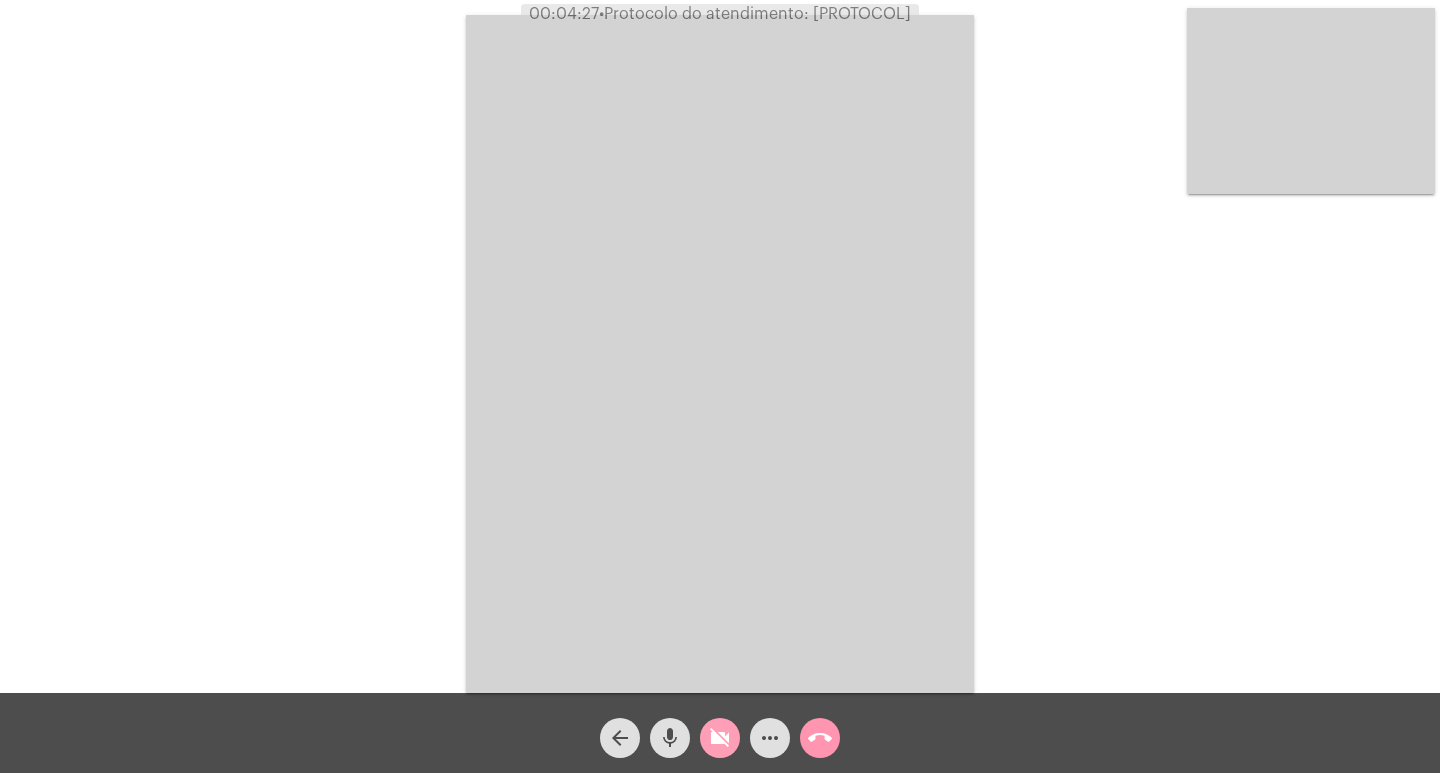 click on "videocam_off" 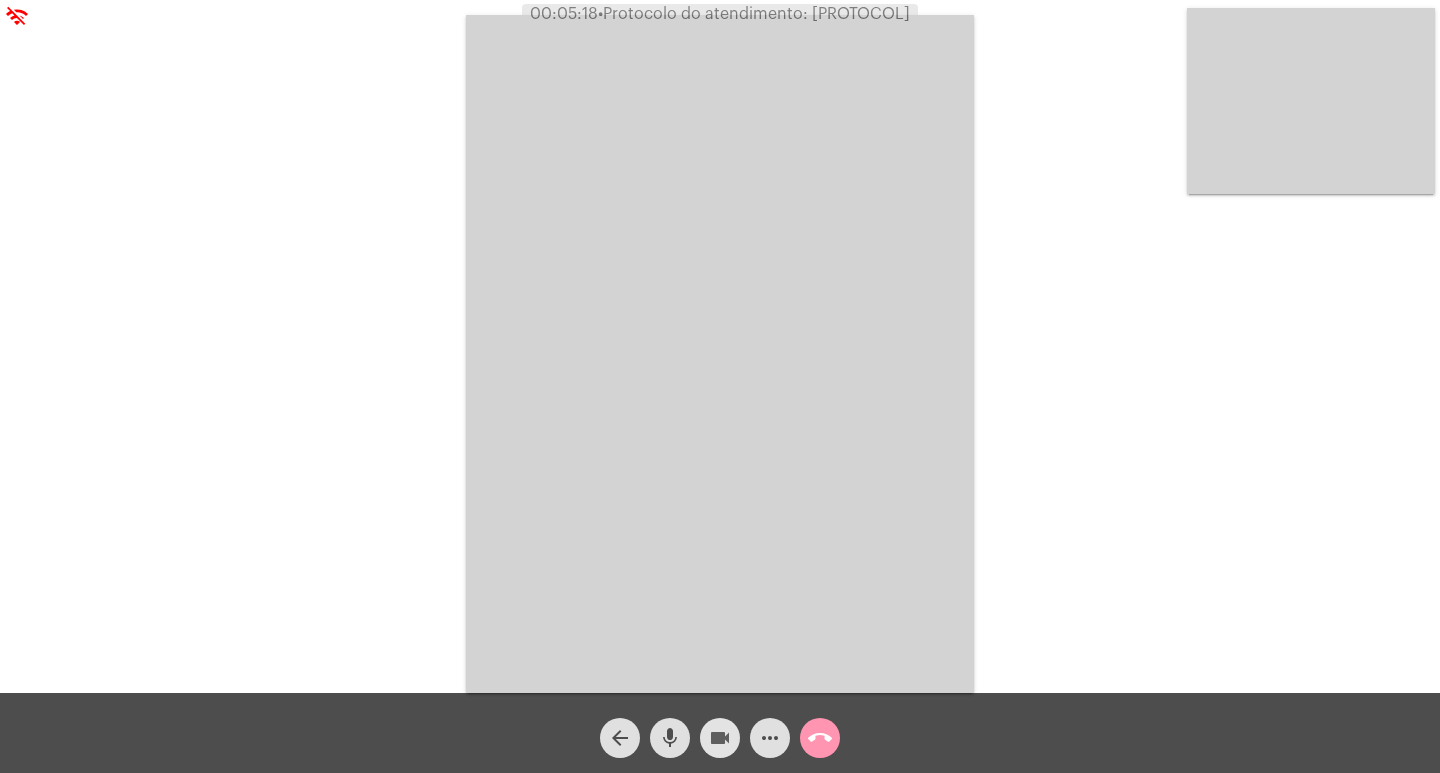 click on "videocam" 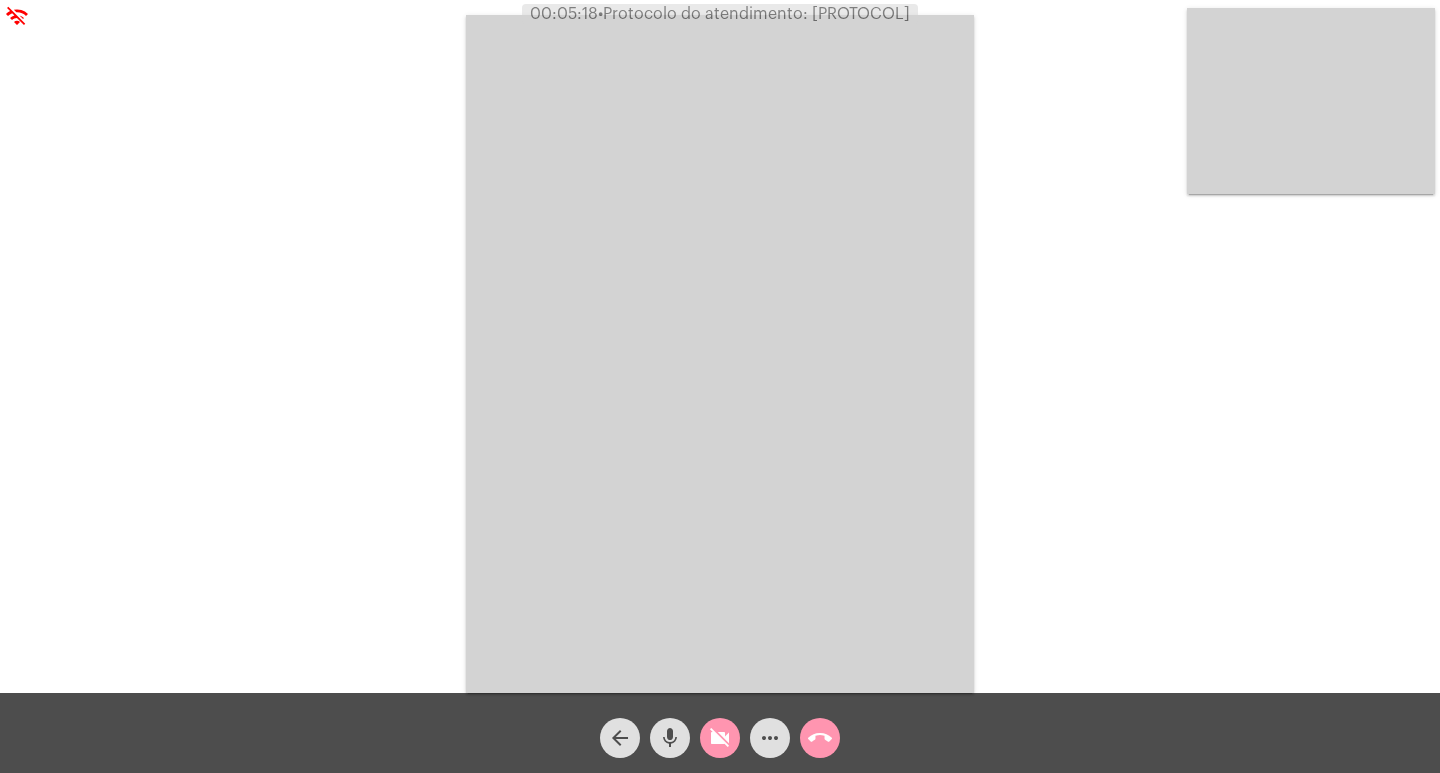 click on "mic" 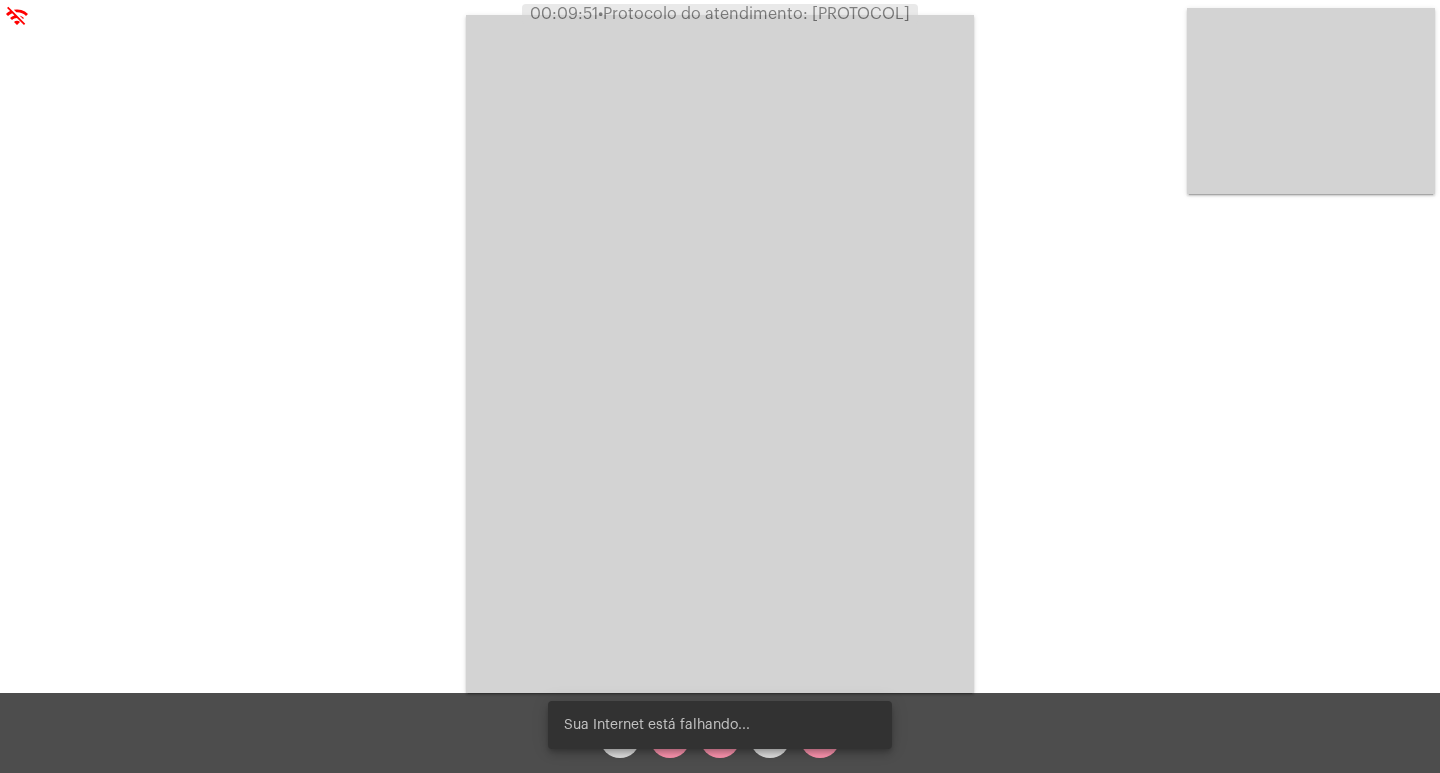 click on "Acessando Câmera e Microfone..." 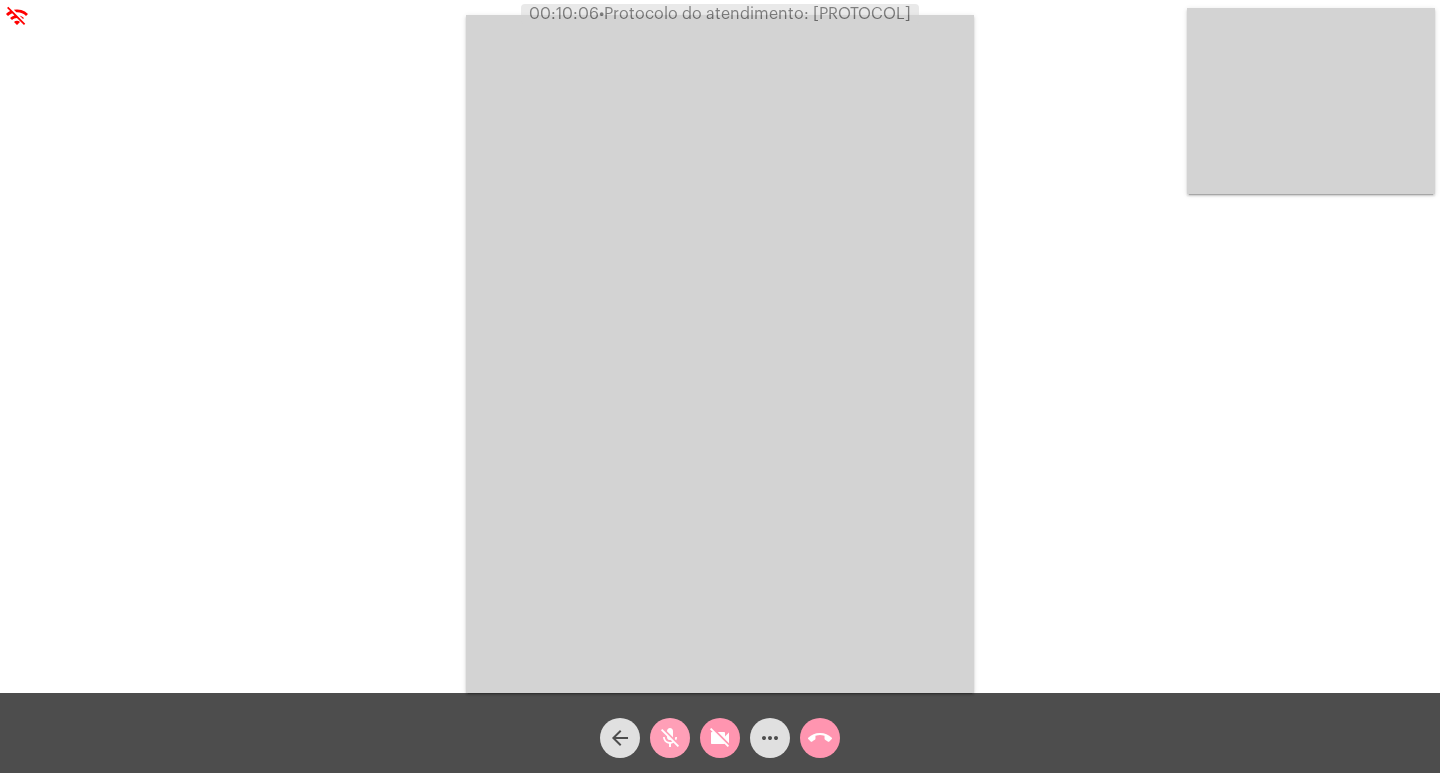 click on "mic_off" 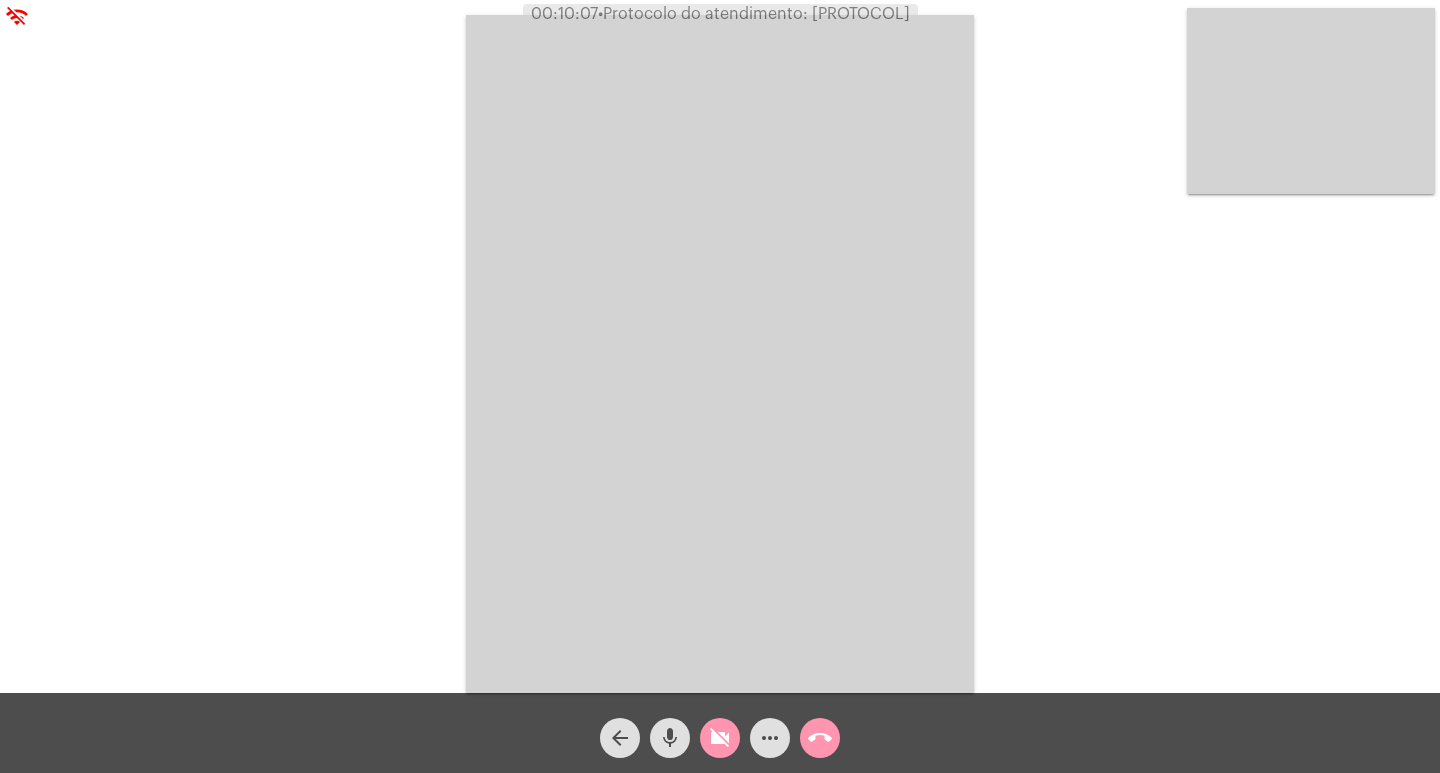 click on "mic" 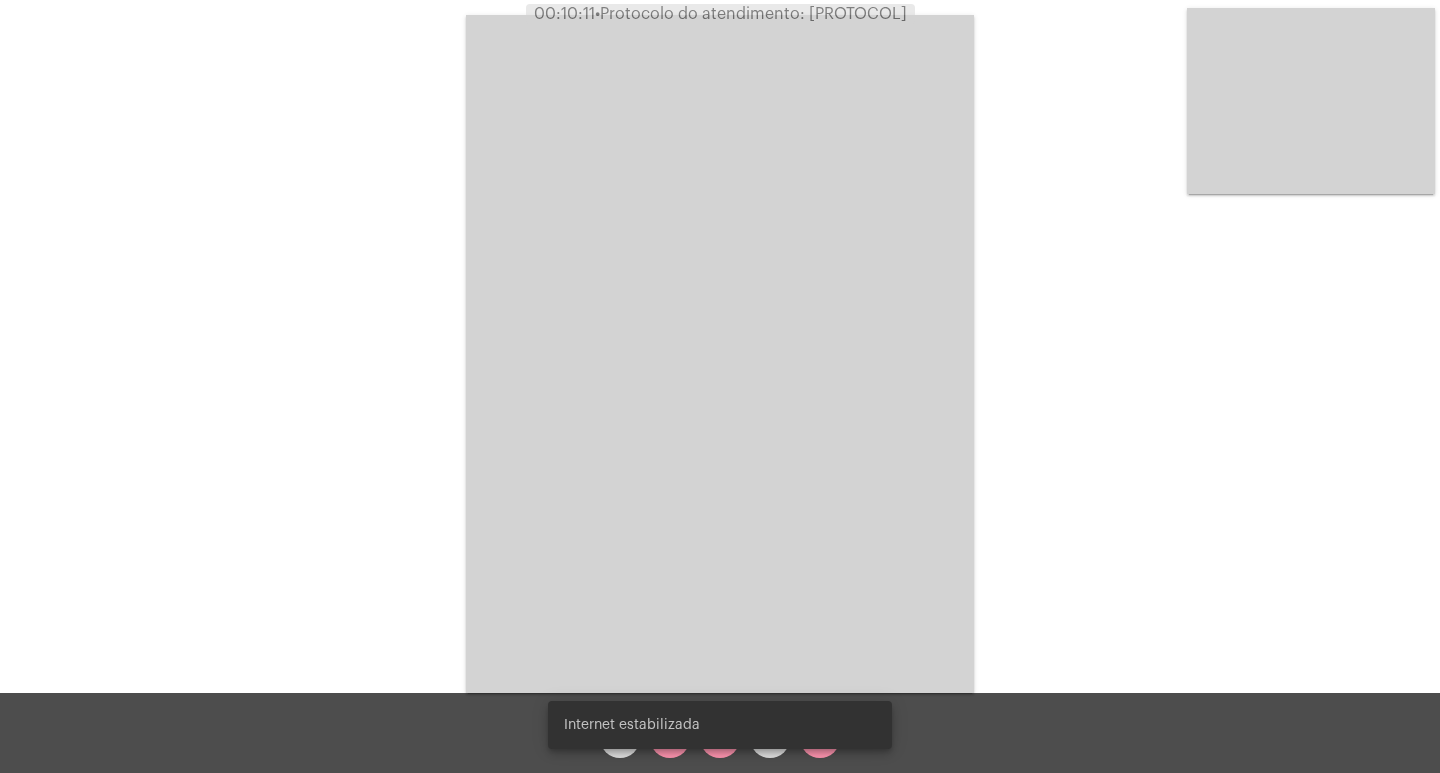 click on "Internet estabilizada" at bounding box center (720, 725) 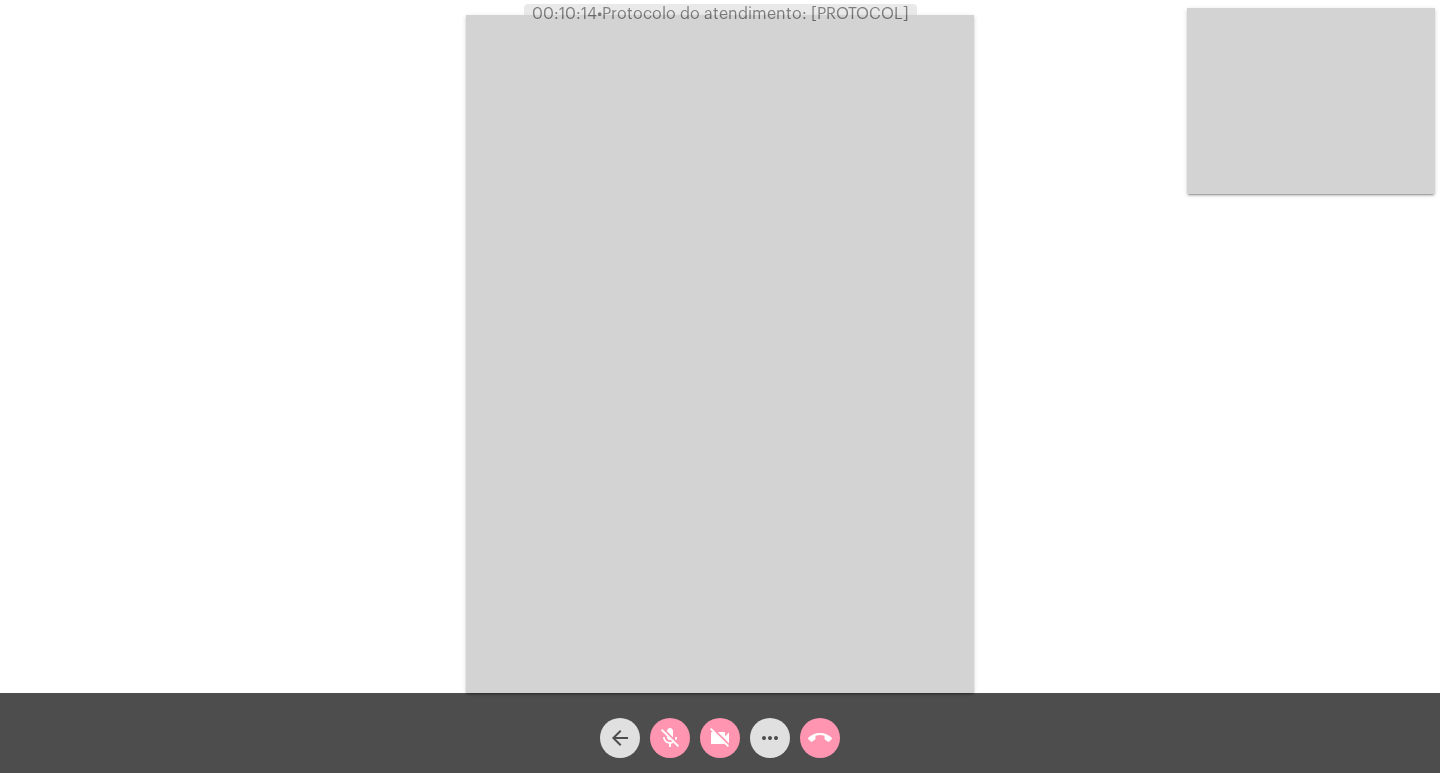 click on "mic_off" 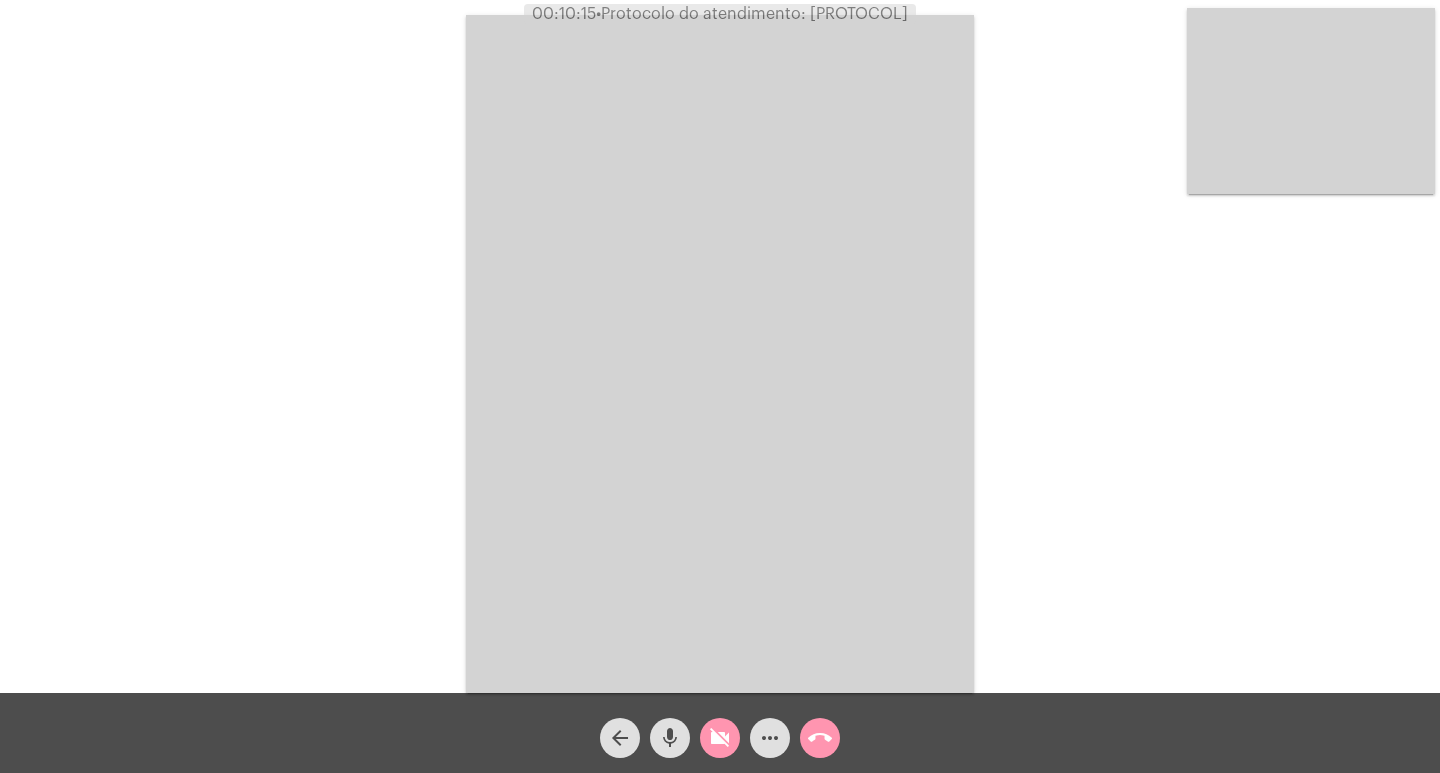 click on "videocam_off" 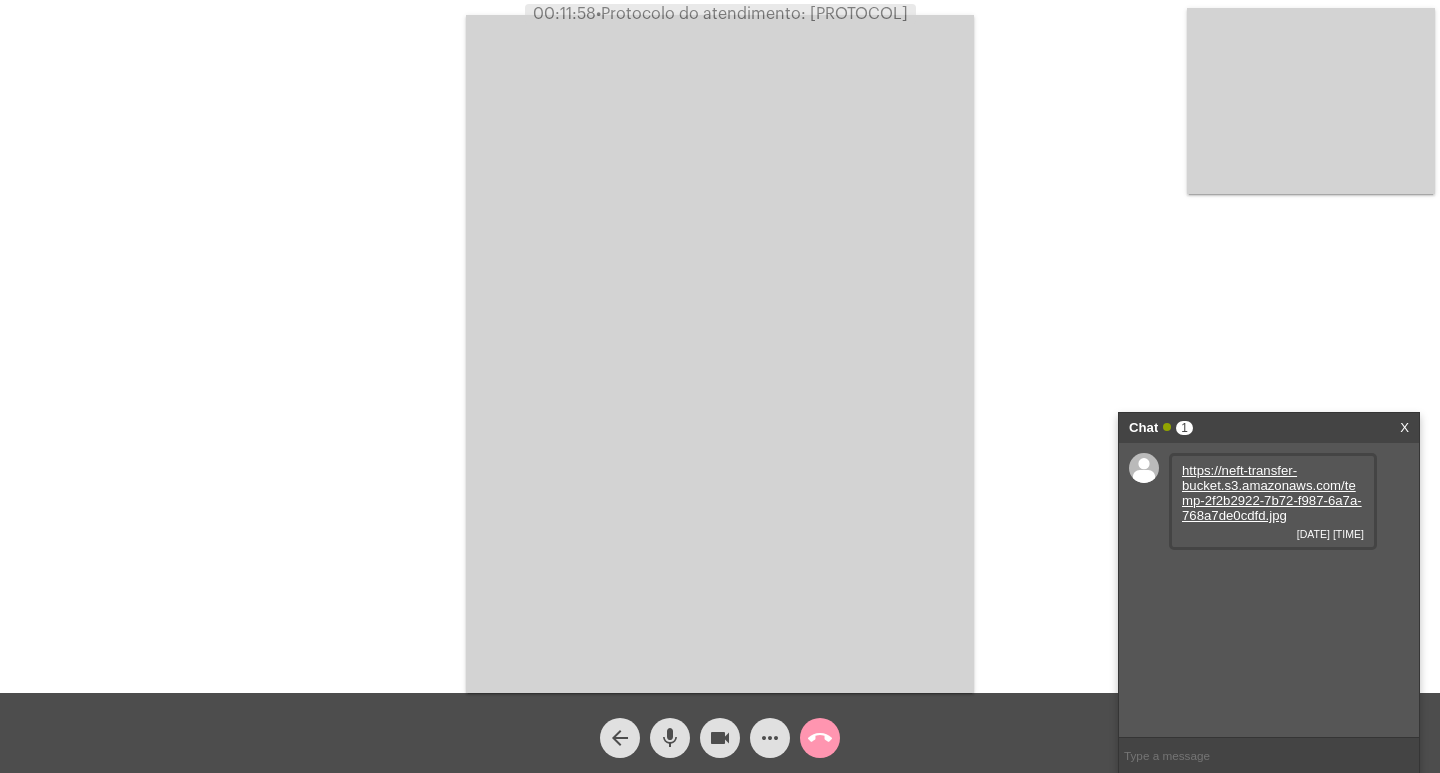 click on "https://neft-transfer-bucket.s3.amazonaws.com/temp-2f2b2922-7b72-f987-6a7a-768a7de0cdfd.jpg" at bounding box center [1272, 493] 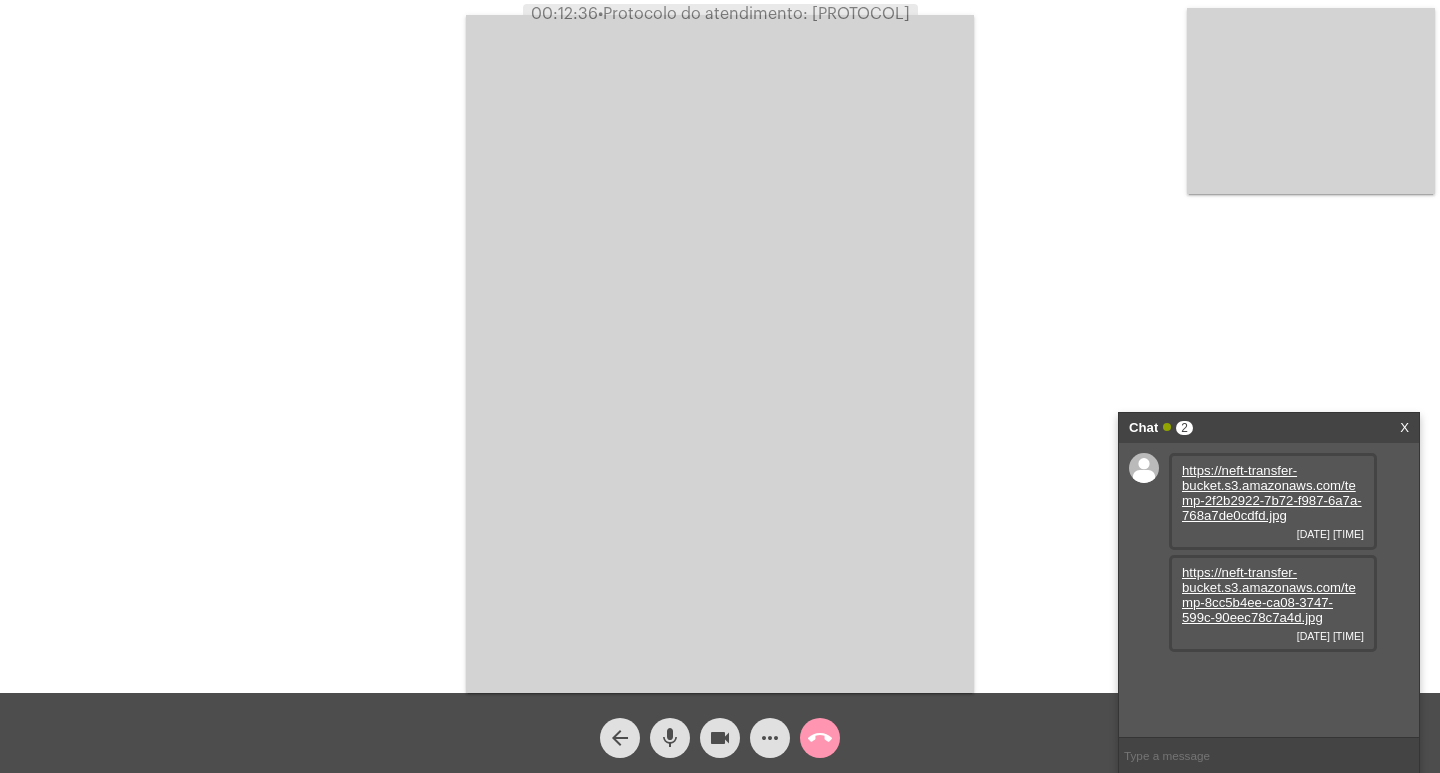 click on "https://neft-transfer-bucket.s3.amazonaws.com/temp-8cc5b4ee-ca08-3747-599c-90eec78c7a4d.jpg" at bounding box center (1269, 595) 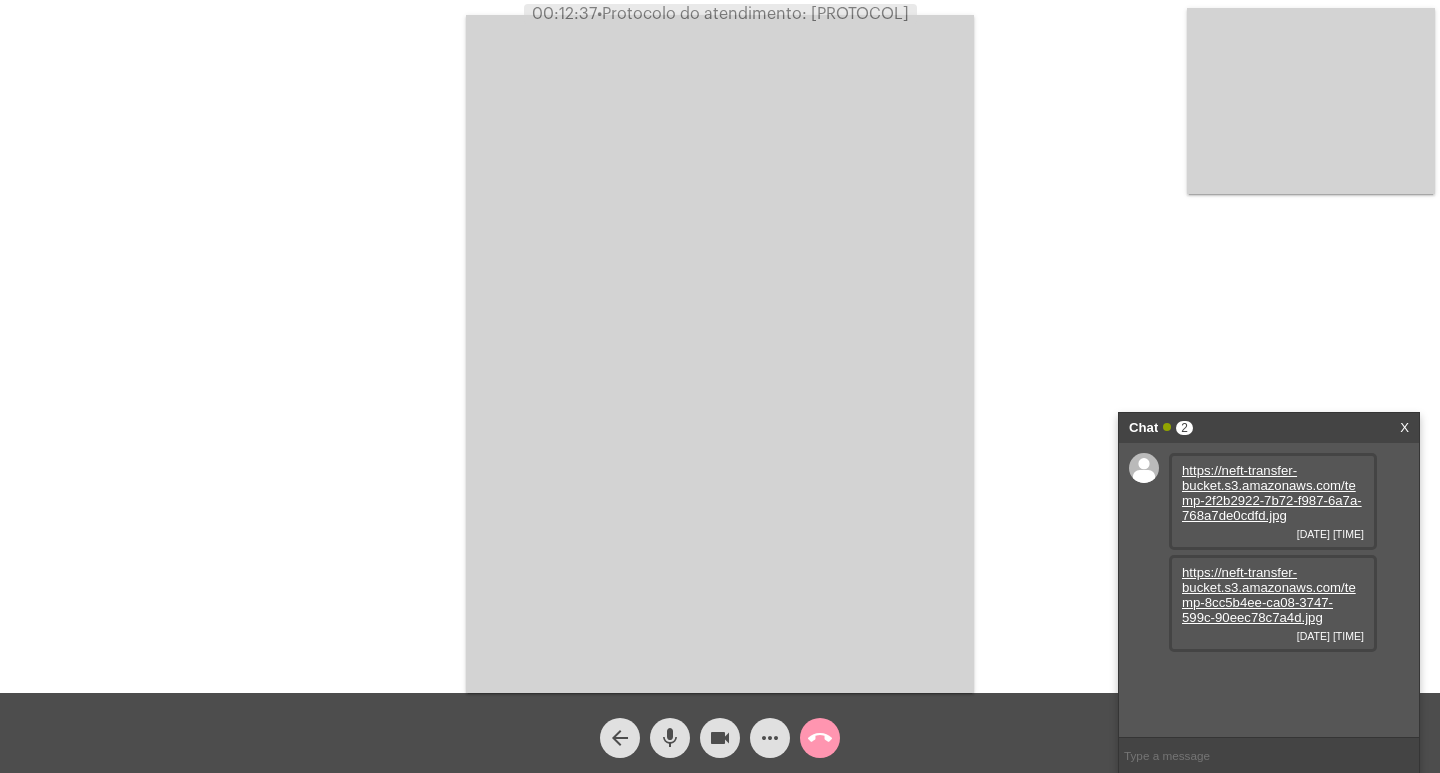 click on "Acessando Câmera e Microfone..." 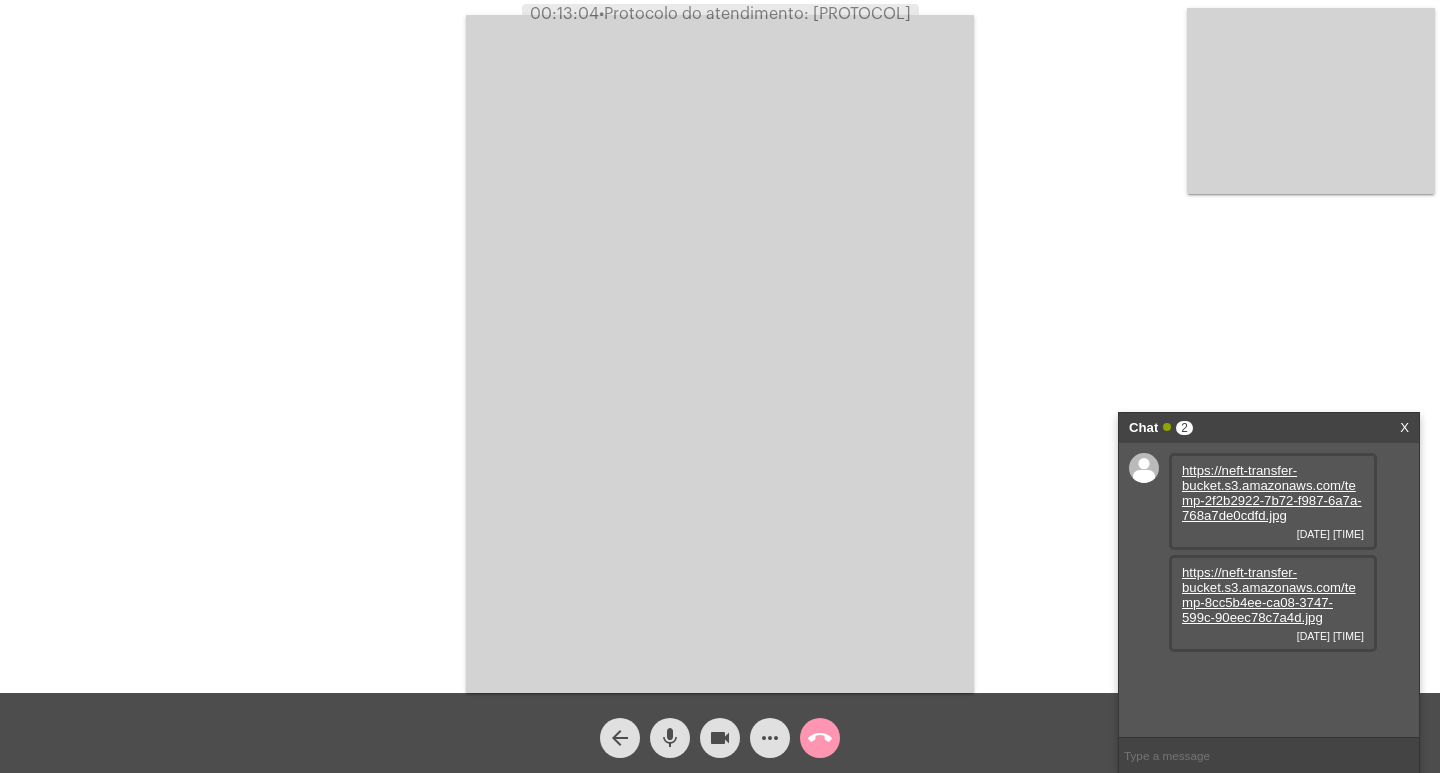 click on "•  Protocolo do atendimento: [PROTOCOL]" 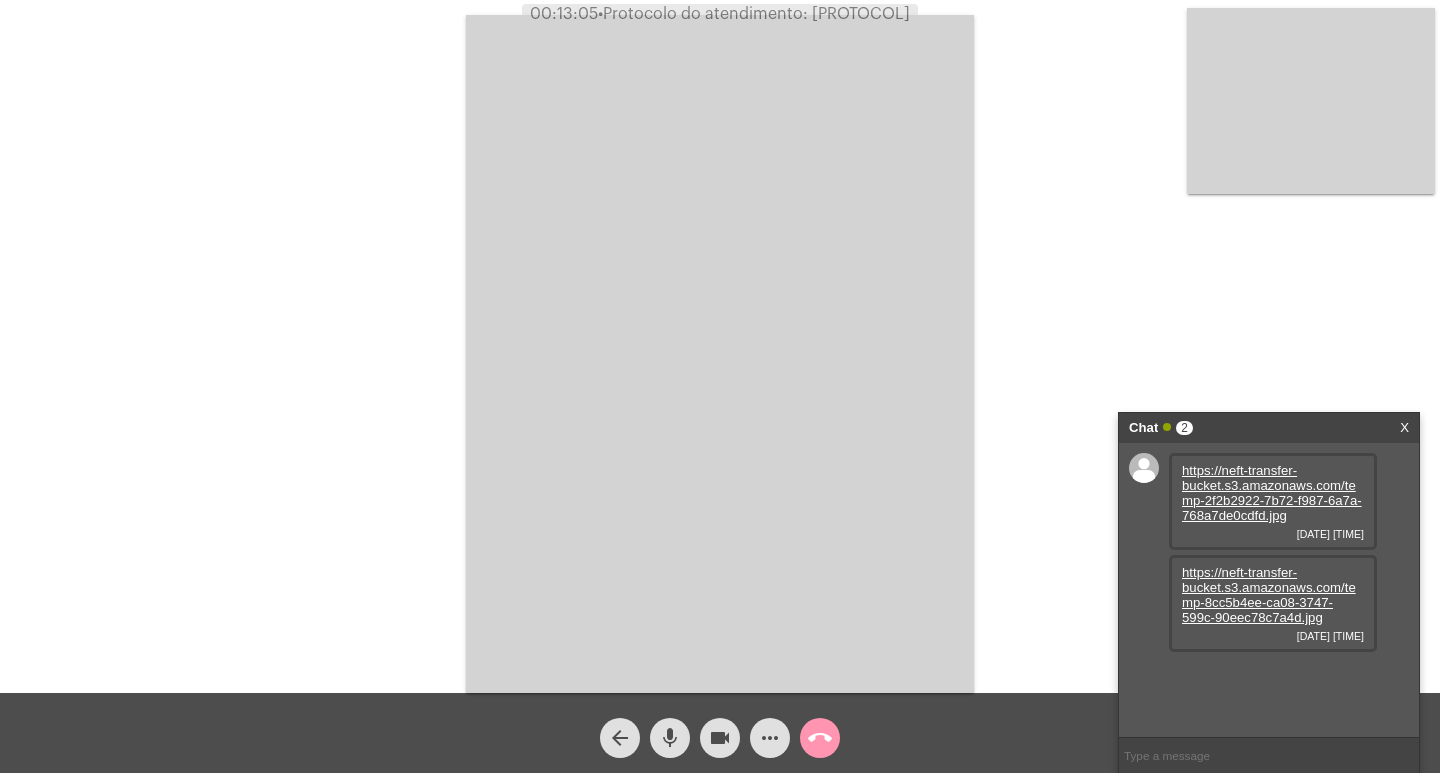 copy on "[PROTOCOL]" 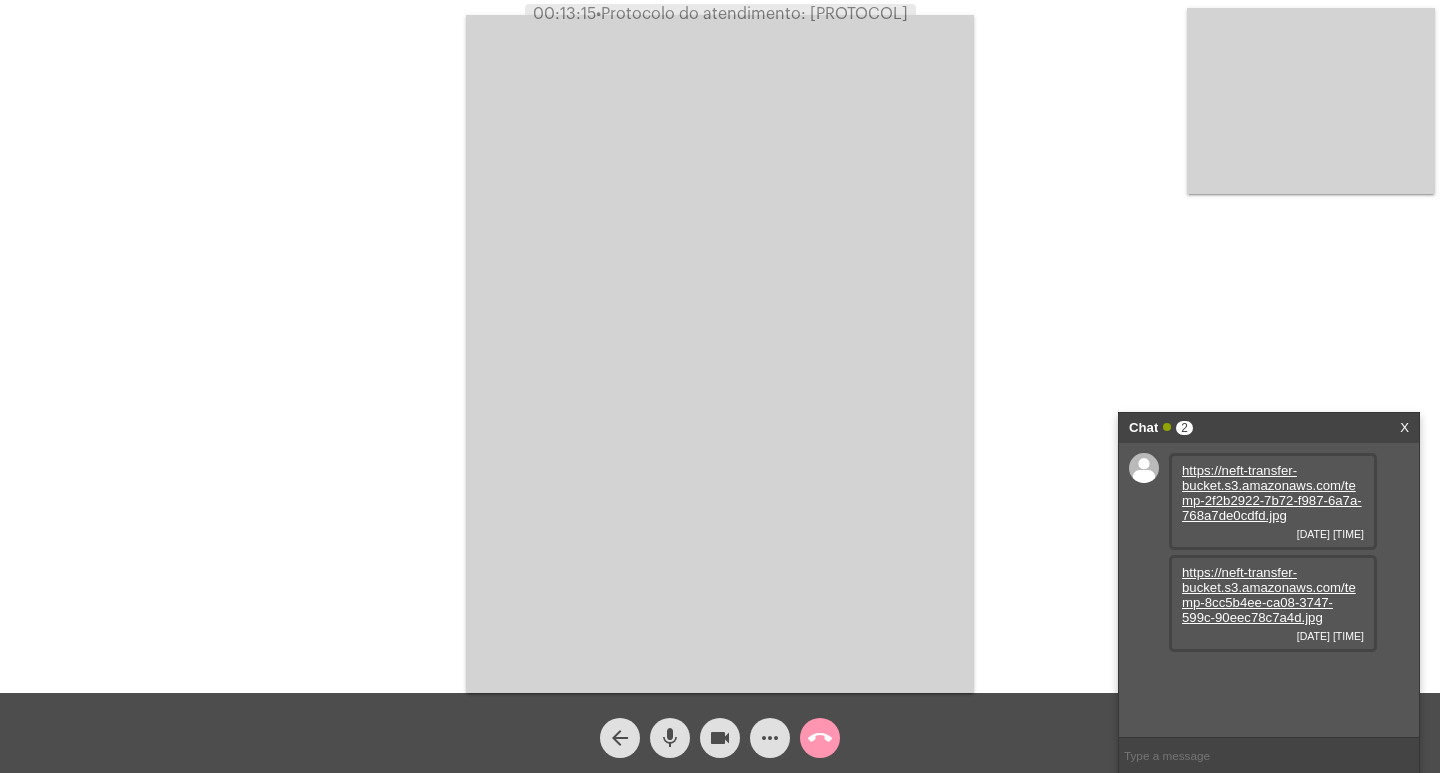 click on "Acessando Câmera e Microfone..." 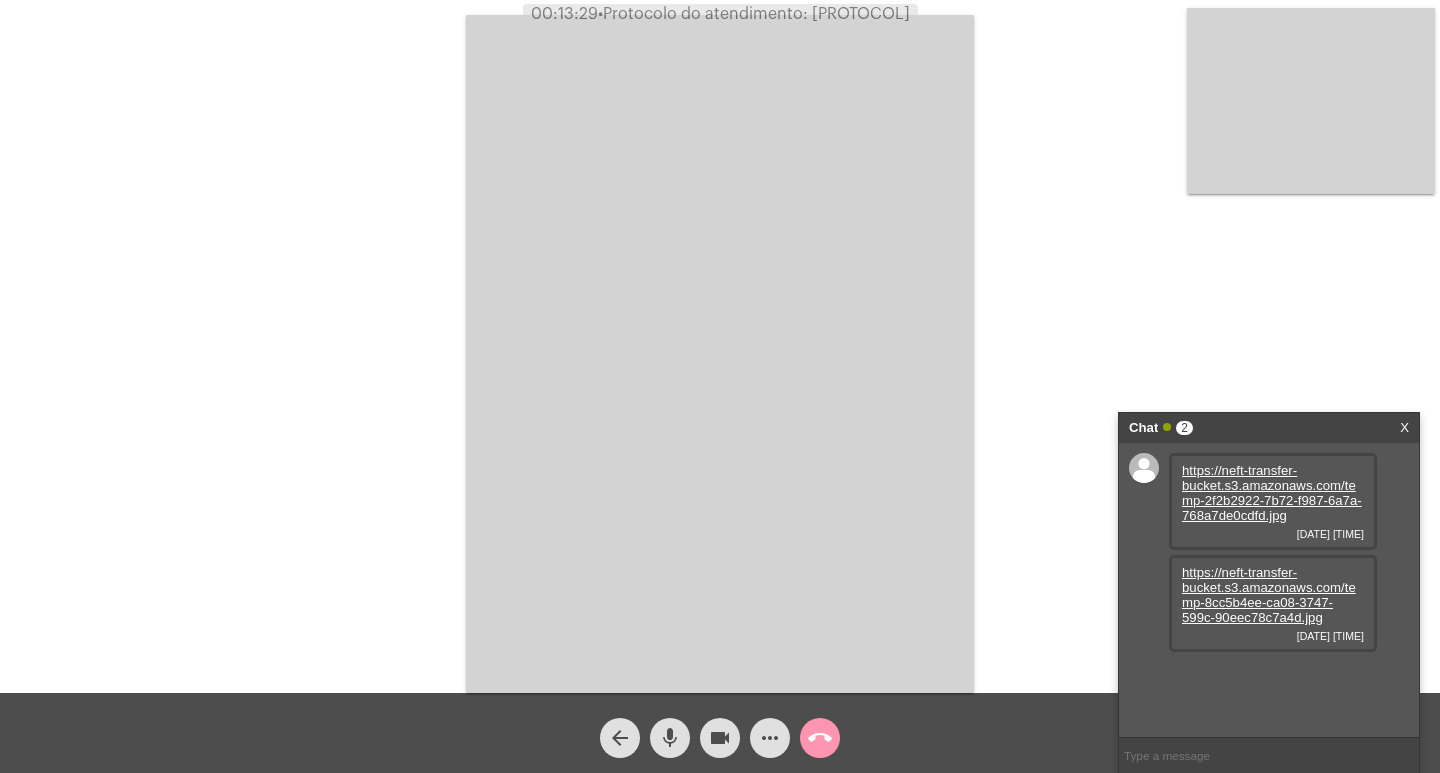 click on "Chat  2 X" at bounding box center (1269, 428) 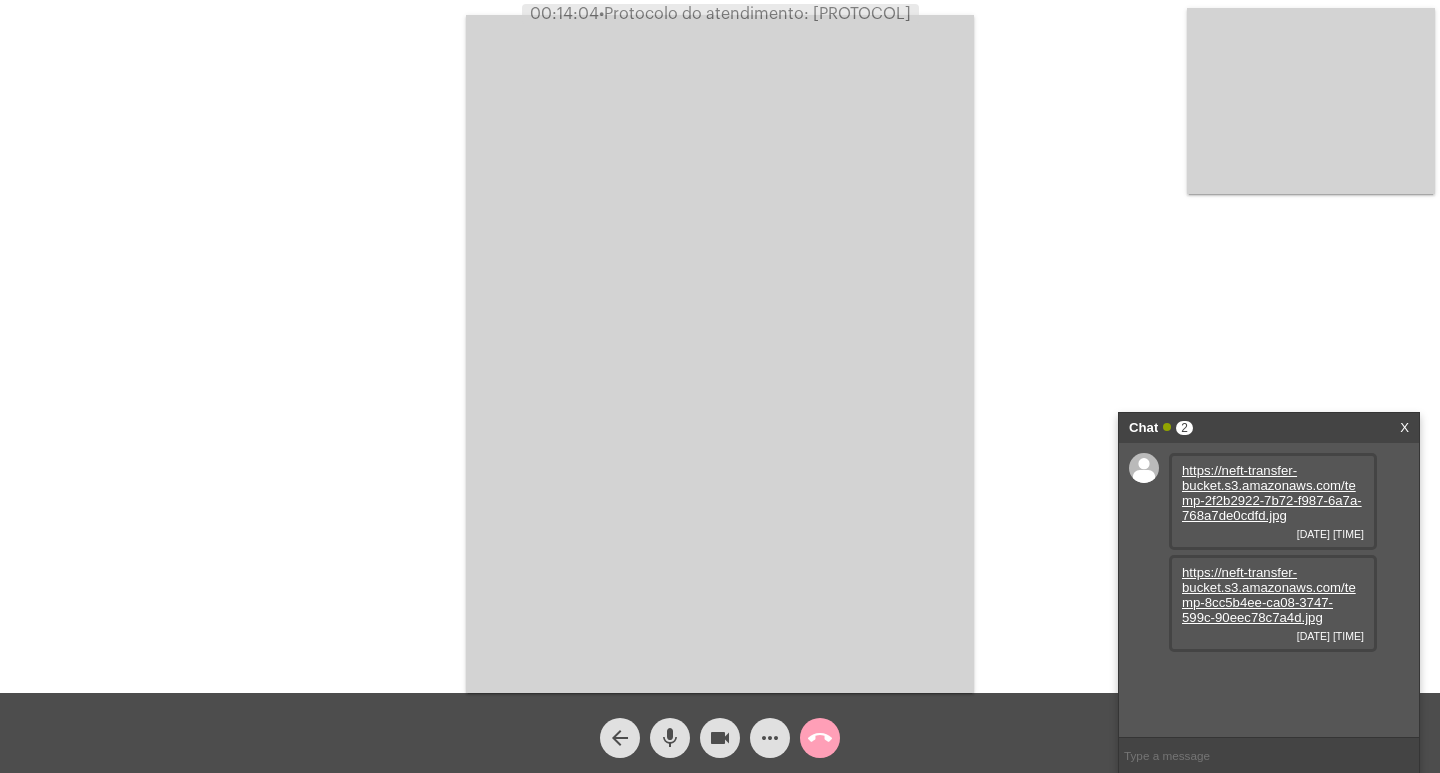 click on "call_end" 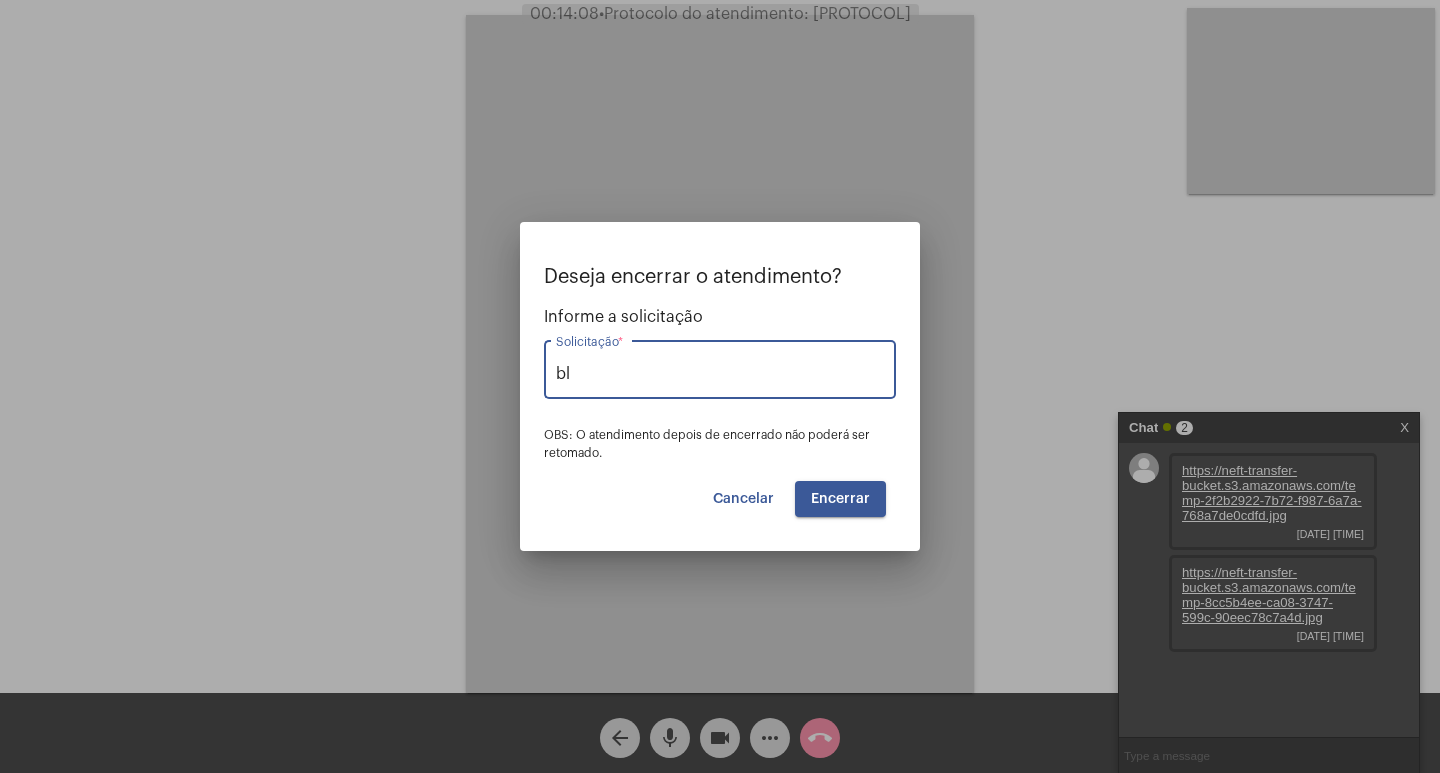 type on "b" 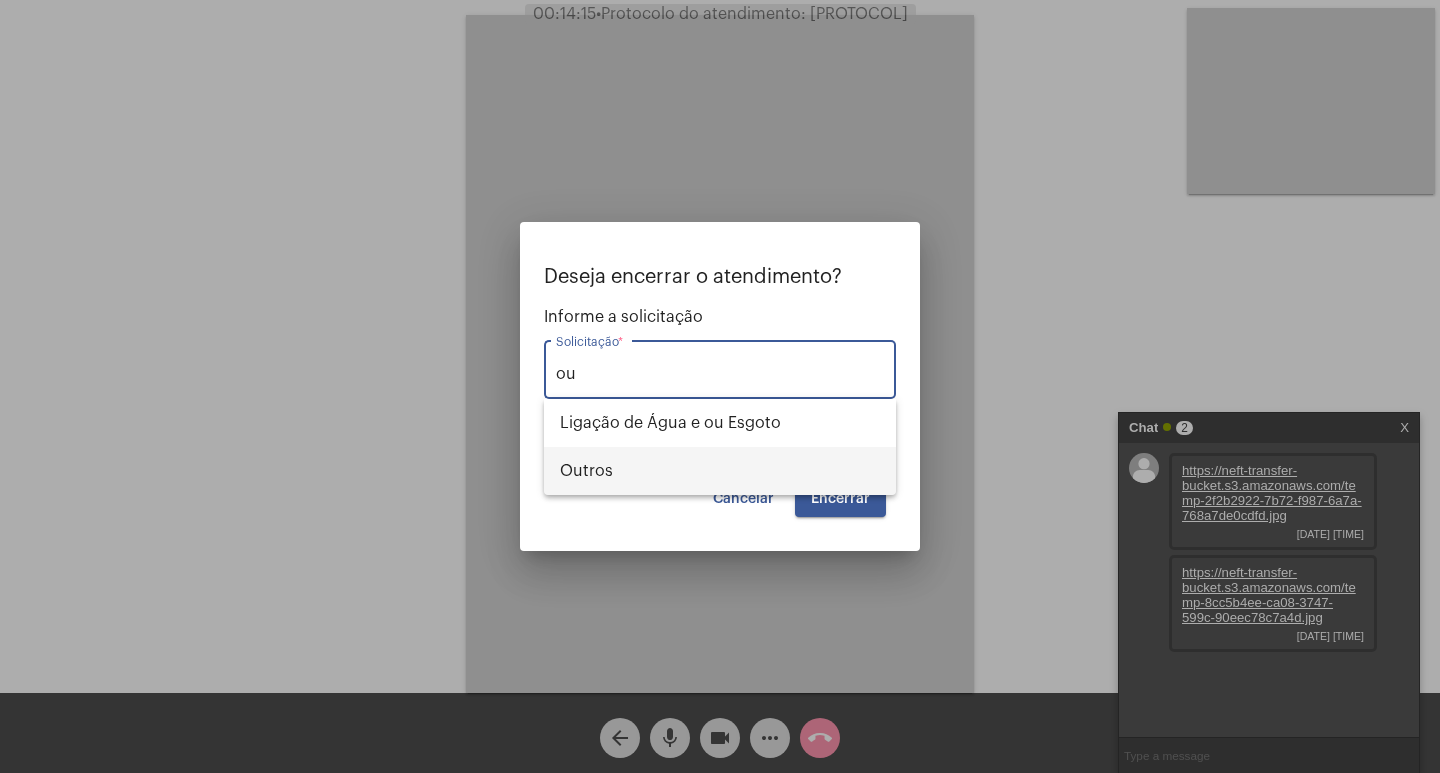 click on "Outros" at bounding box center (720, 471) 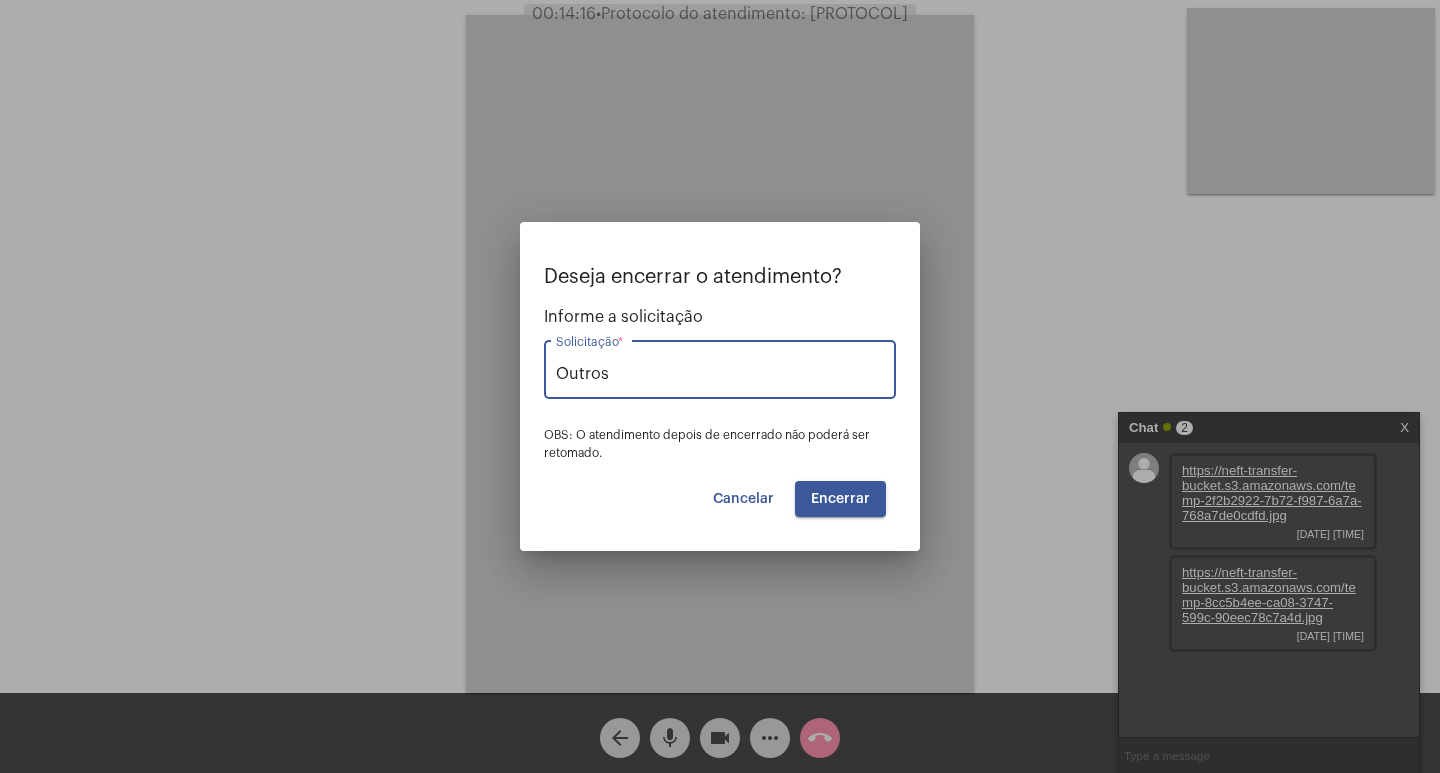 click on "Encerrar" at bounding box center (840, 499) 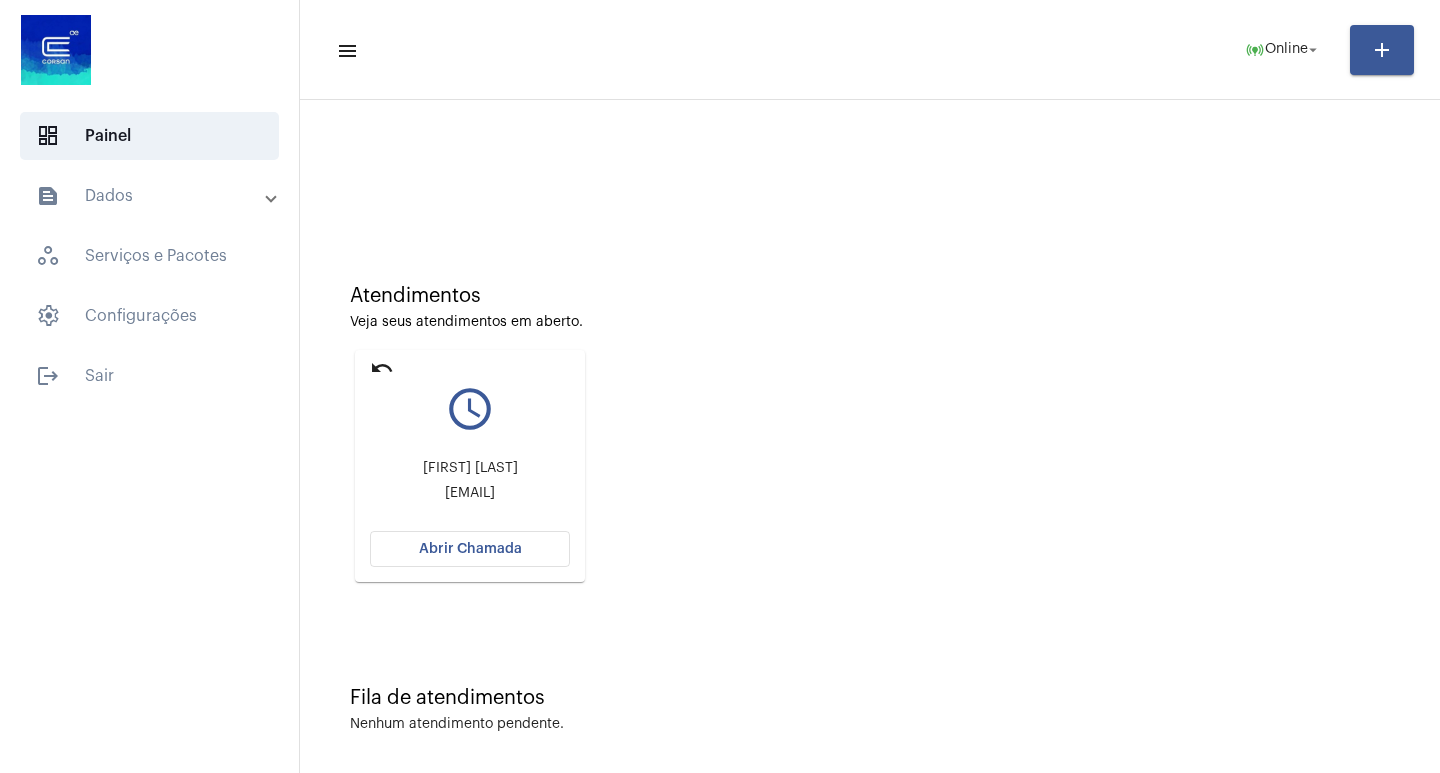 click on "undo query_builder [FULL NAME] [EMAIL] Abrir Chamada" 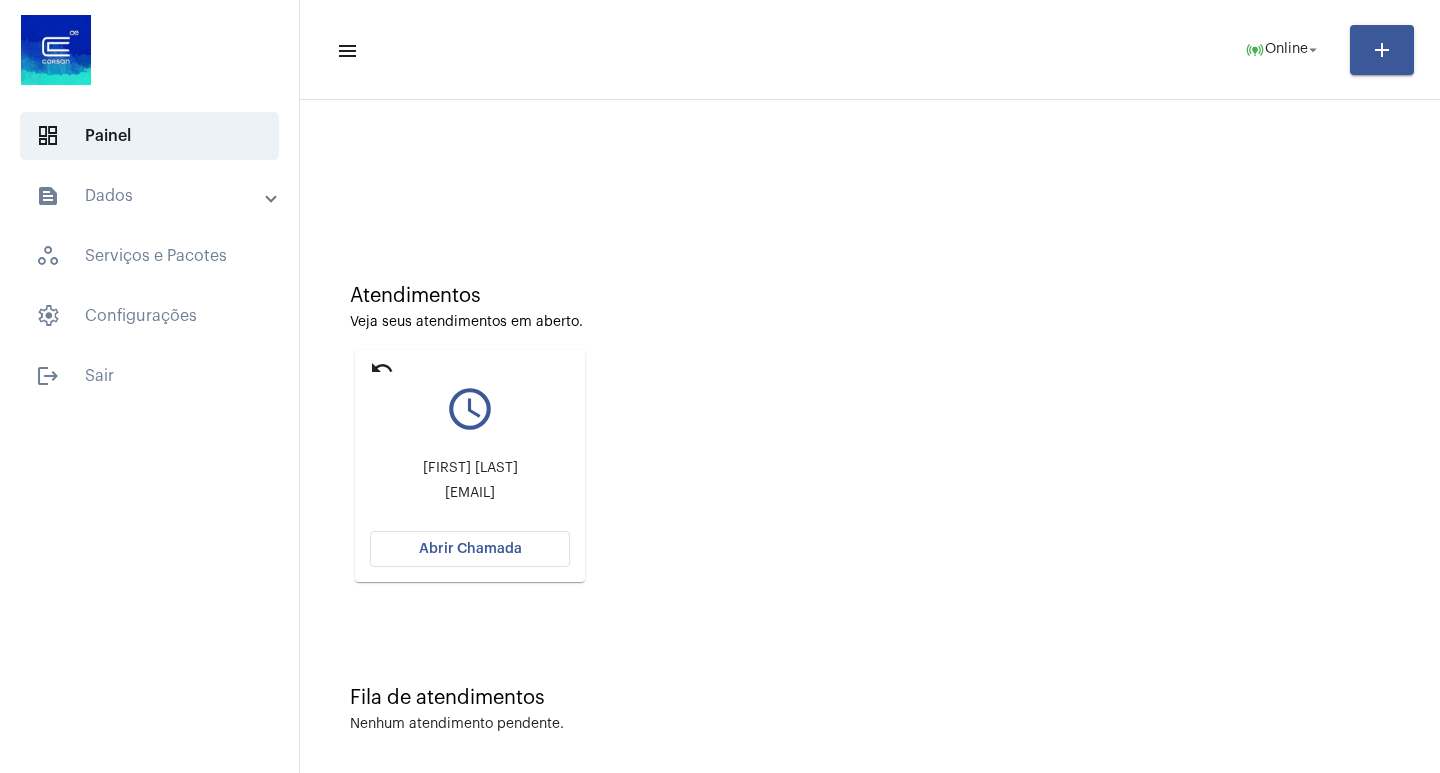 click on "undo" 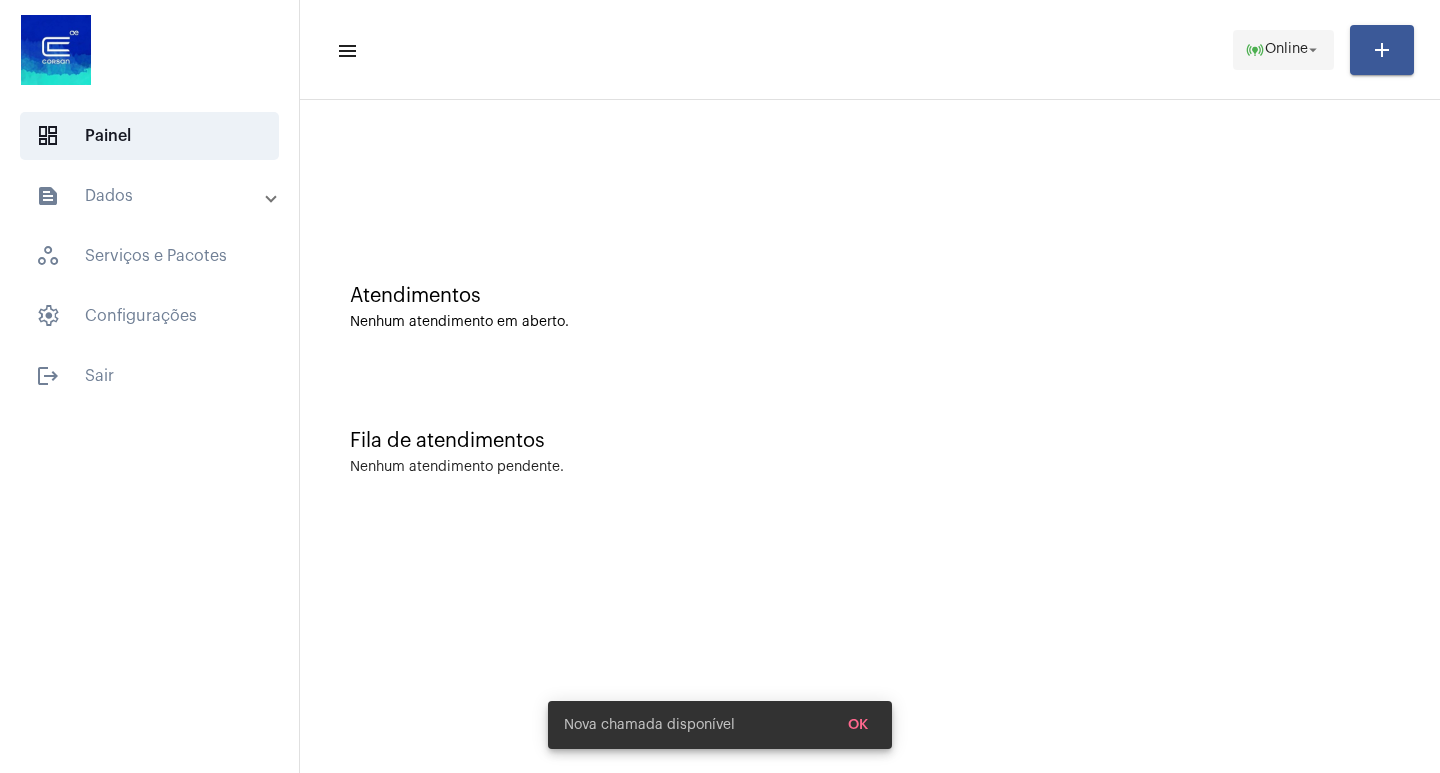 click on "Online" 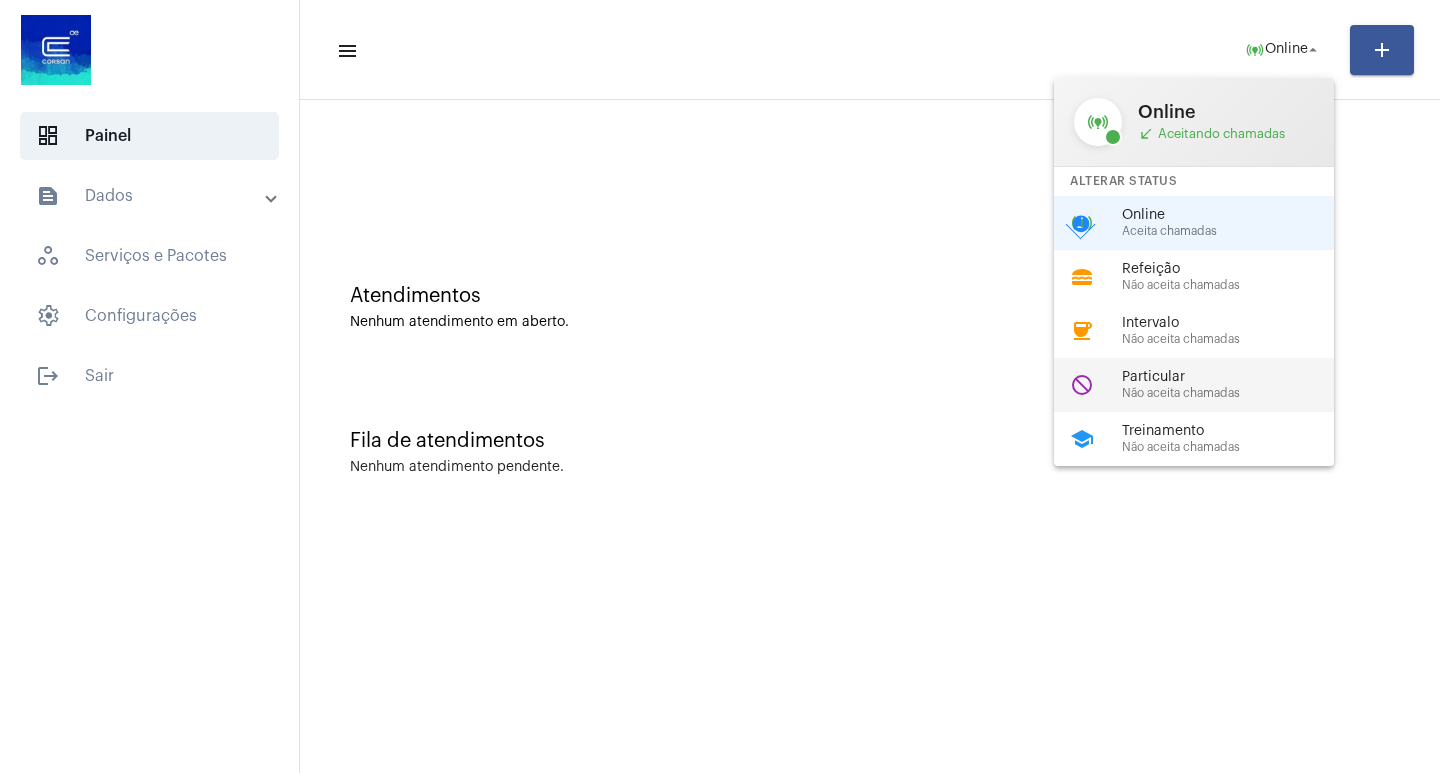 click on "Particular" at bounding box center [1236, 377] 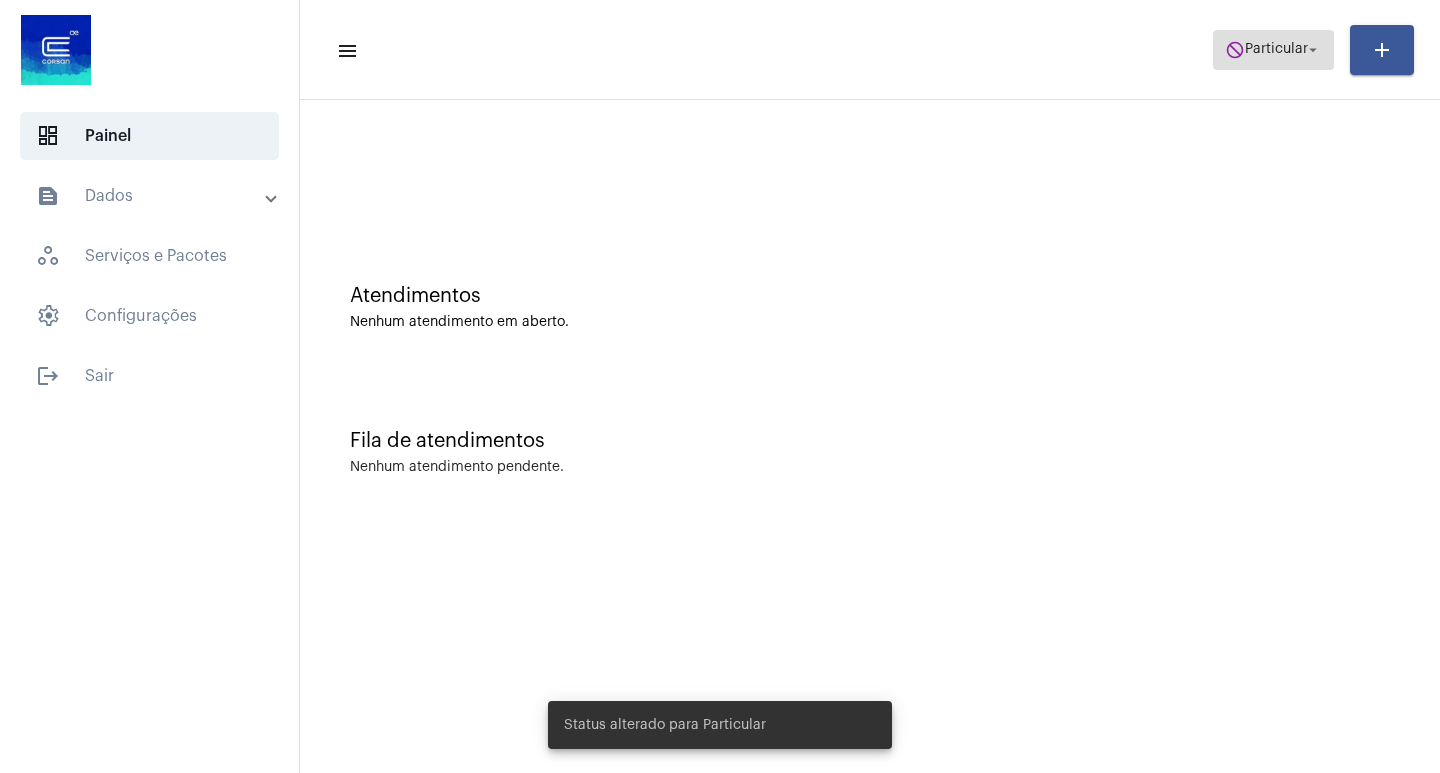 click on "Particular" 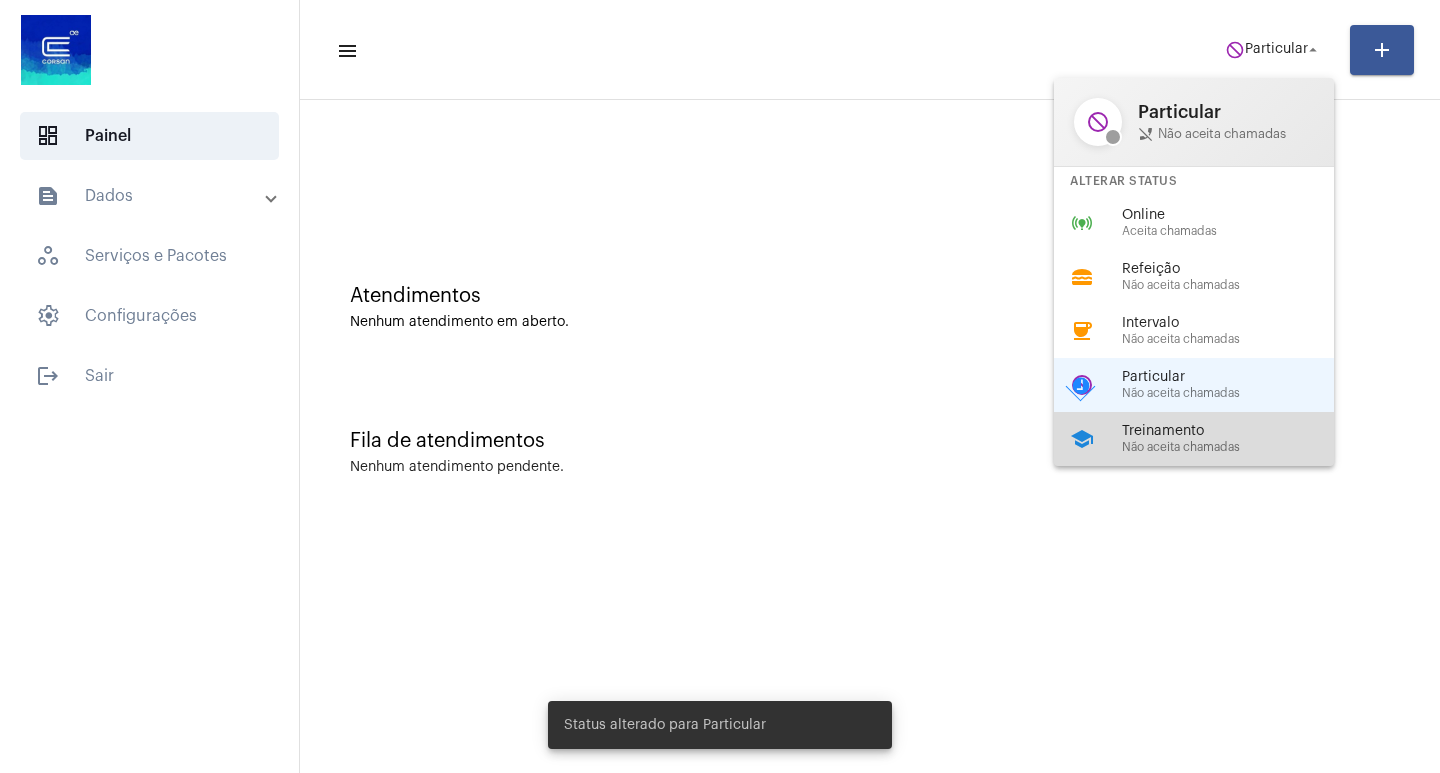 click on "Treinamento" at bounding box center [1236, 431] 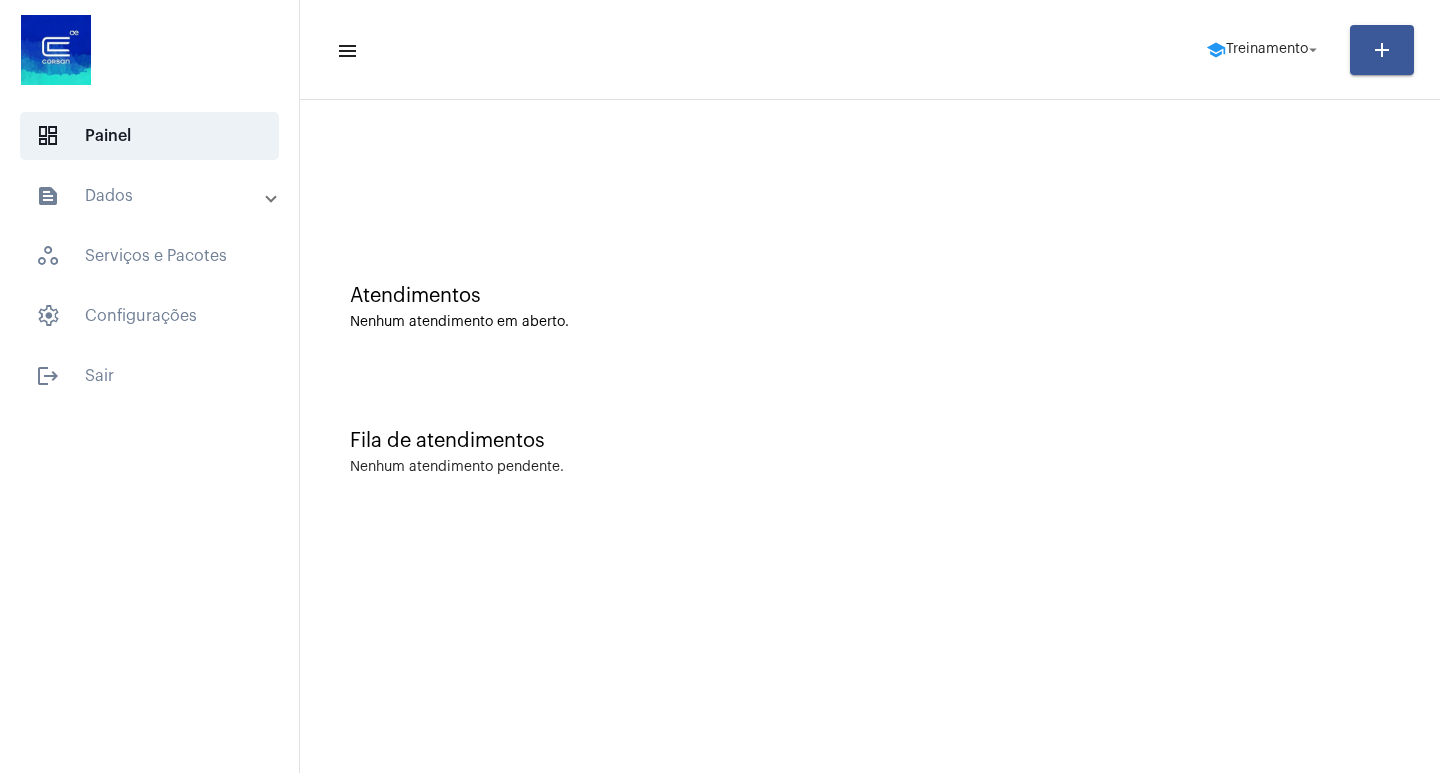 drag, startPoint x: 691, startPoint y: 250, endPoint x: 679, endPoint y: 227, distance: 25.942244 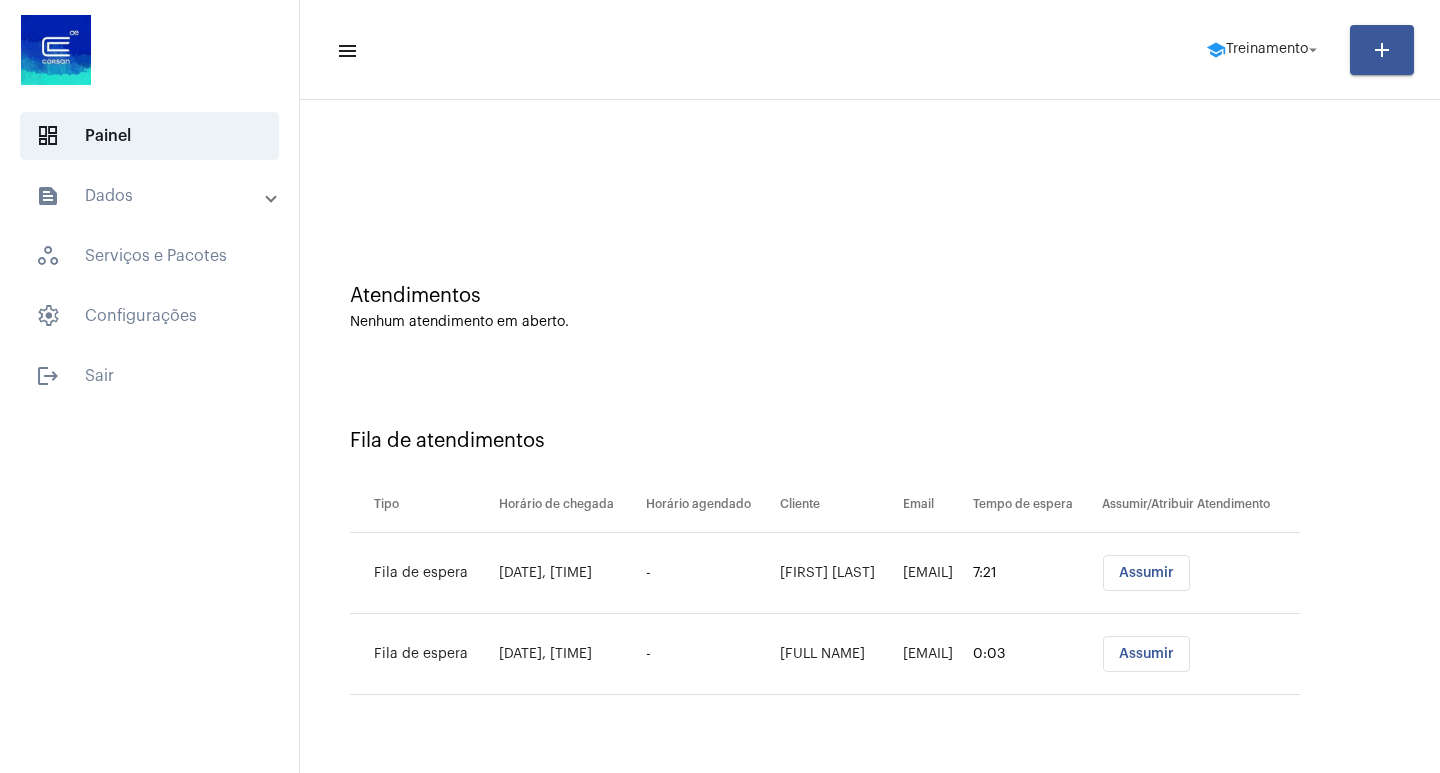click on "Assumir" 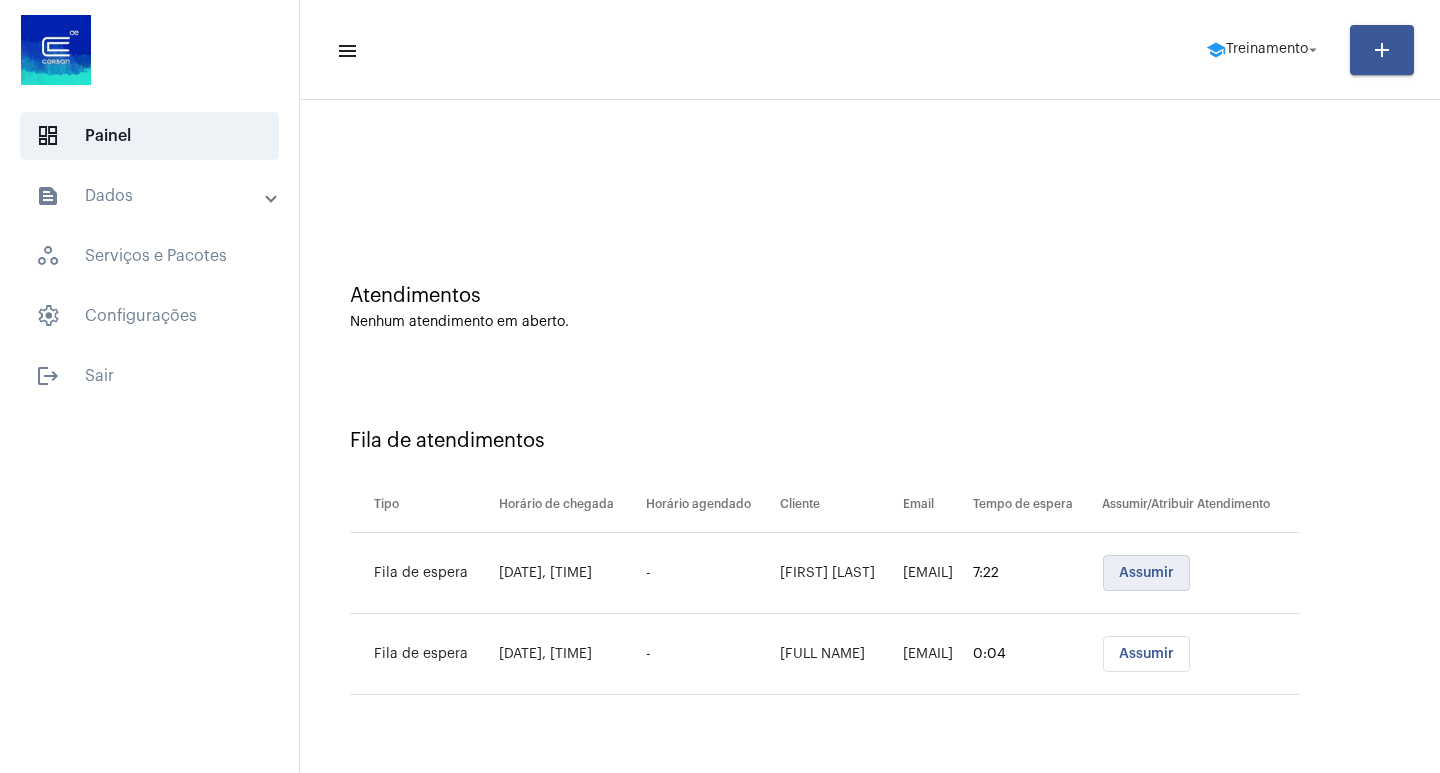 click on "Assumir" at bounding box center (1146, 573) 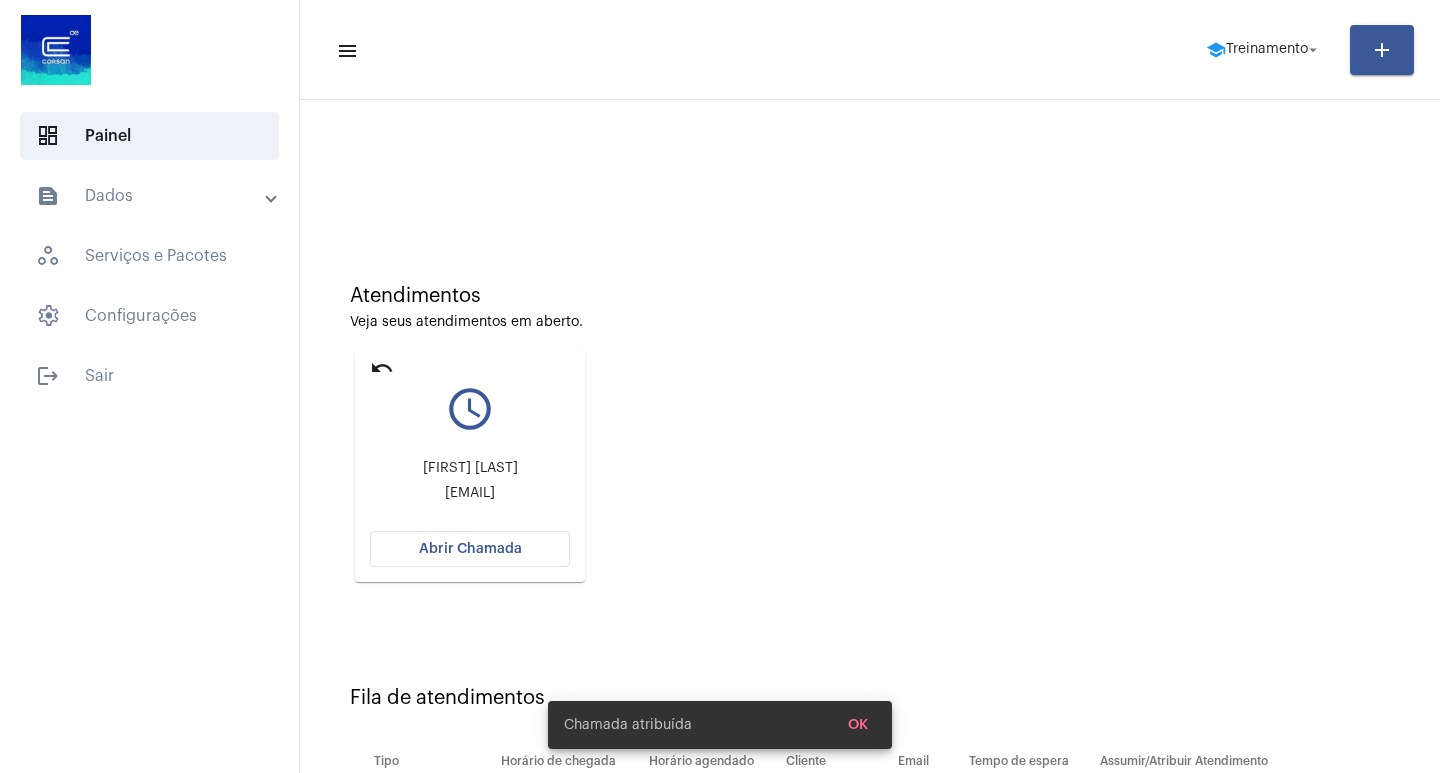 click on "Abrir Chamada" 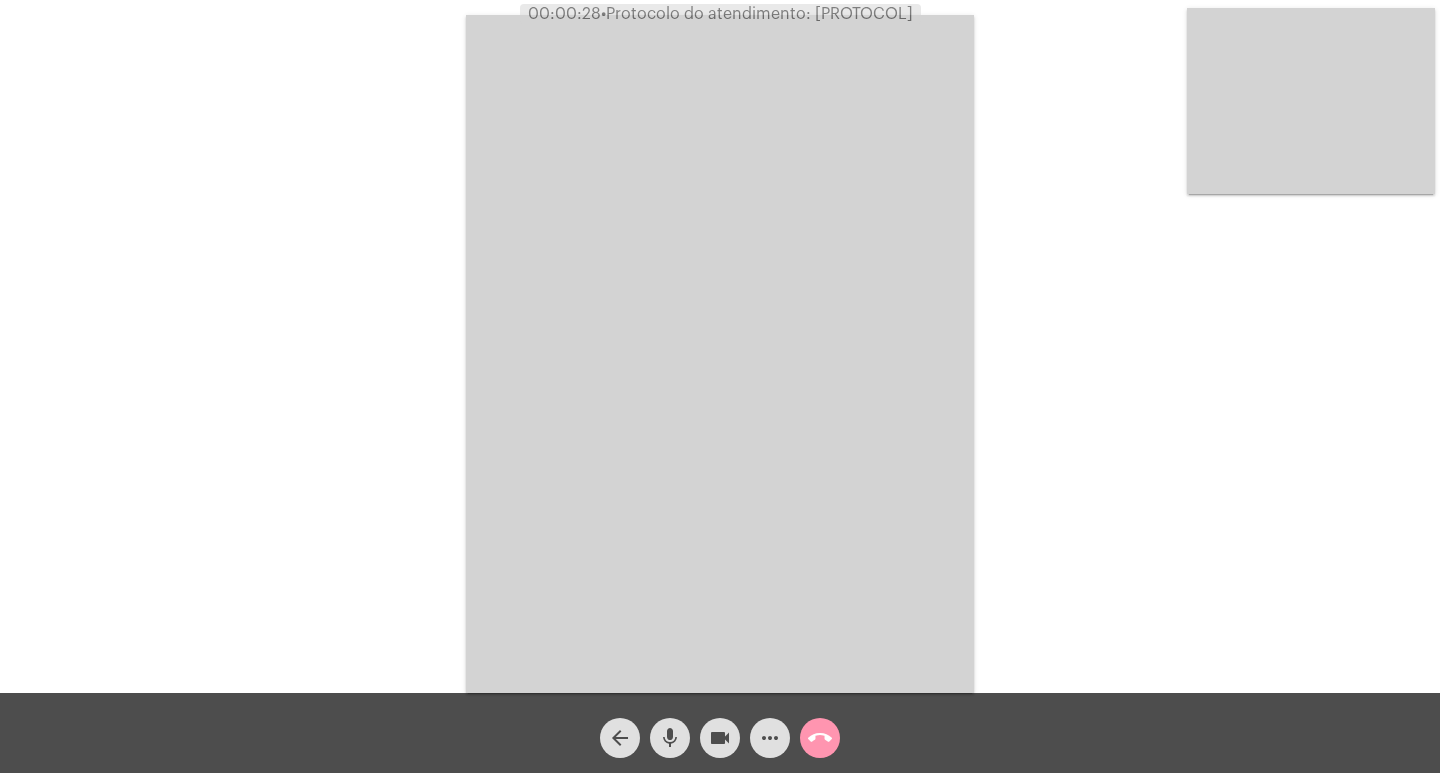 click on "Acessando Câmera e Microfone..." 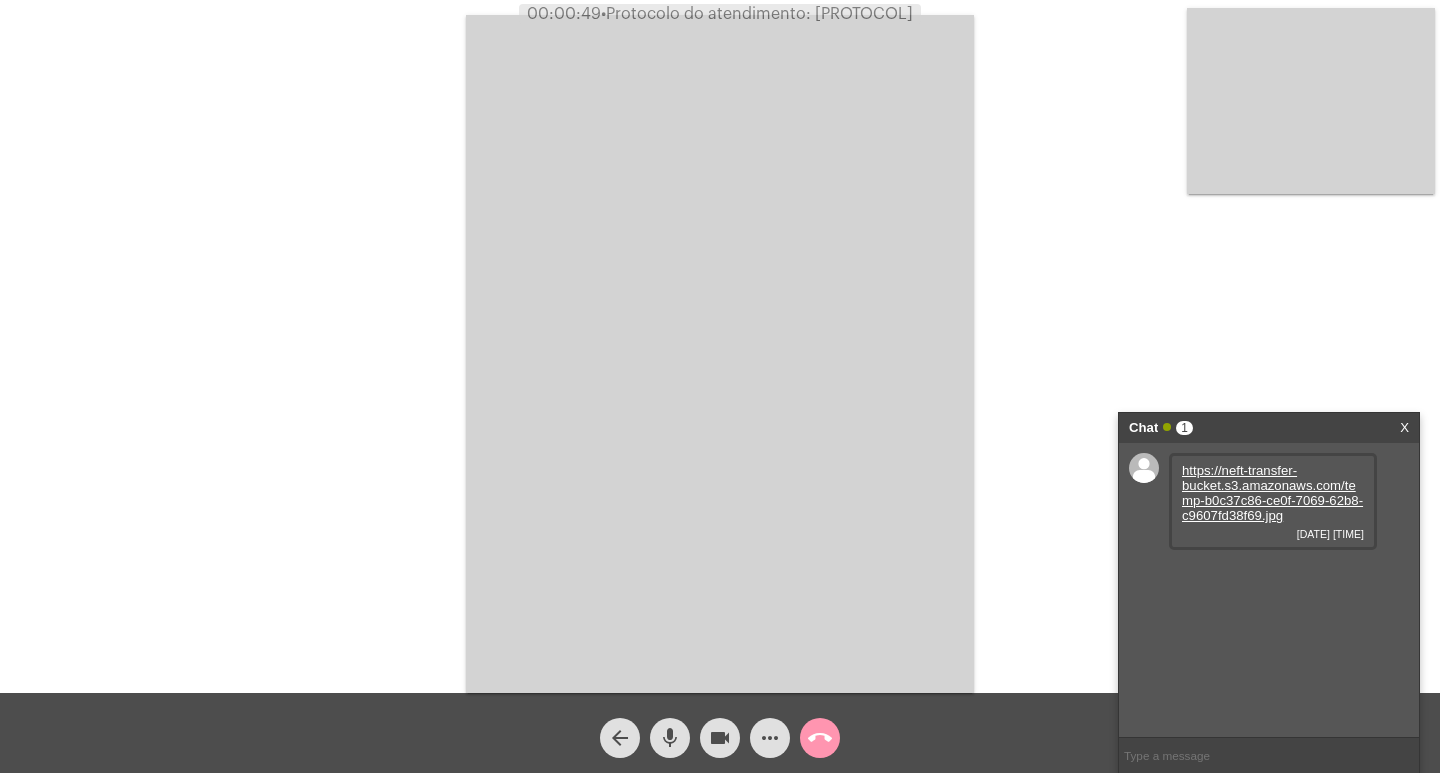 click on "https://neft-transfer-bucket.s3.amazonaws.com/temp-b0c37c86-ce0f-7069-62b8-c9607fd38f69.jpg" at bounding box center (1272, 493) 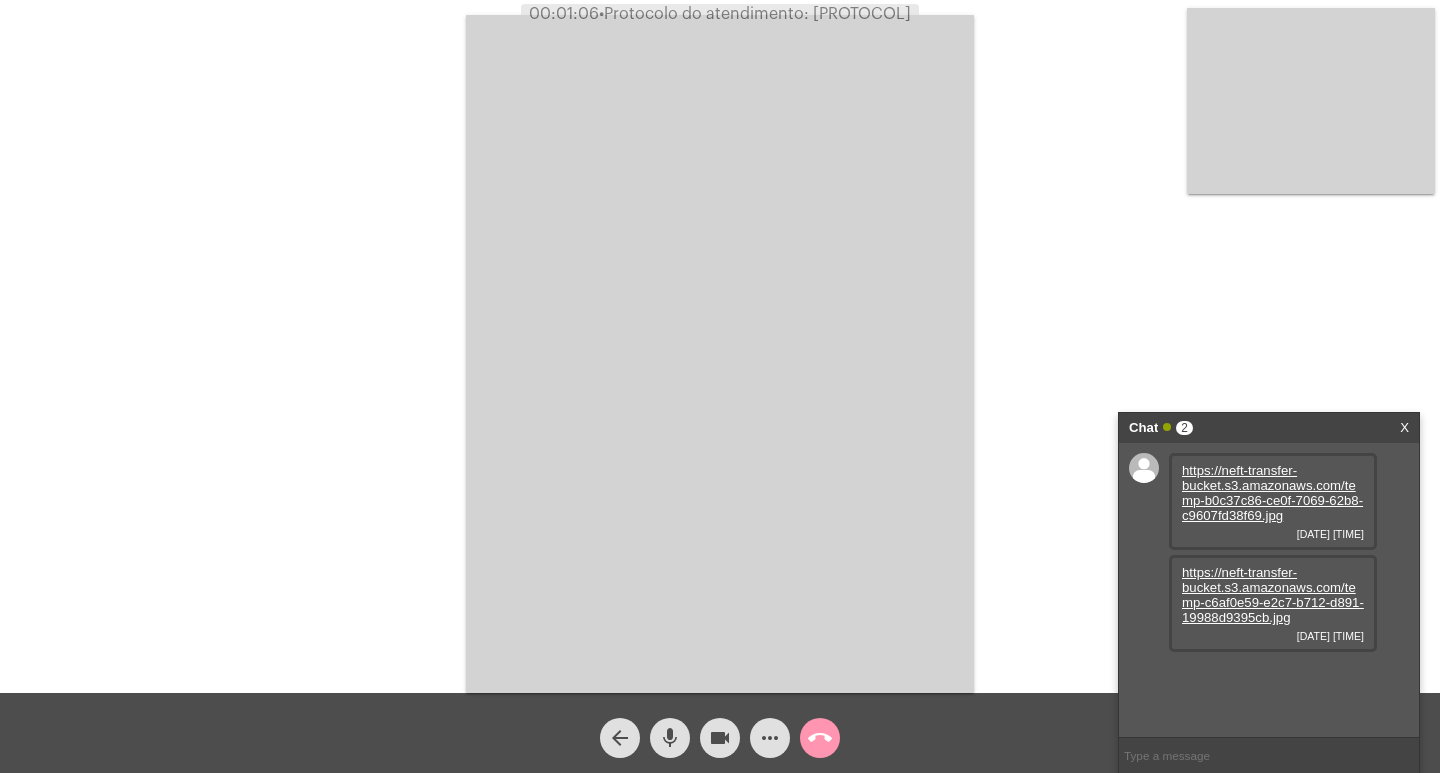 click on "https://neft-transfer-bucket.s3.amazonaws.com/temp-c6af0e59-e2c7-b712-d891-19988d9395cb.jpg" at bounding box center [1273, 595] 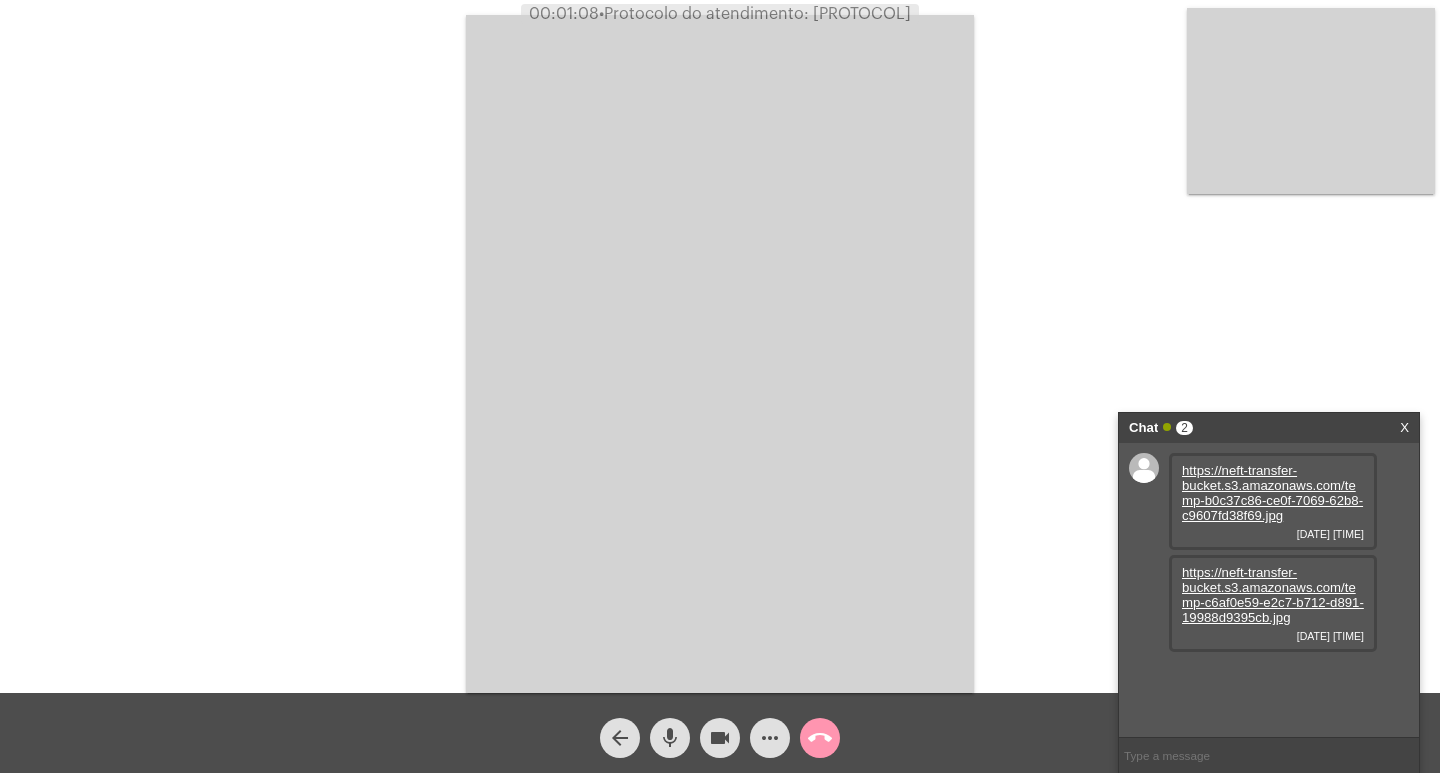 click at bounding box center [720, 354] 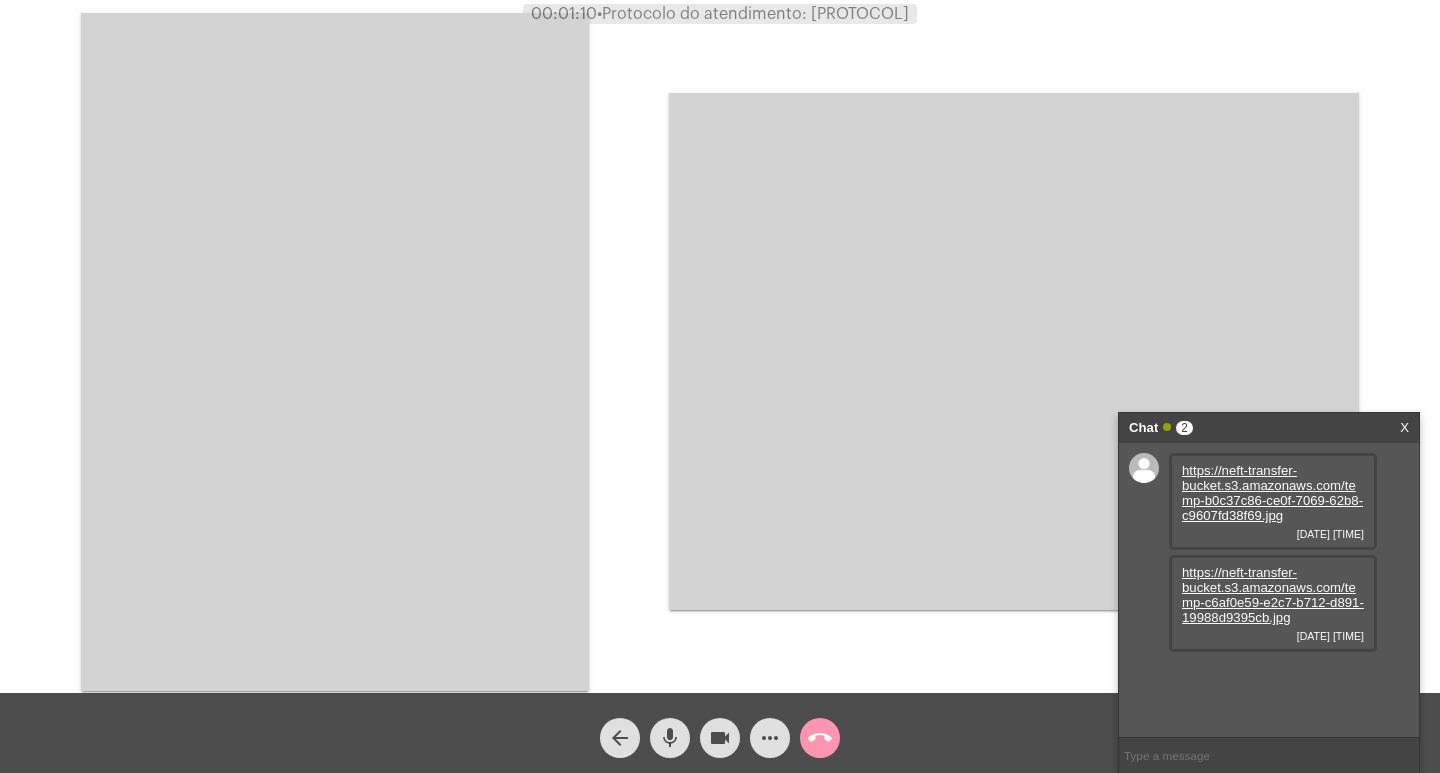 click at bounding box center [335, 352] 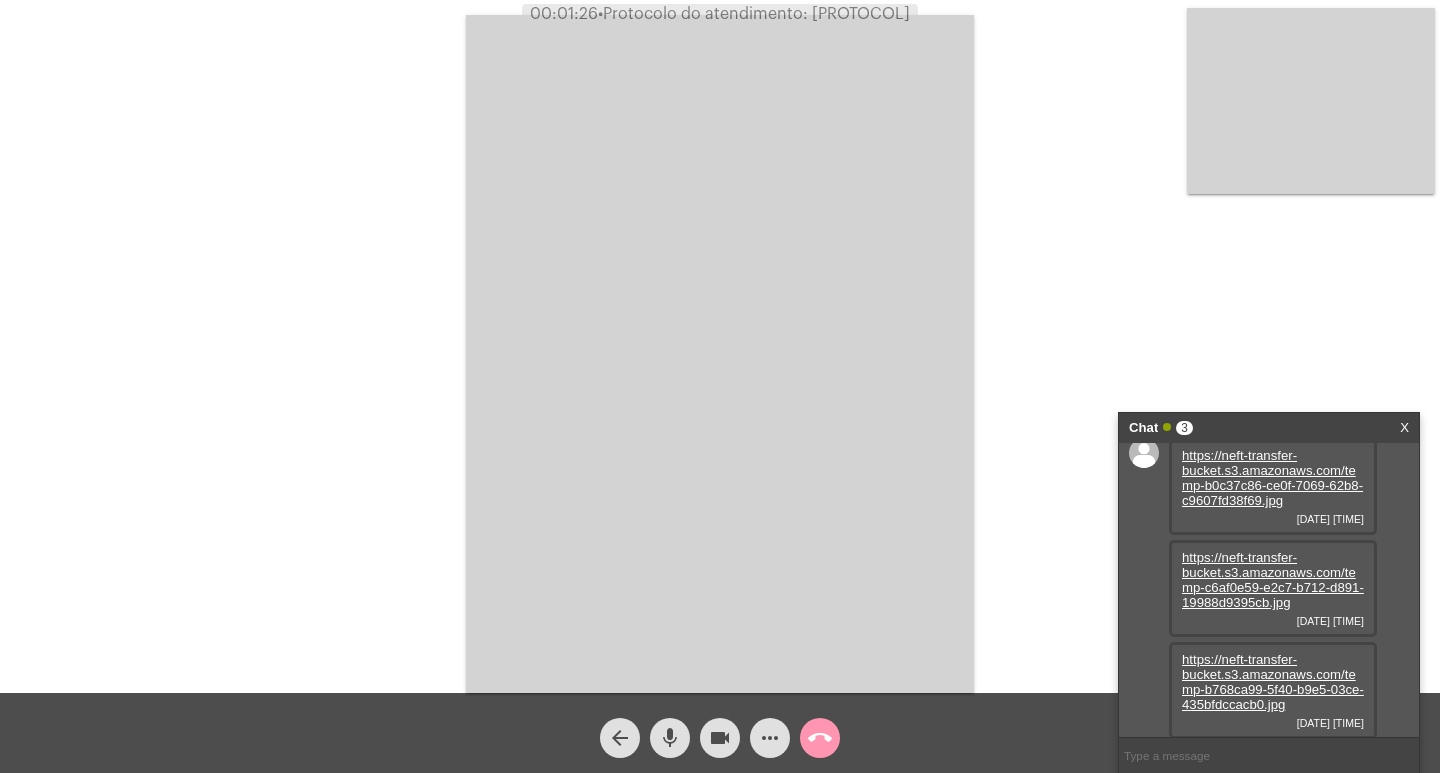 scroll, scrollTop: 17, scrollLeft: 0, axis: vertical 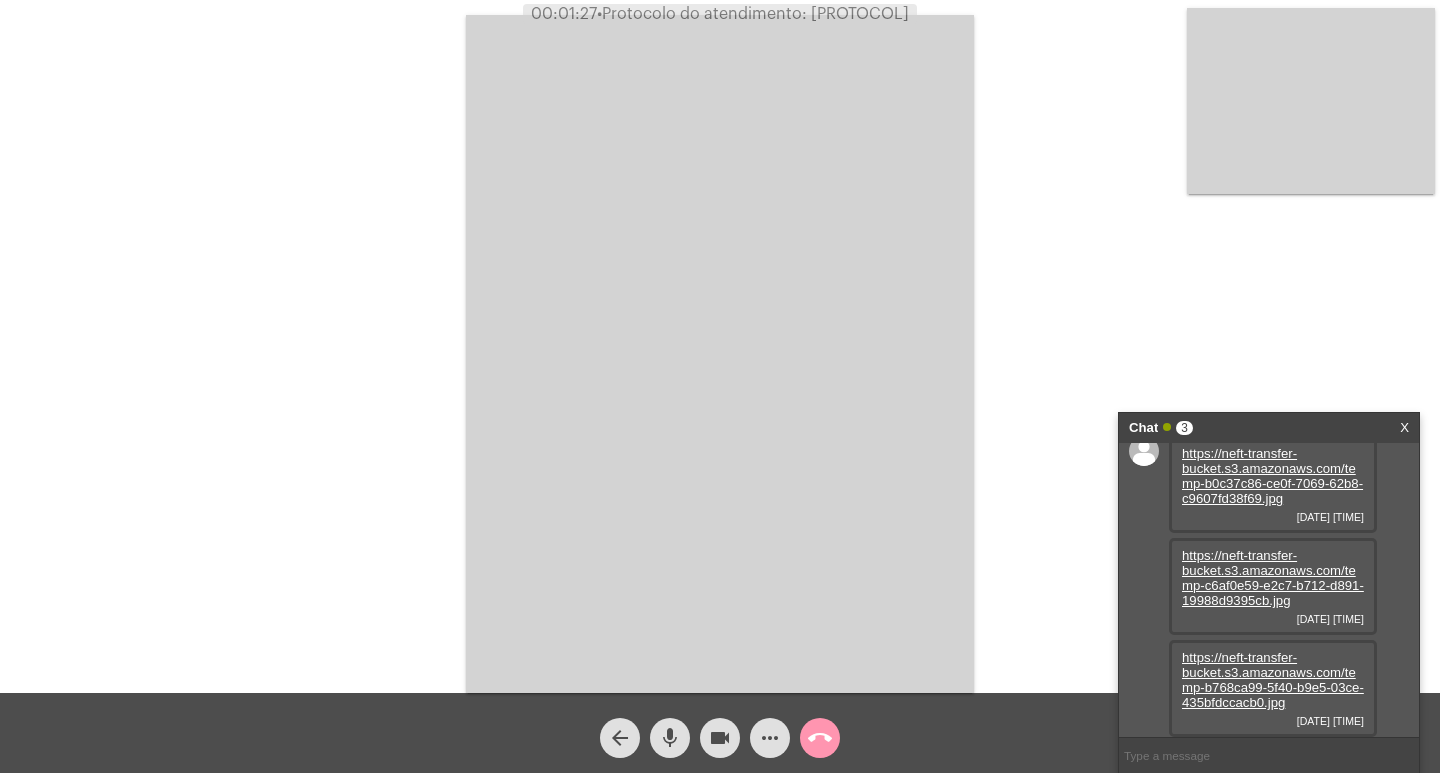 click on "https://neft-transfer-bucket.s3.amazonaws.com/temp-b768ca99-5f40-b9e5-03ce-435bfdccacb0.jpg" at bounding box center (1273, 680) 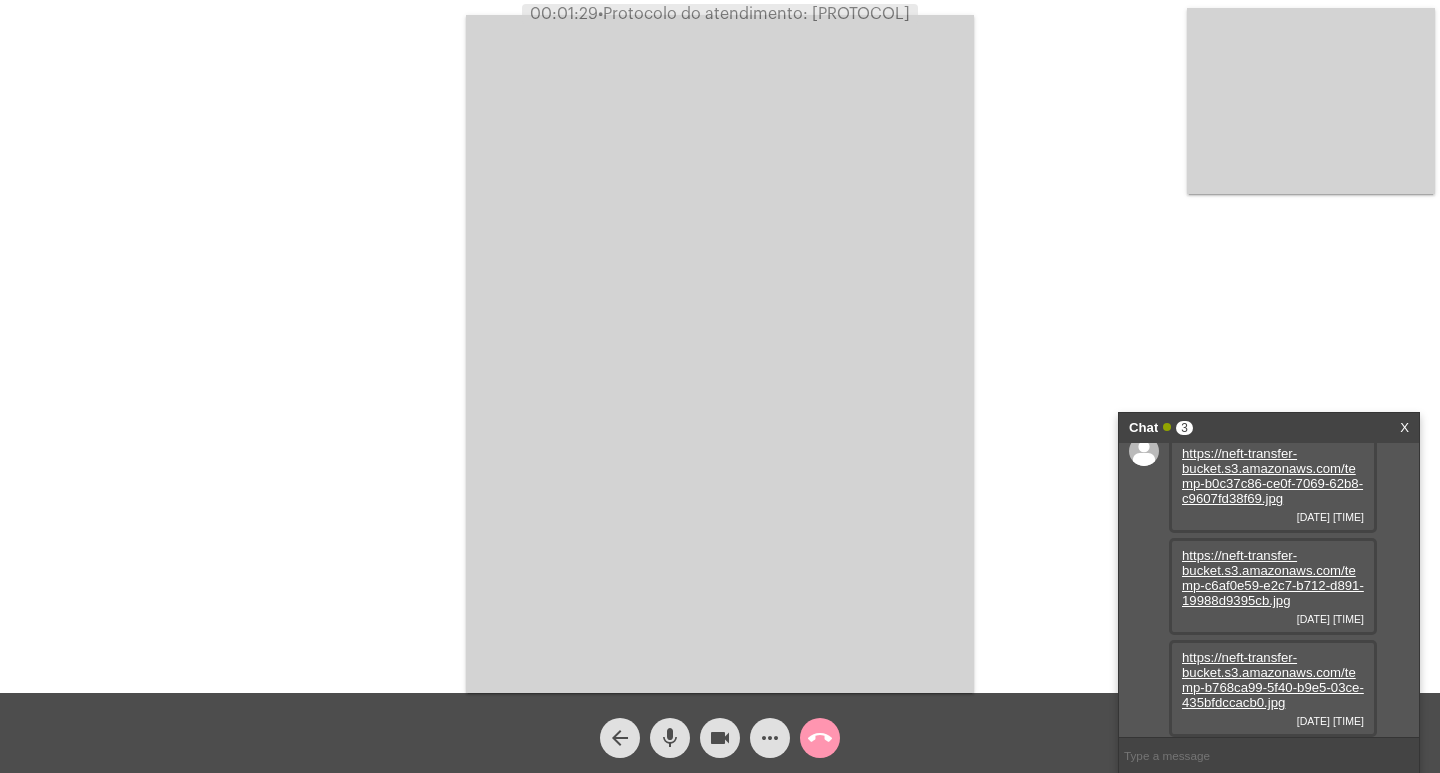 click at bounding box center [720, 354] 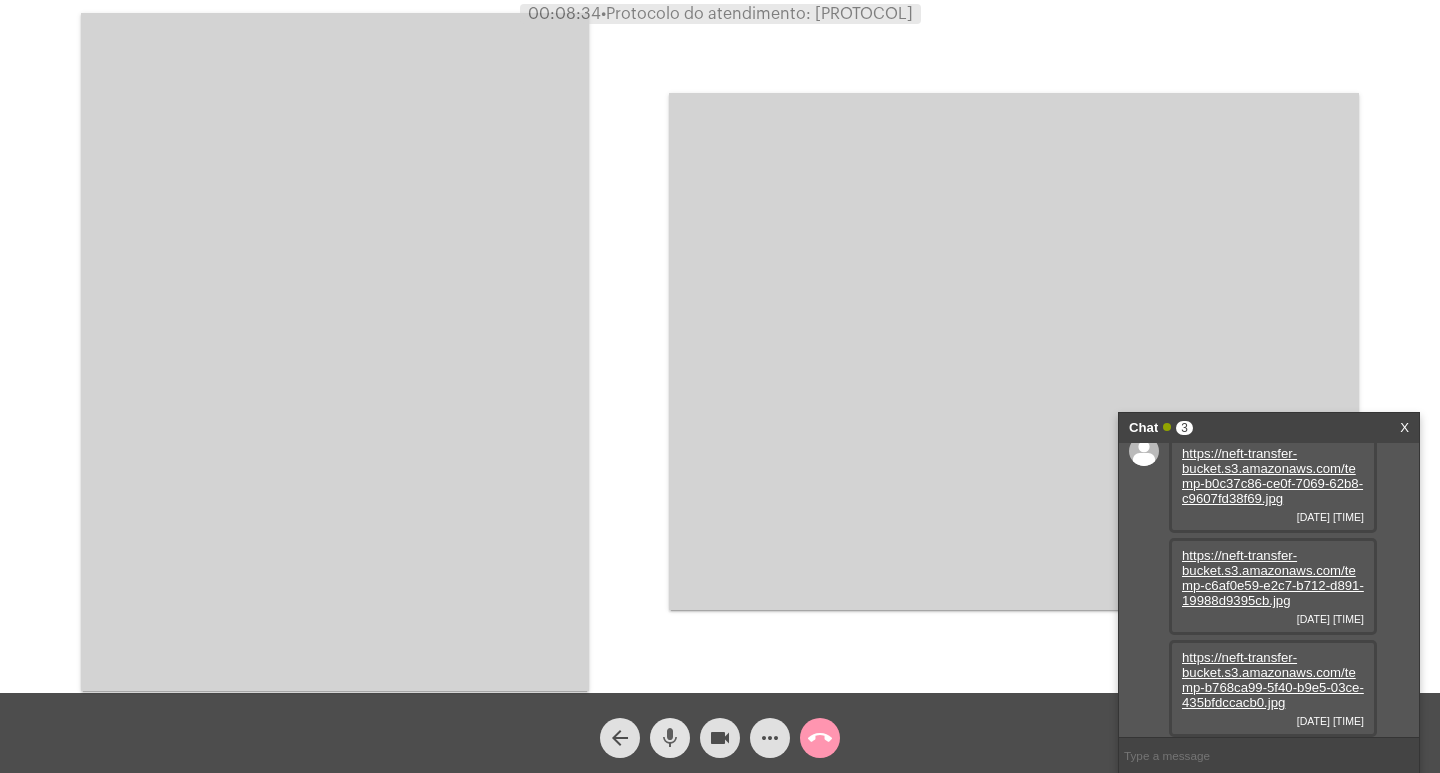 click on "mic" 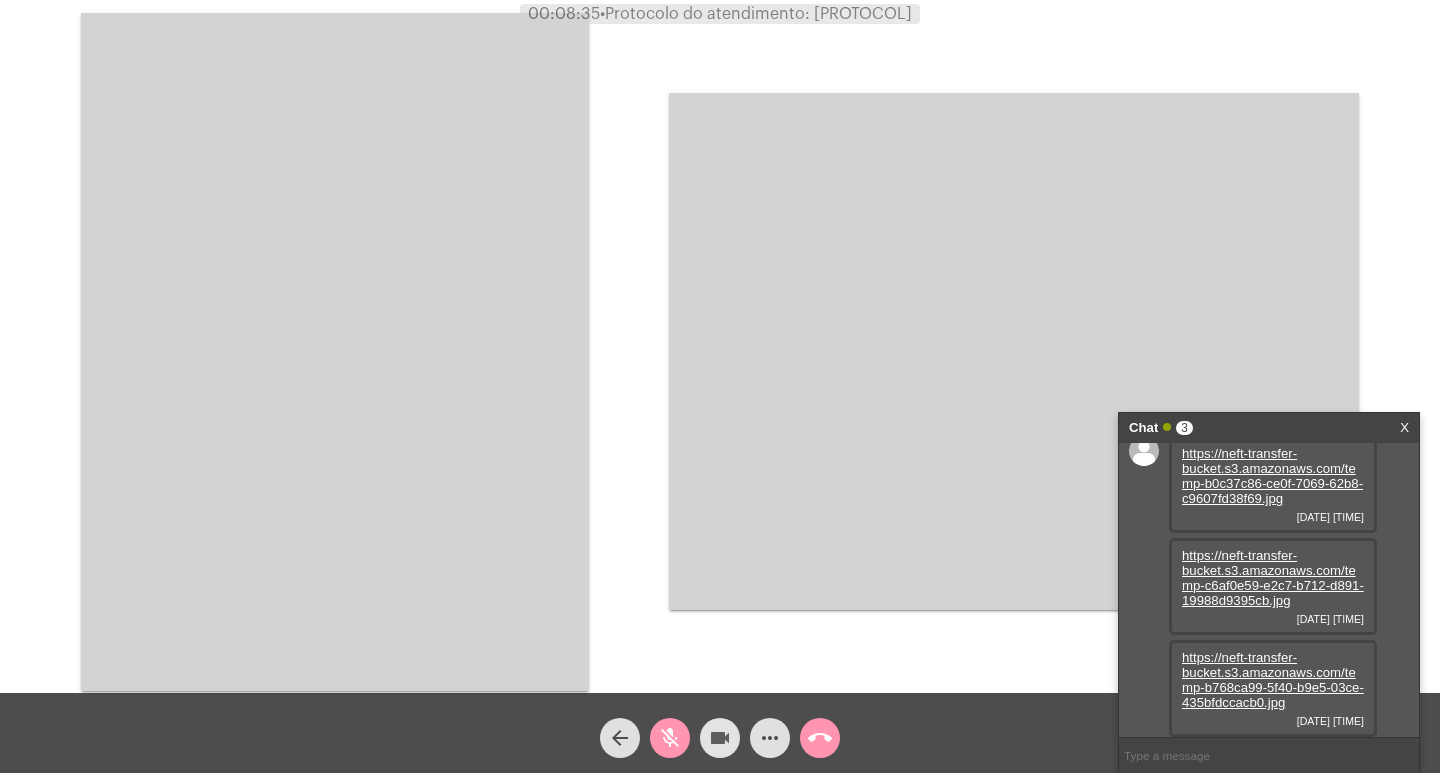 click on "videocam" 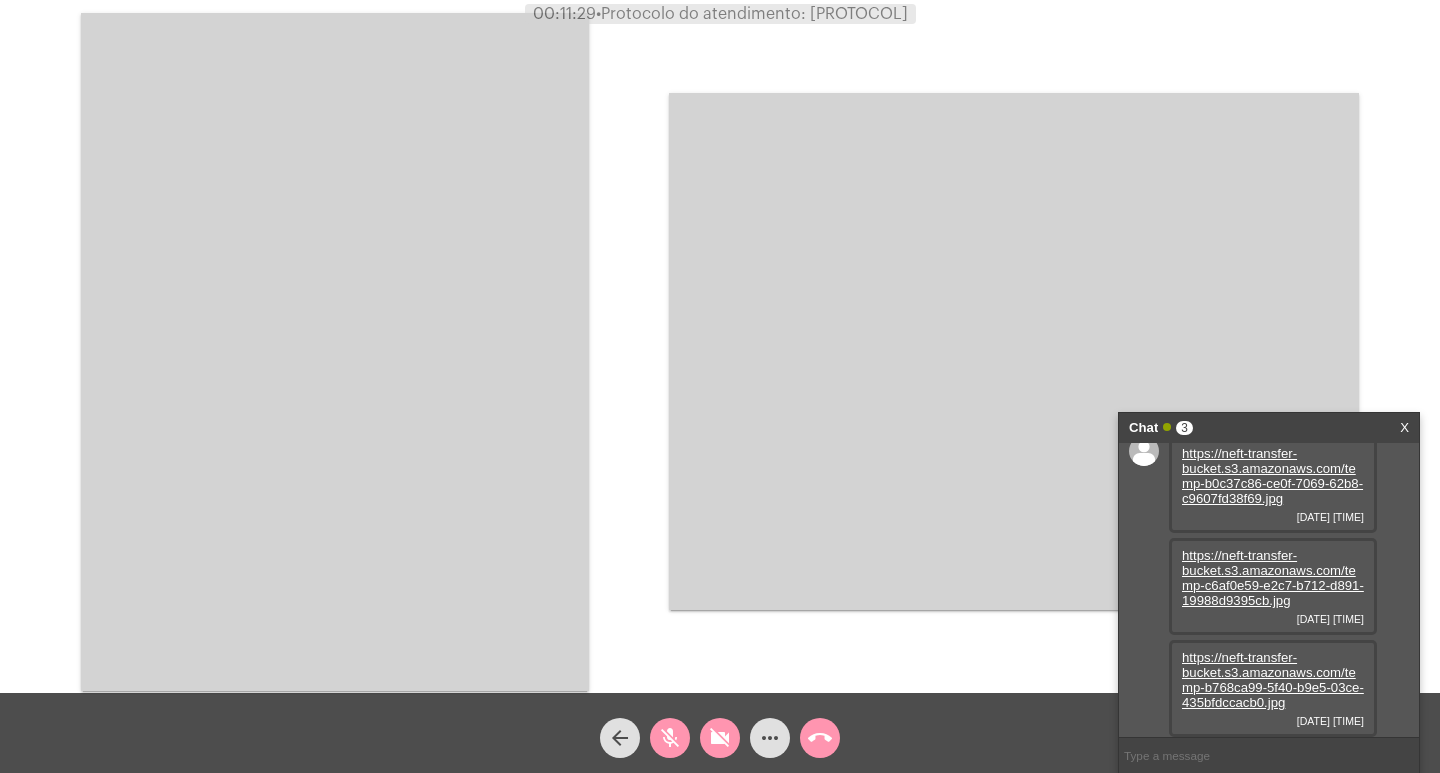 click on "mic_off" 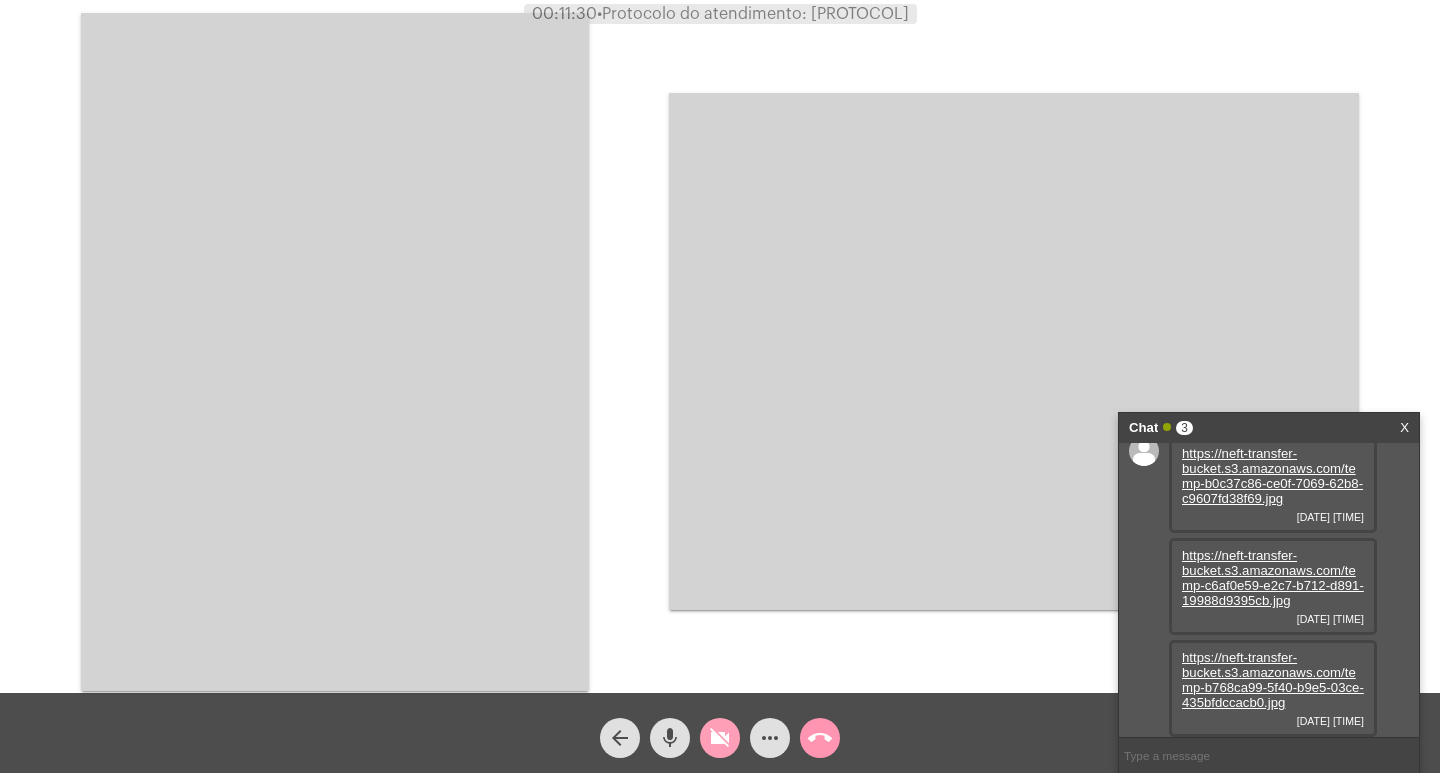 click on "videocam_off" 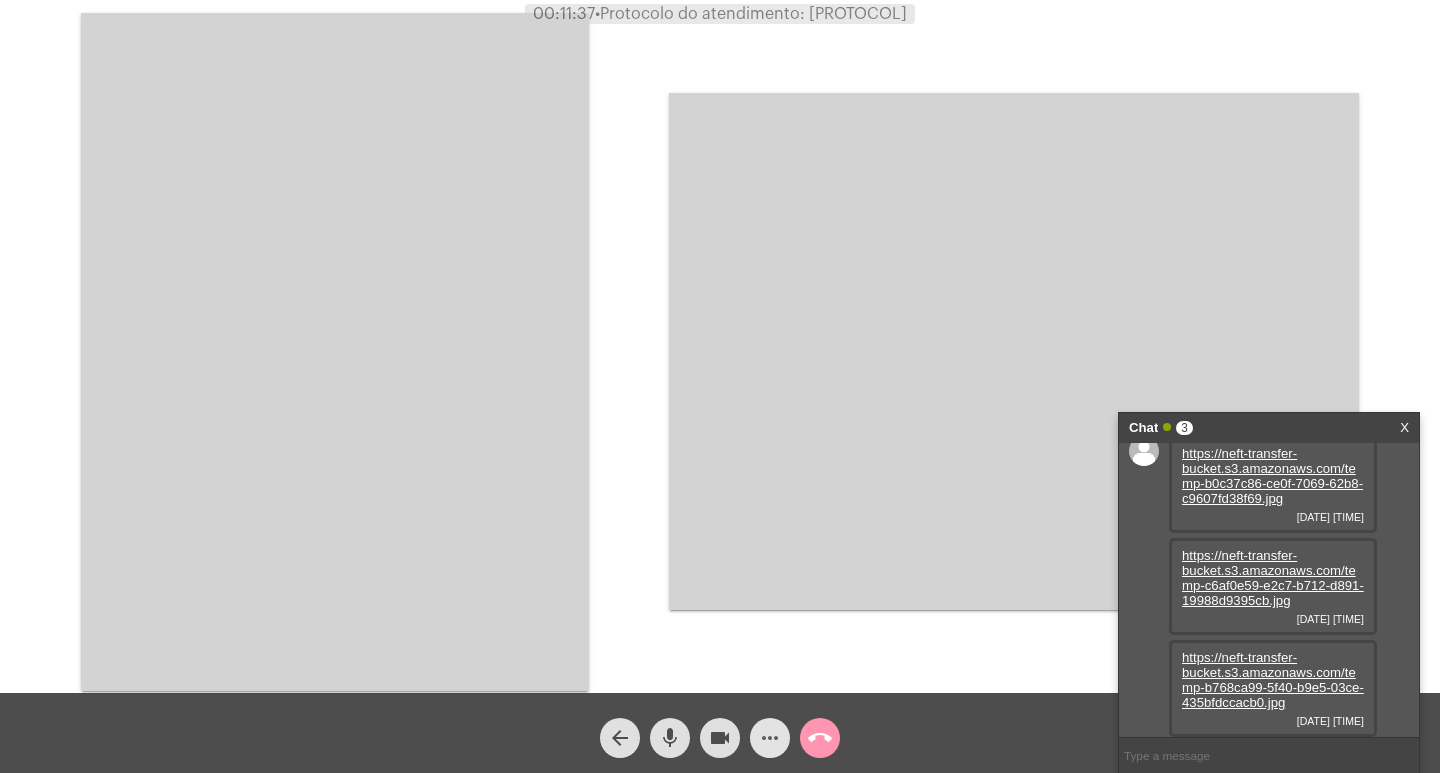 click on "more_horiz" 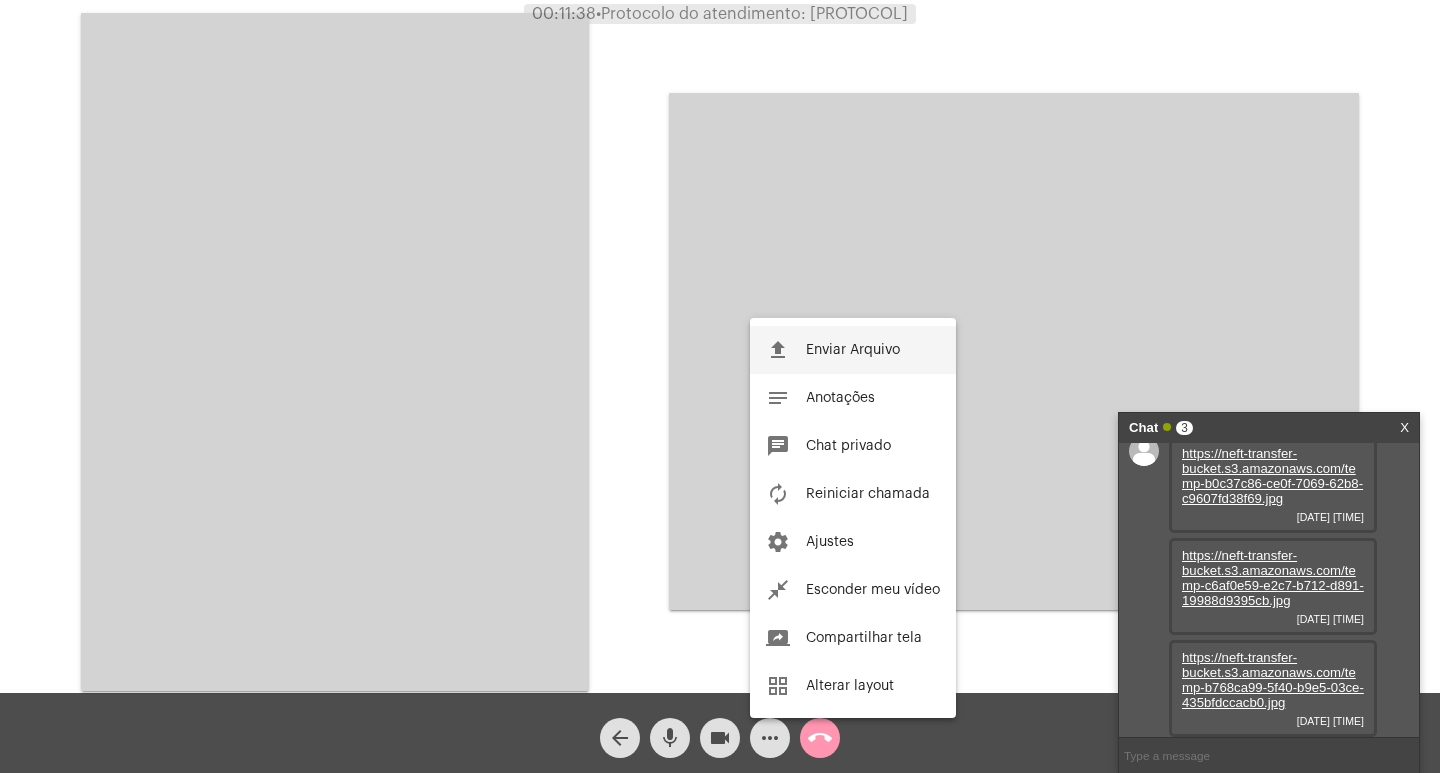 click on "Enviar Arquivo" at bounding box center (853, 350) 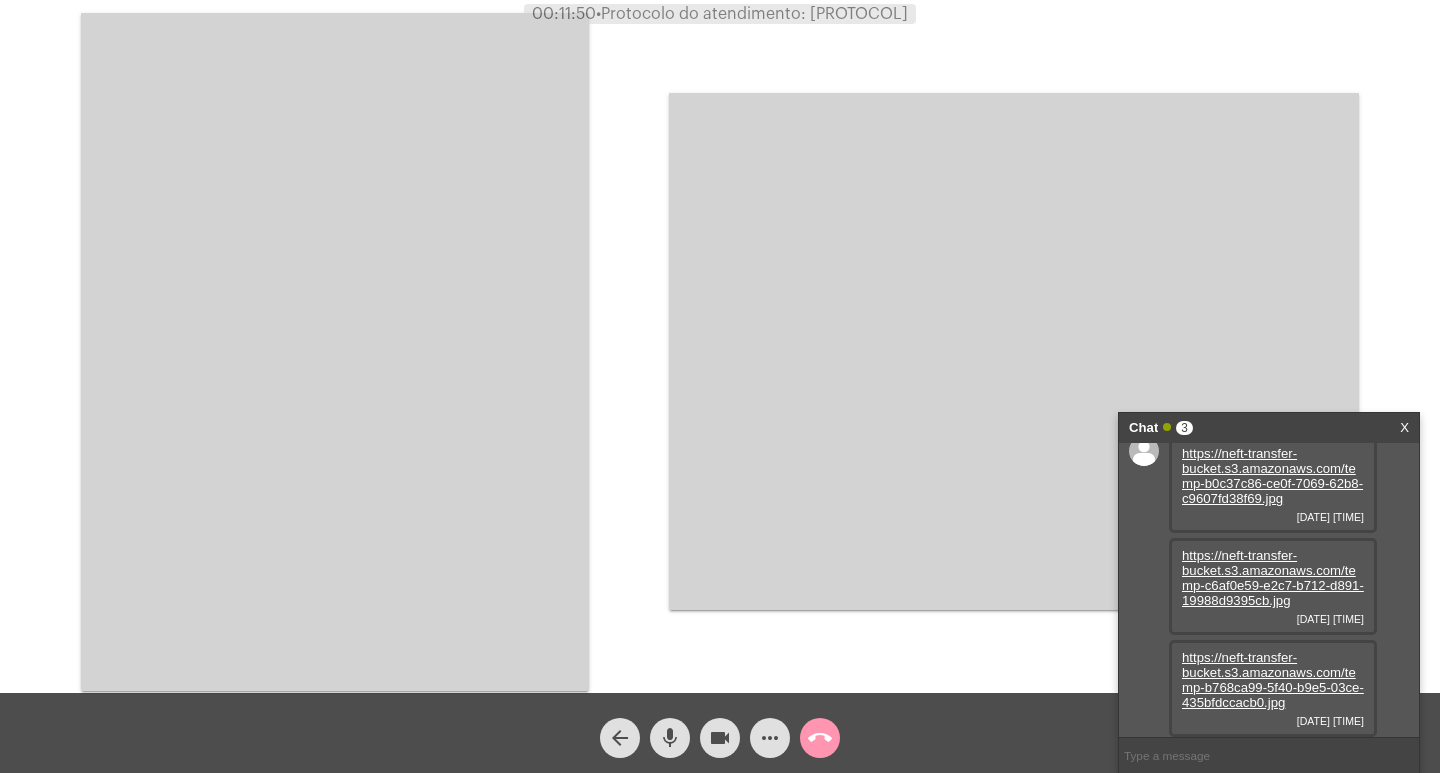 click on "more_horiz" 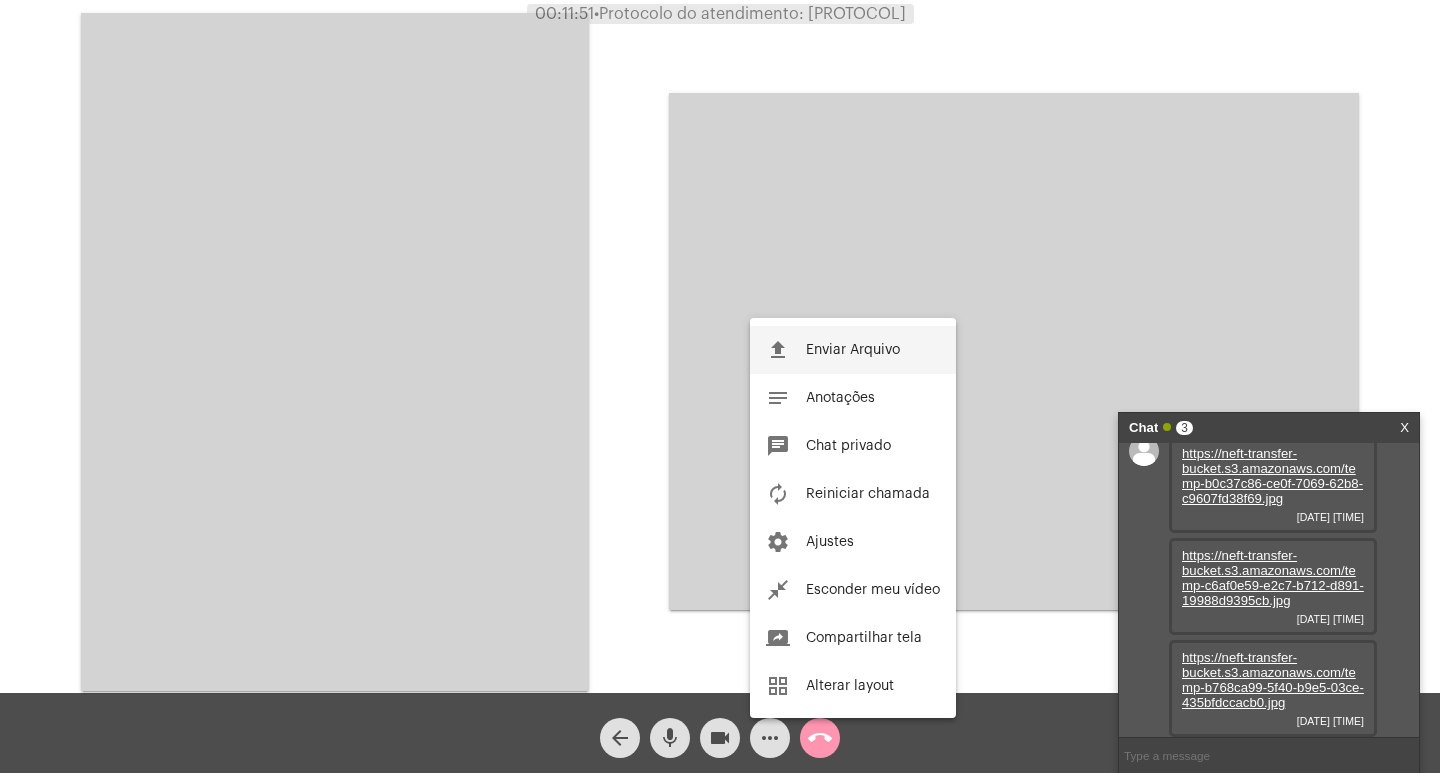 click on "file_upload Enviar Arquivo" at bounding box center (853, 350) 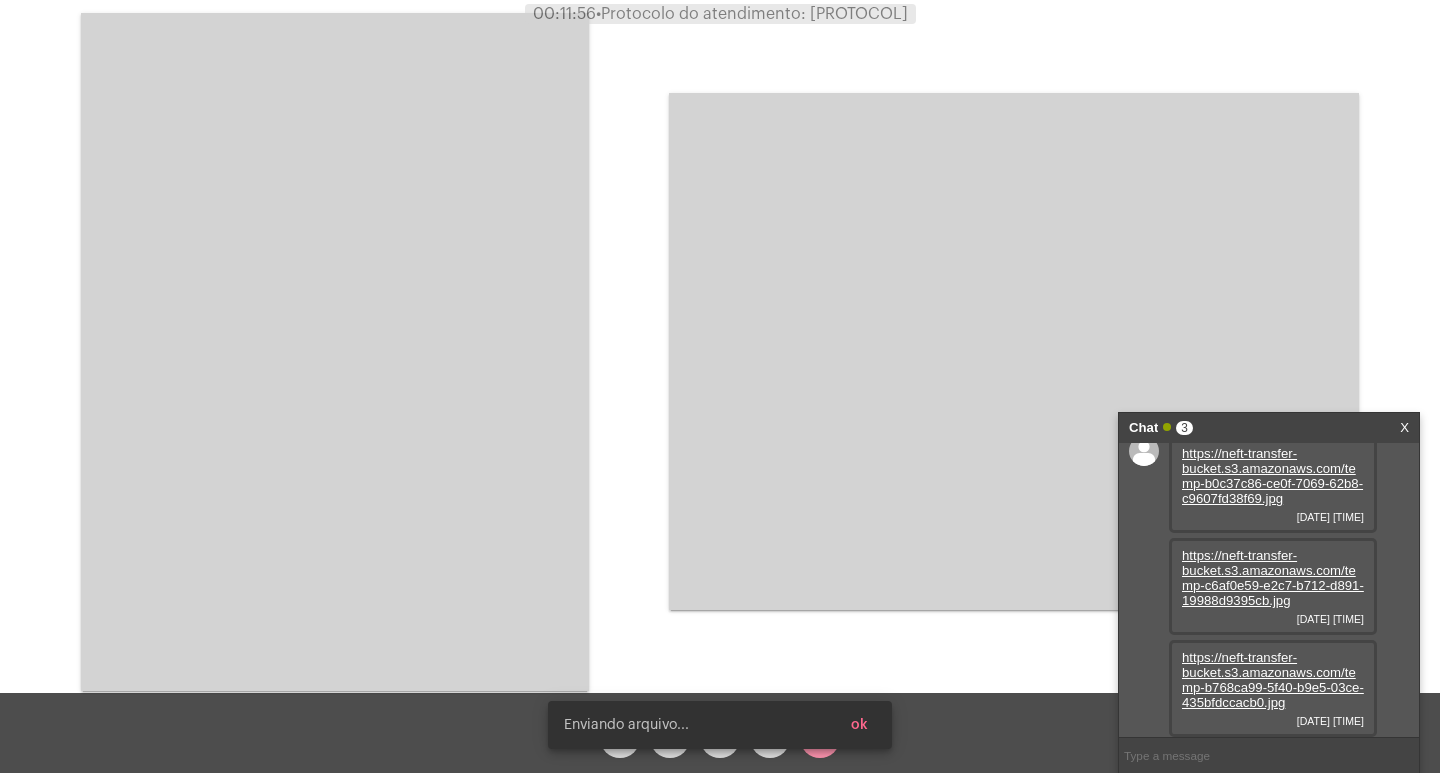 scroll, scrollTop: 119, scrollLeft: 0, axis: vertical 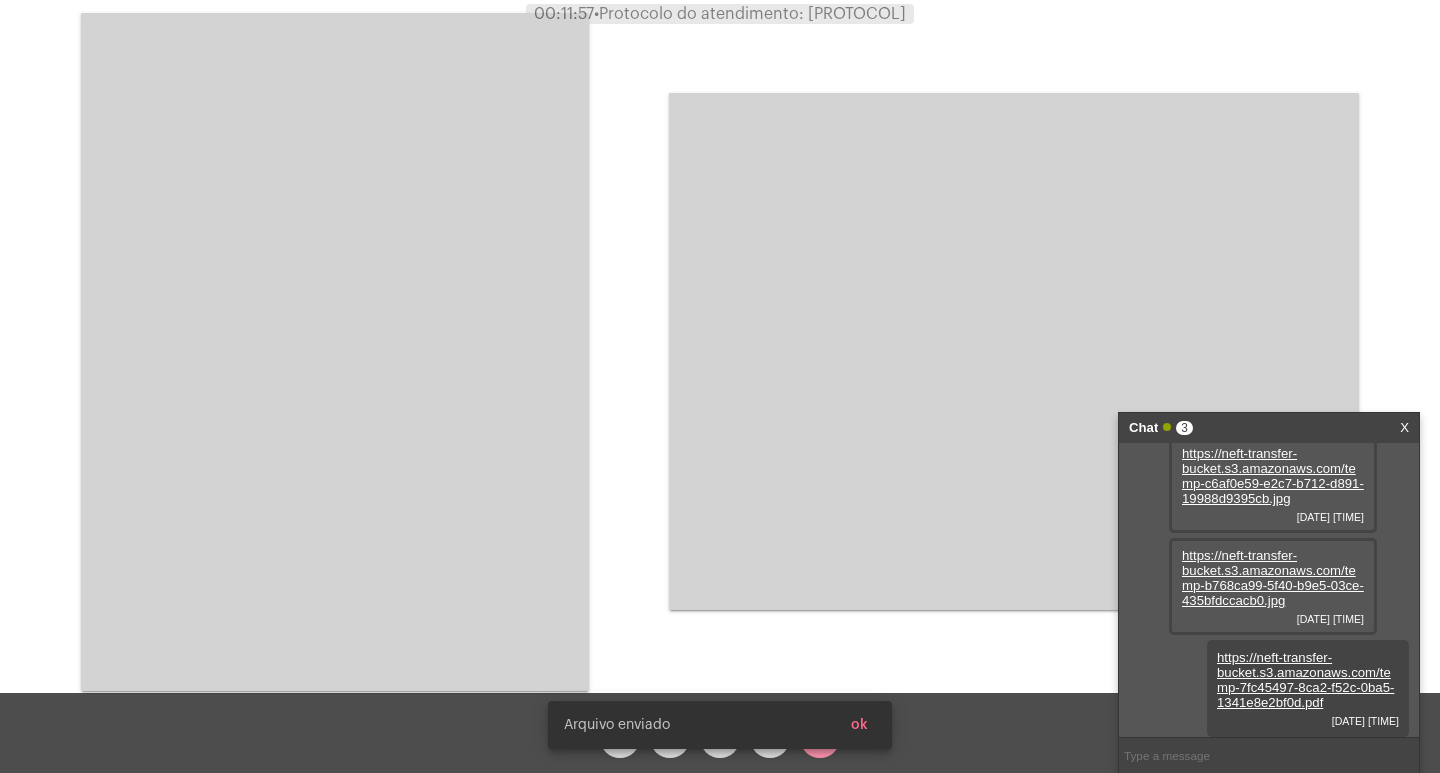 click on "•  Protocolo do atendimento: [PROTOCOL]" 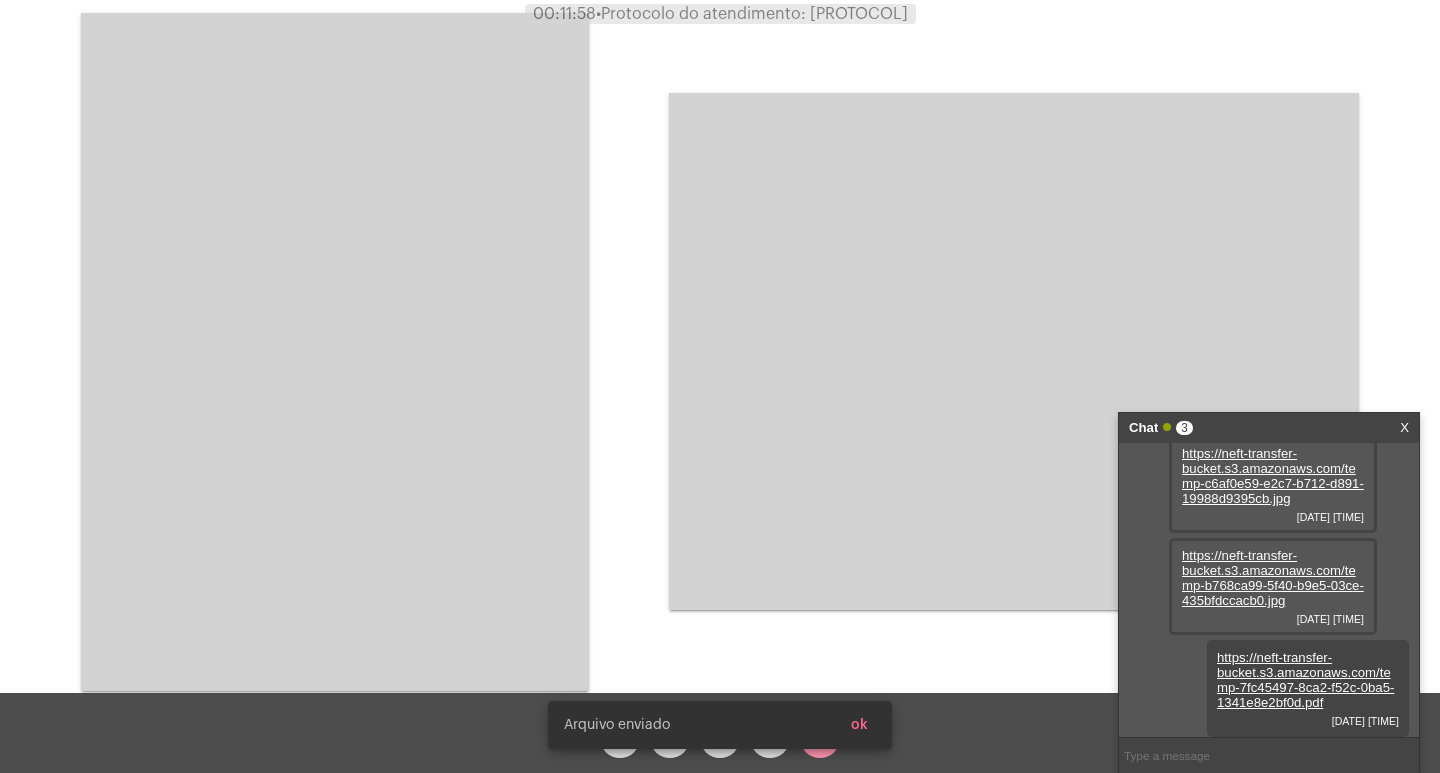 copy on "[PROTOCOL]" 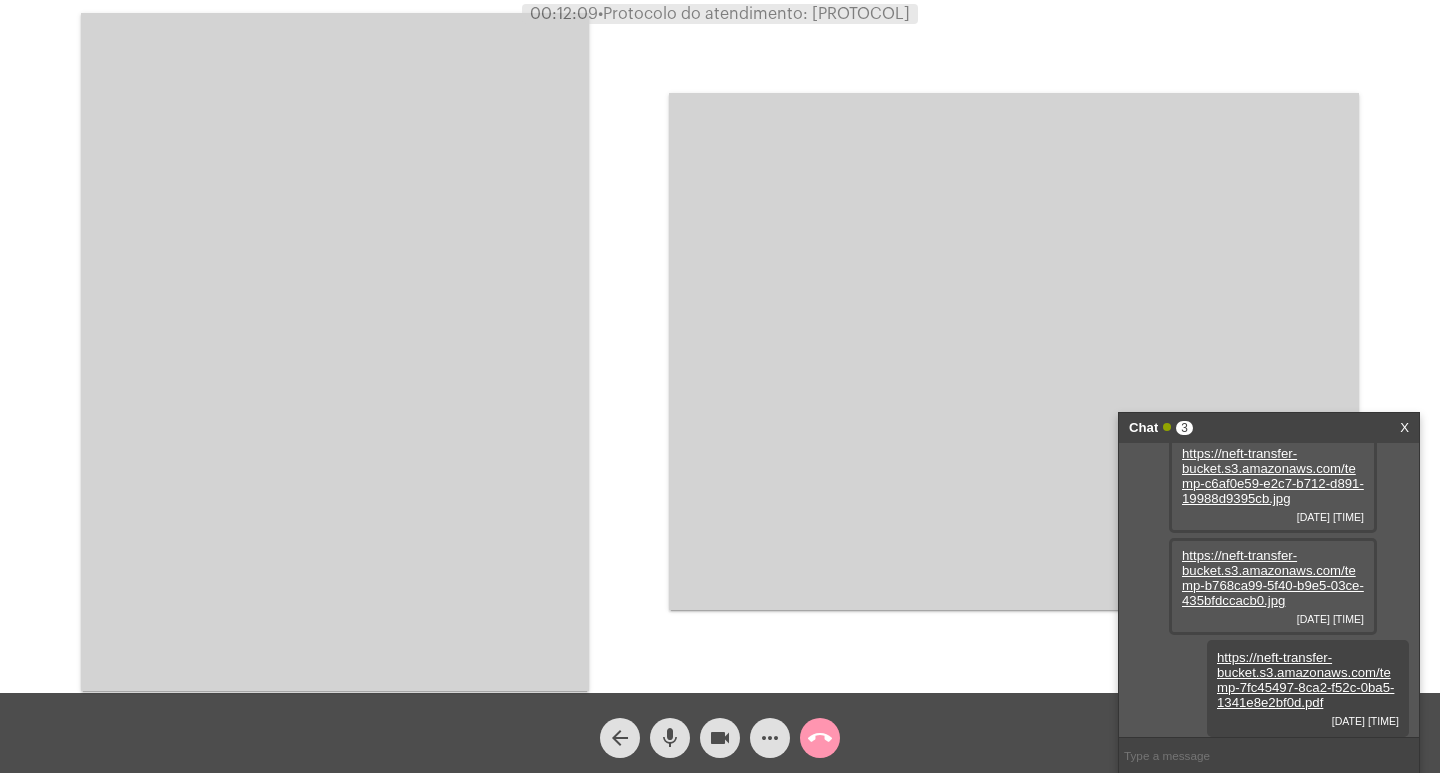 click at bounding box center (335, 352) 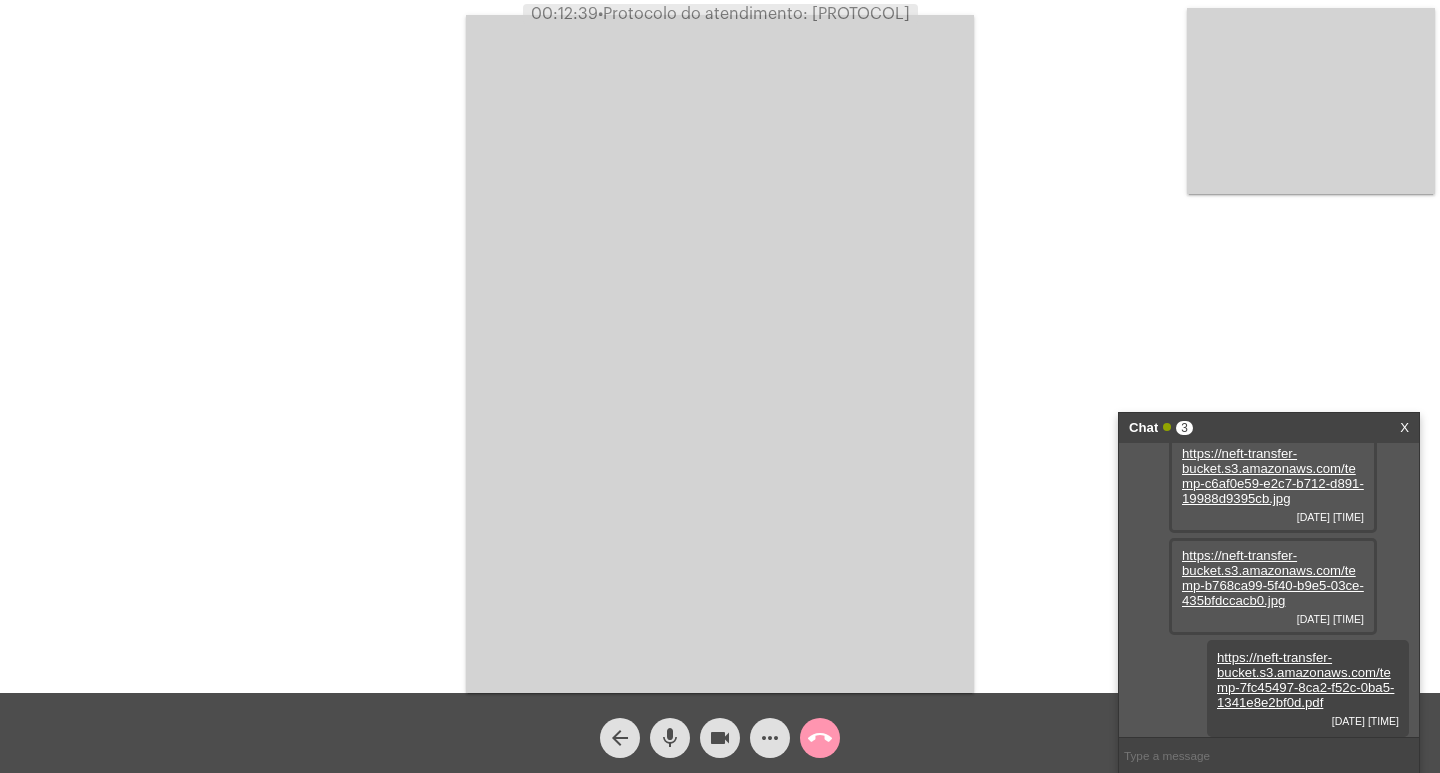click on "call_end" 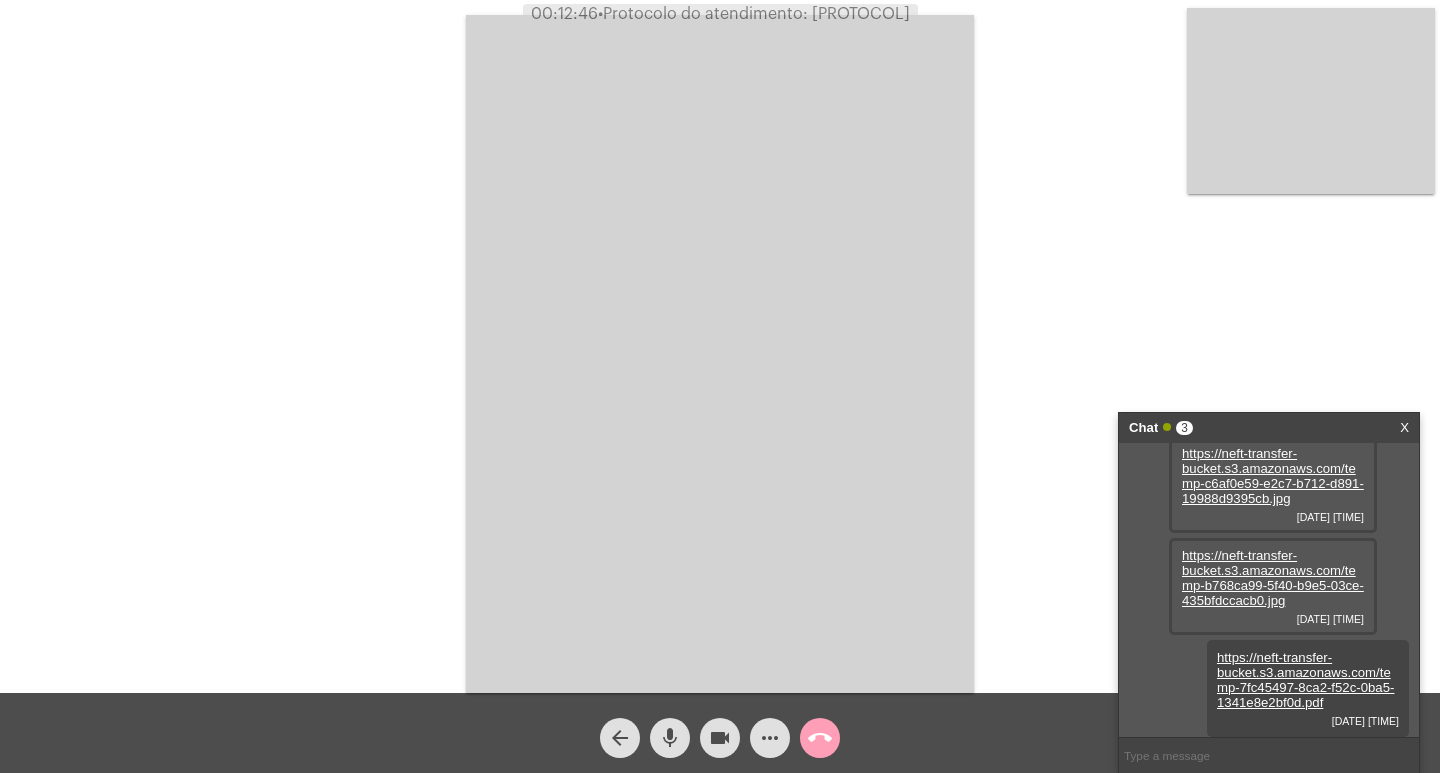 click on "call_end" 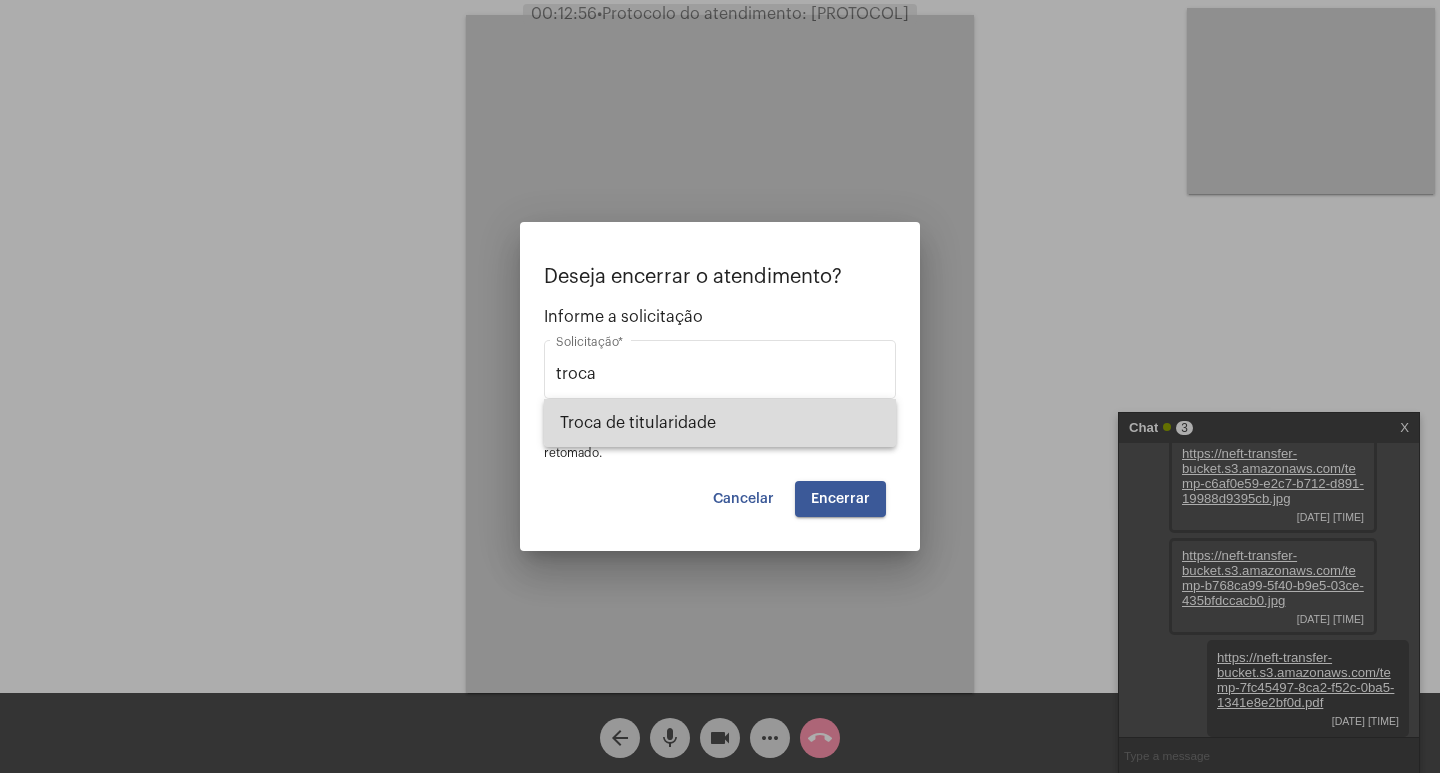 click on "Troca de titularidade" at bounding box center [720, 423] 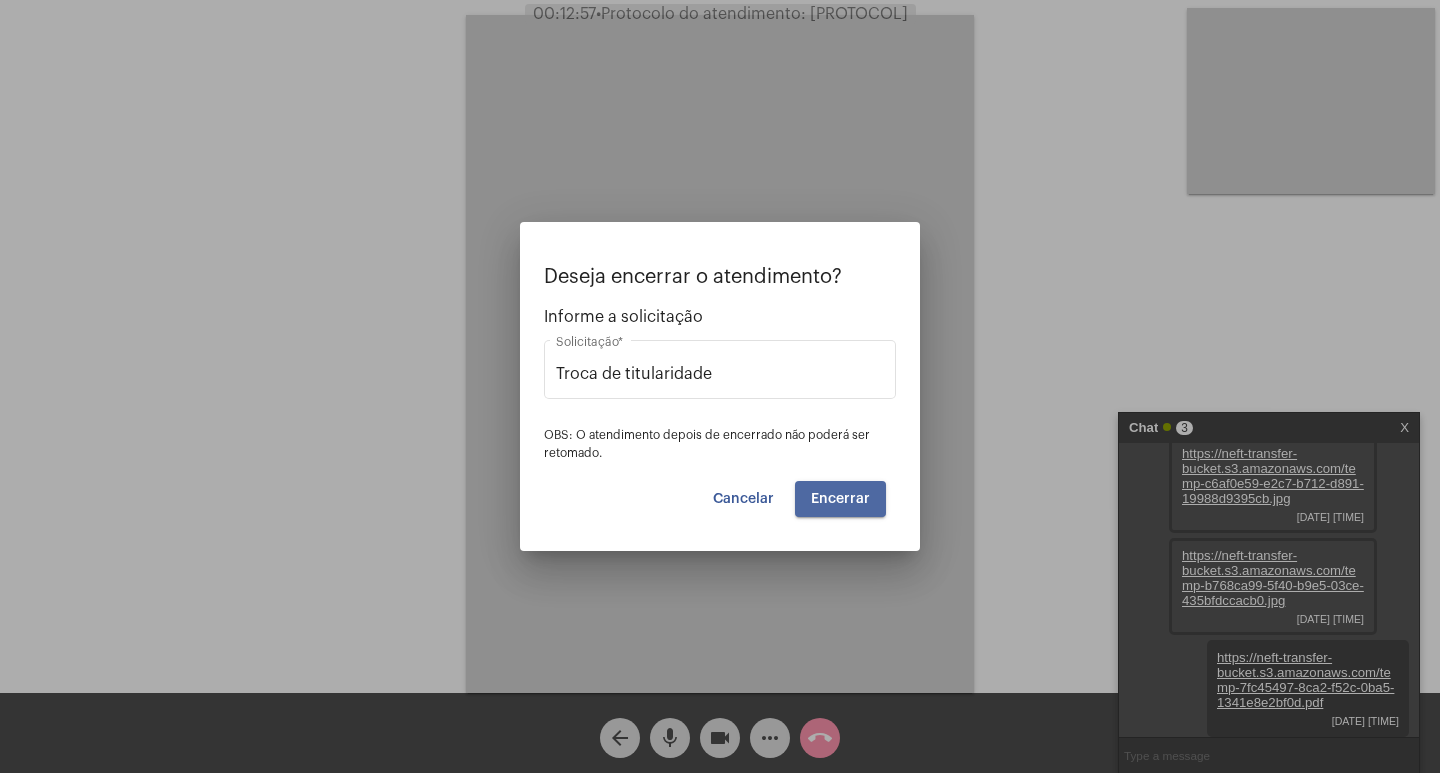 click on "Encerrar" at bounding box center (840, 499) 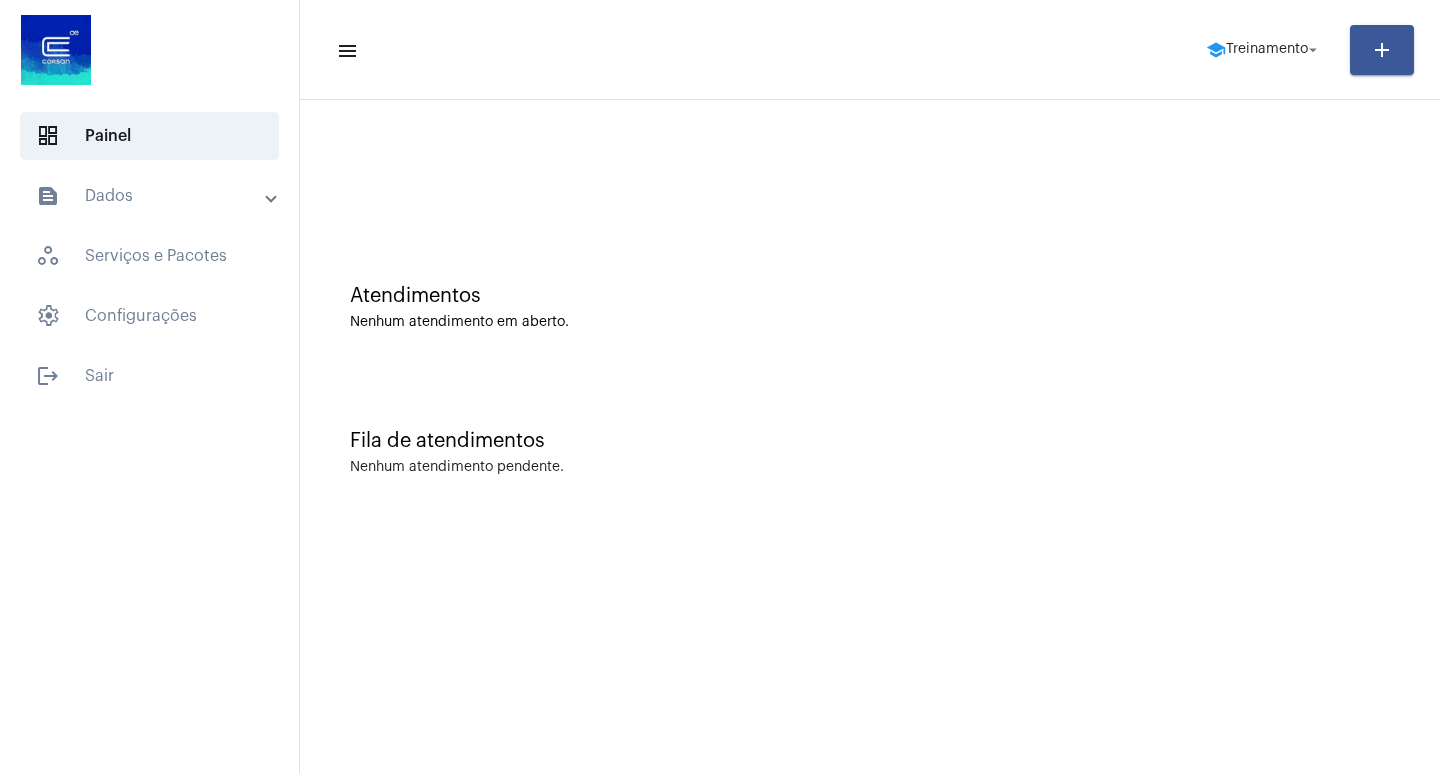 click on "menu  school  Treinamento  arrow_drop_down add" 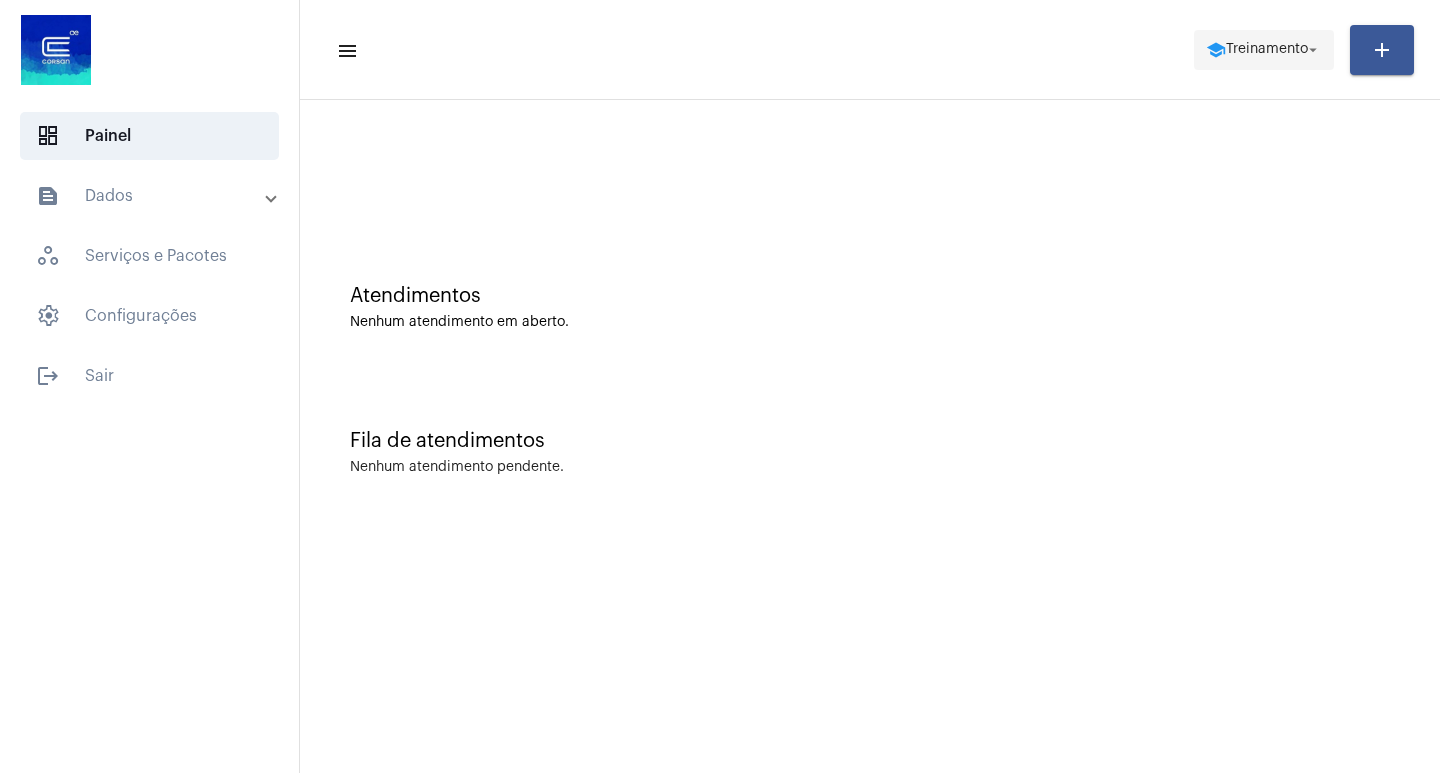 click on "Treinamento" 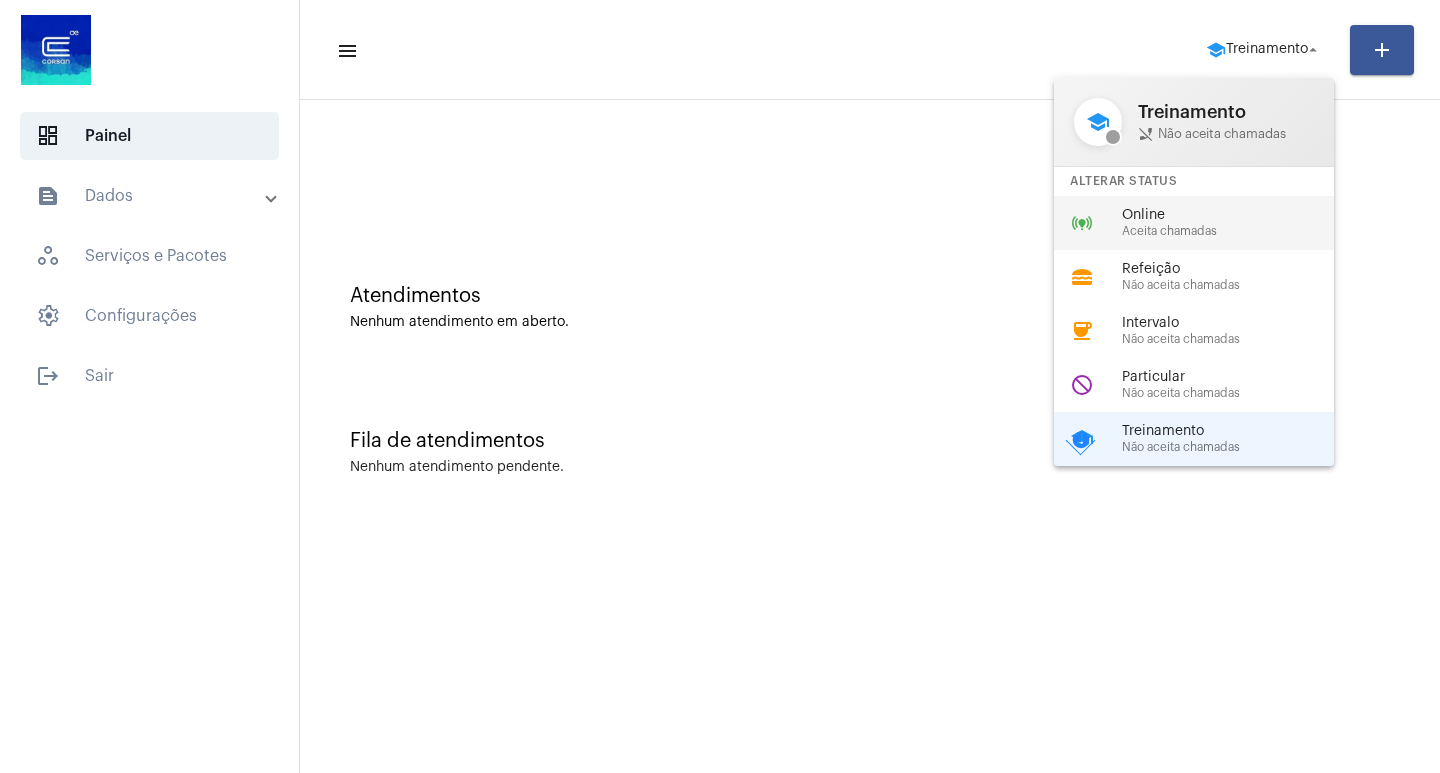click on "Aceita chamadas" at bounding box center (1236, 231) 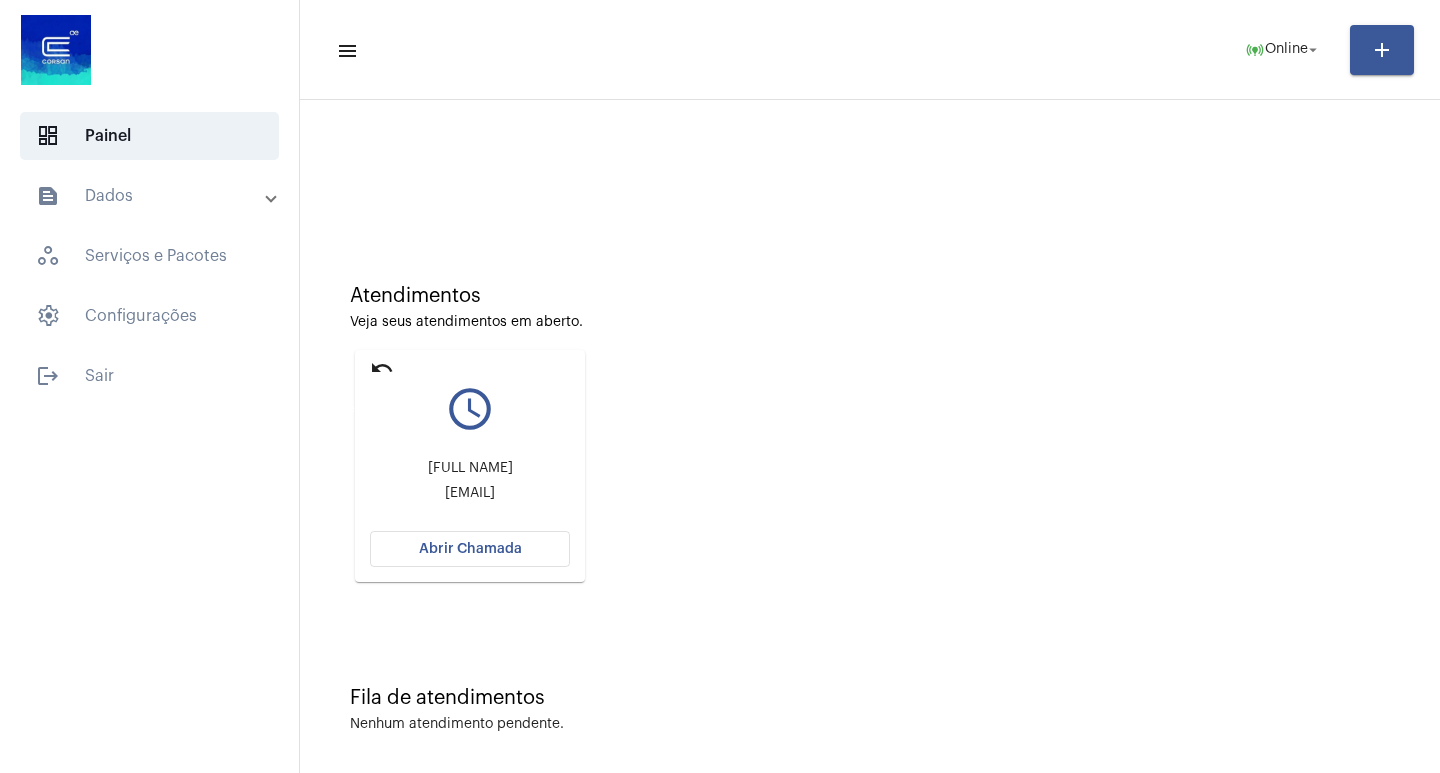 click on "undo" 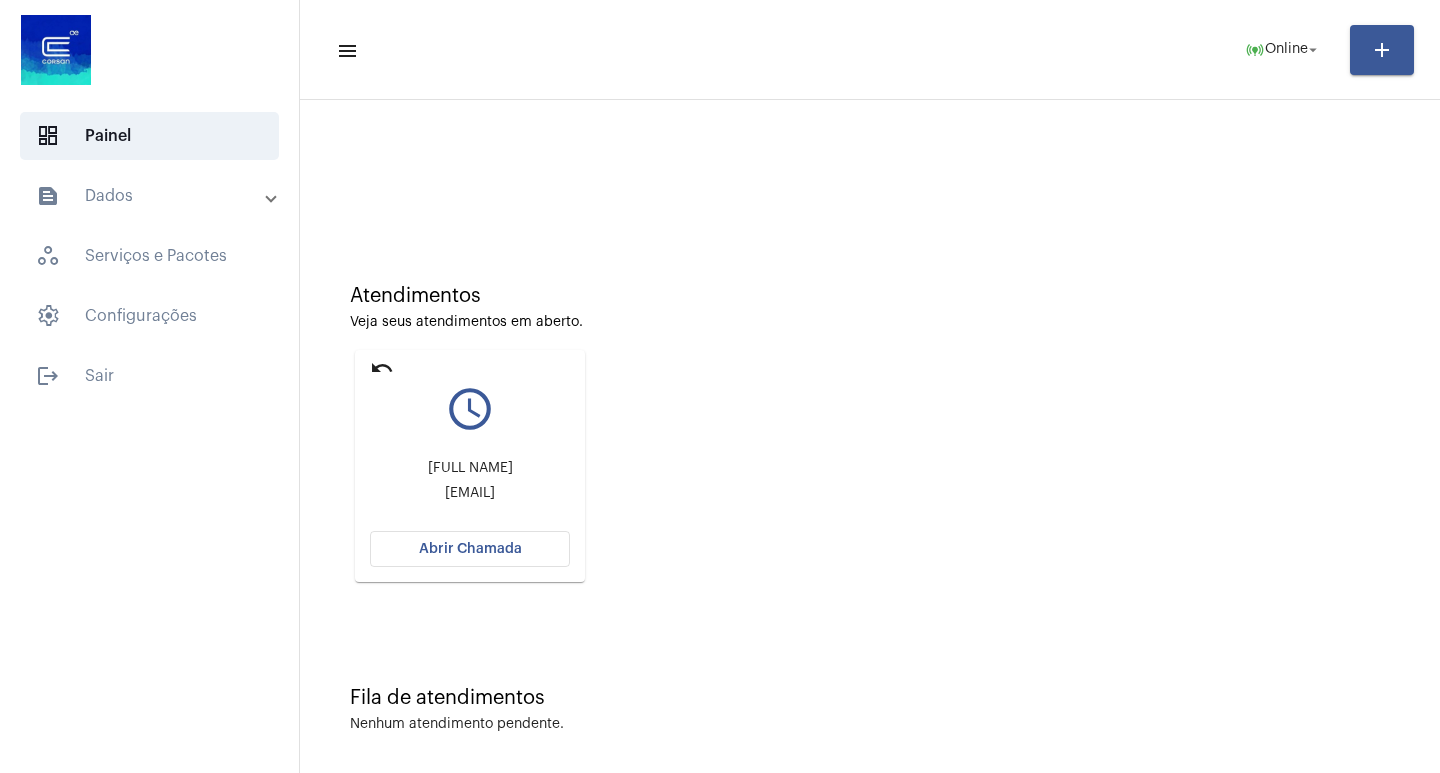 click on "undo" 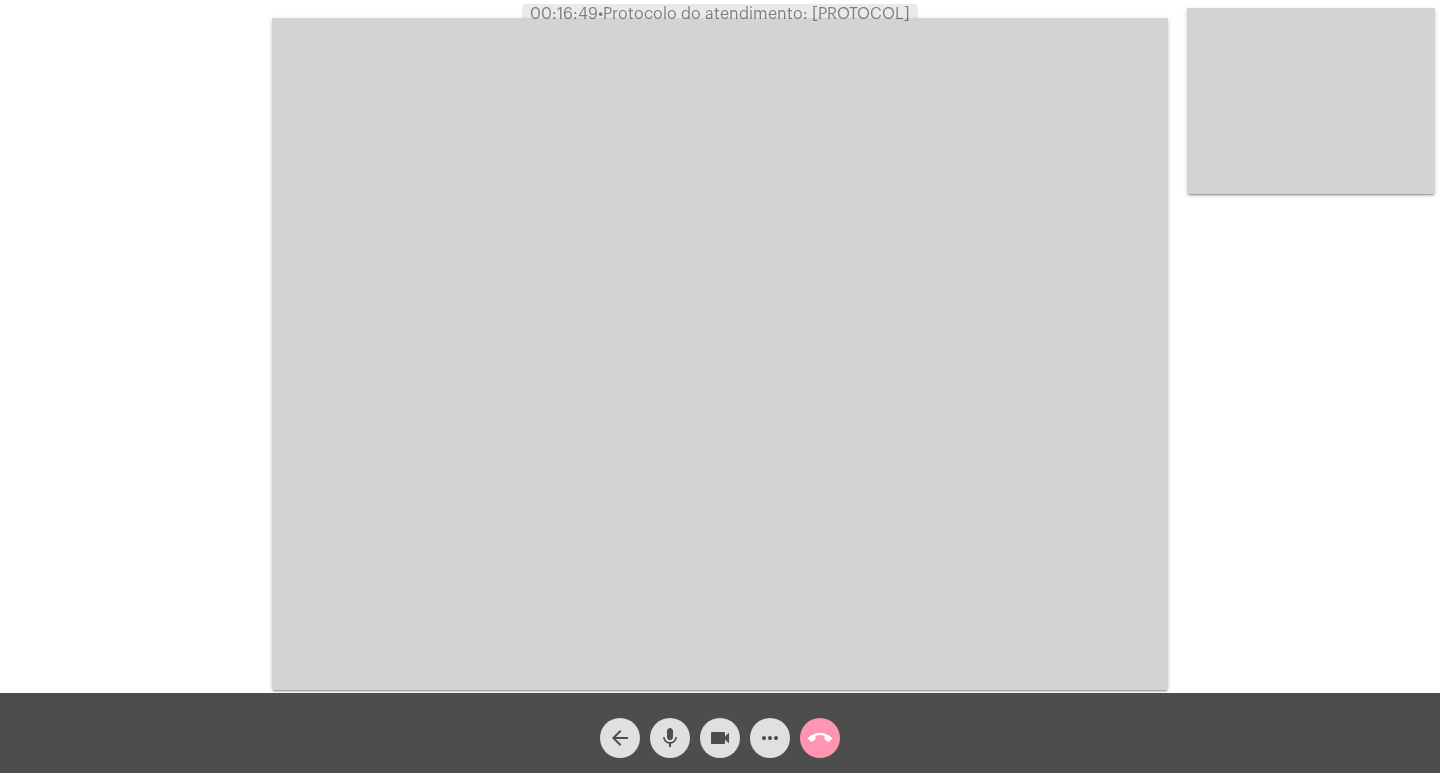 click on "•  Protocolo do atendimento: 20250806054006" 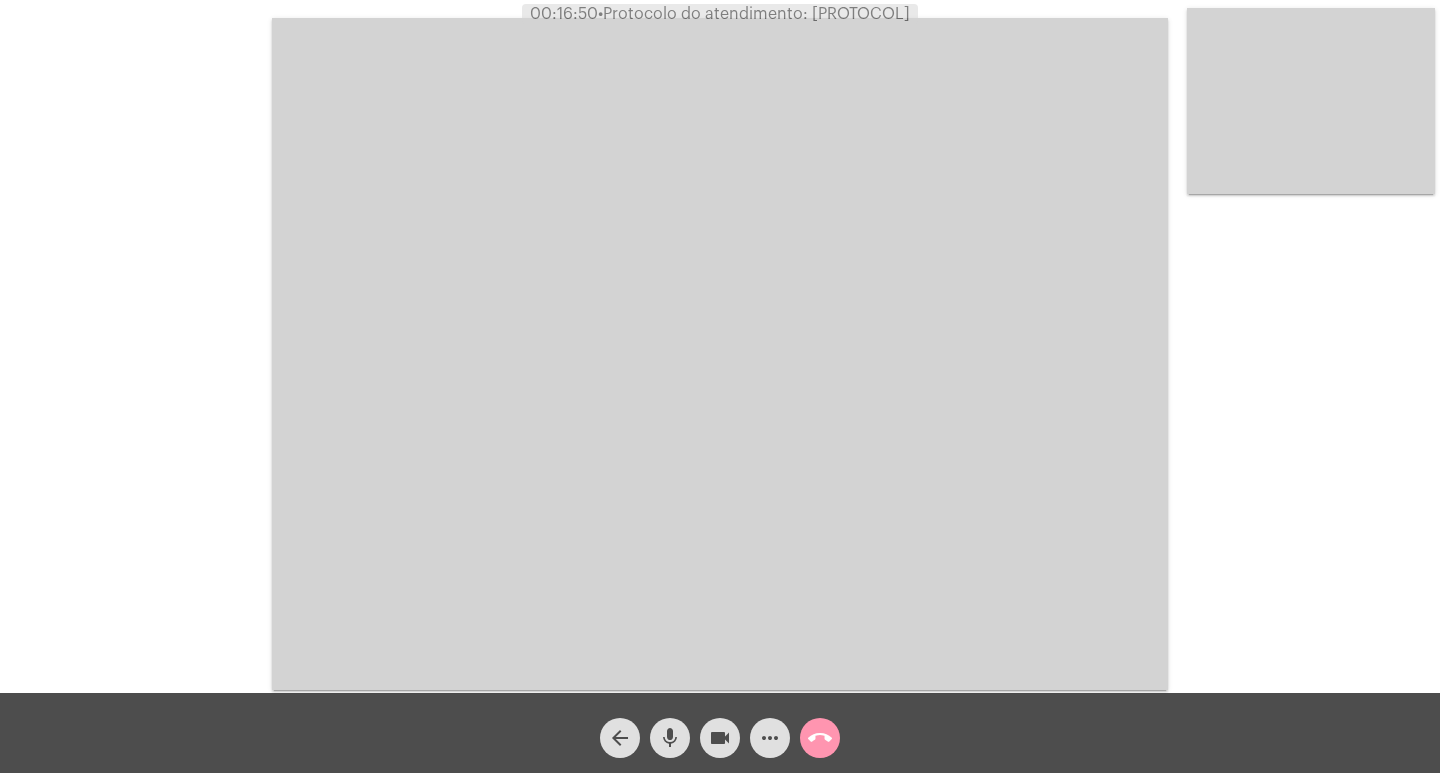 copy on "[PROTOCOL]" 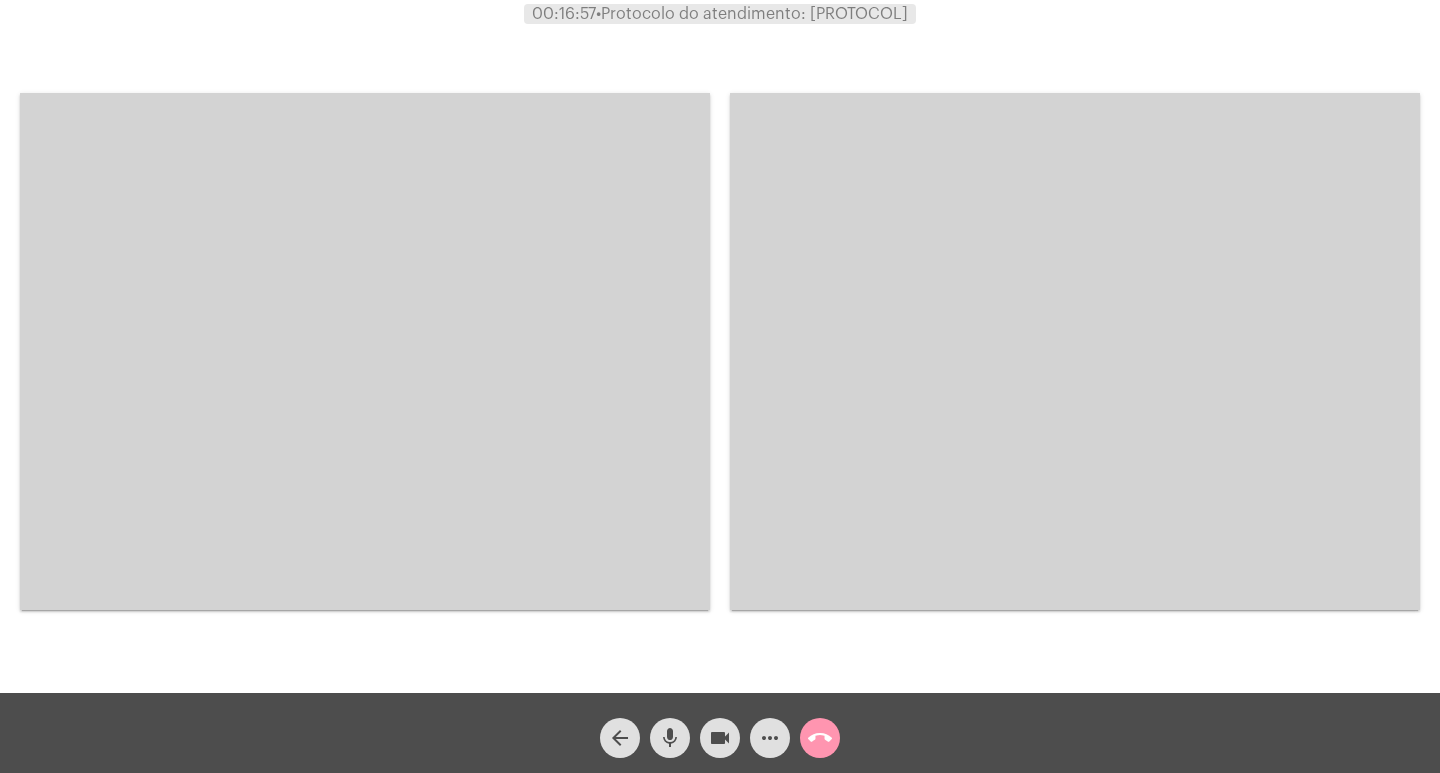 click at bounding box center [365, 351] 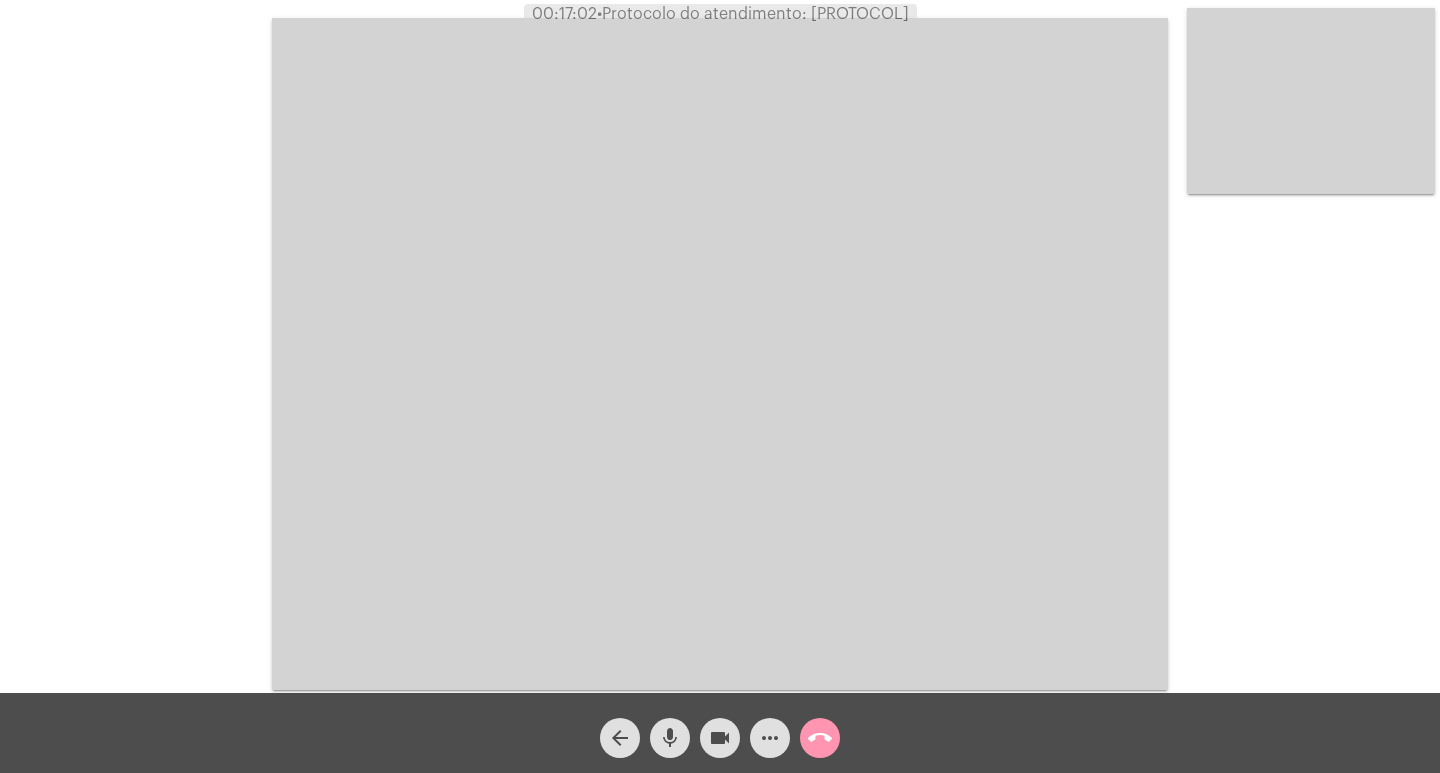 click on "call_end" 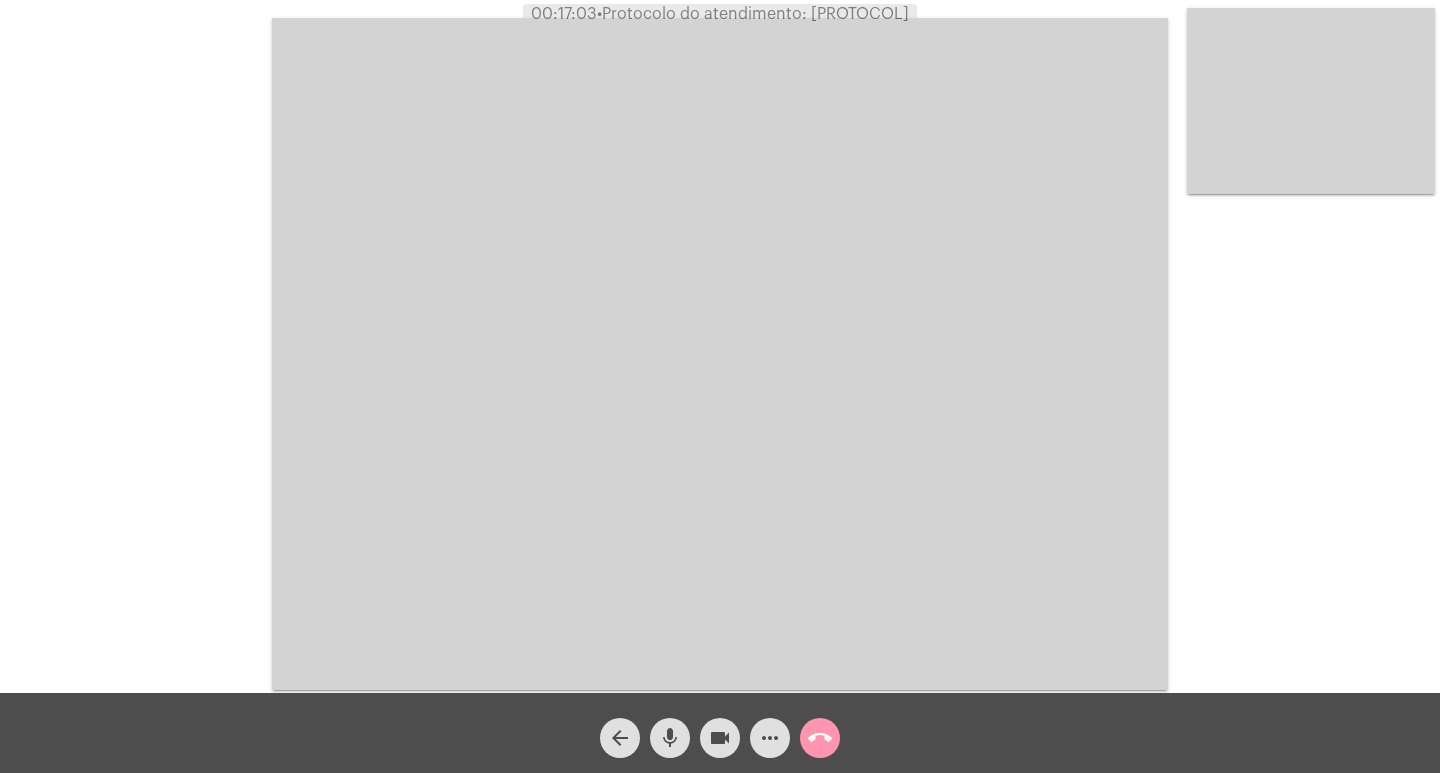 click on "call_end" 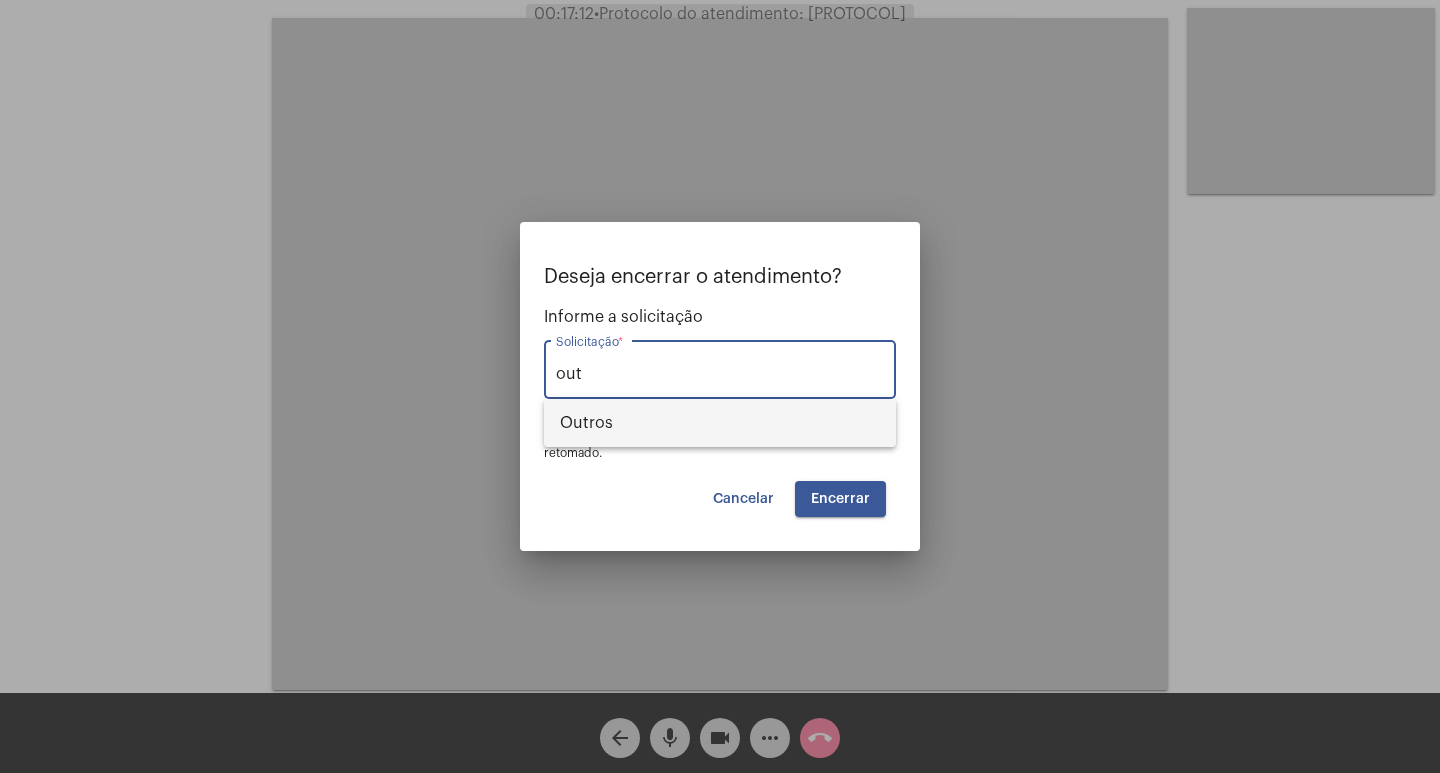 click on "Outros" at bounding box center (720, 423) 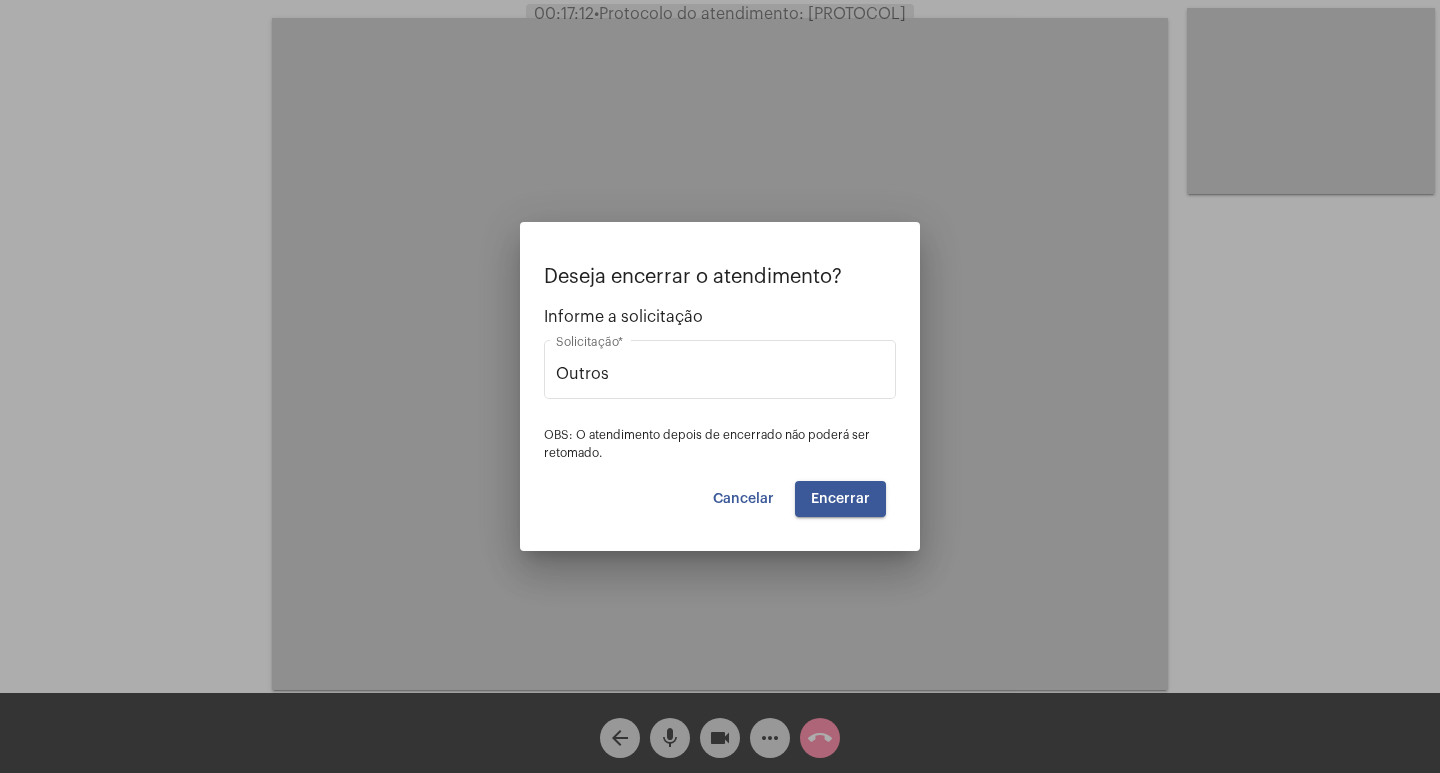 click on "OBS: O atendimento depois de encerrado não poderá ser retomado." at bounding box center [707, 444] 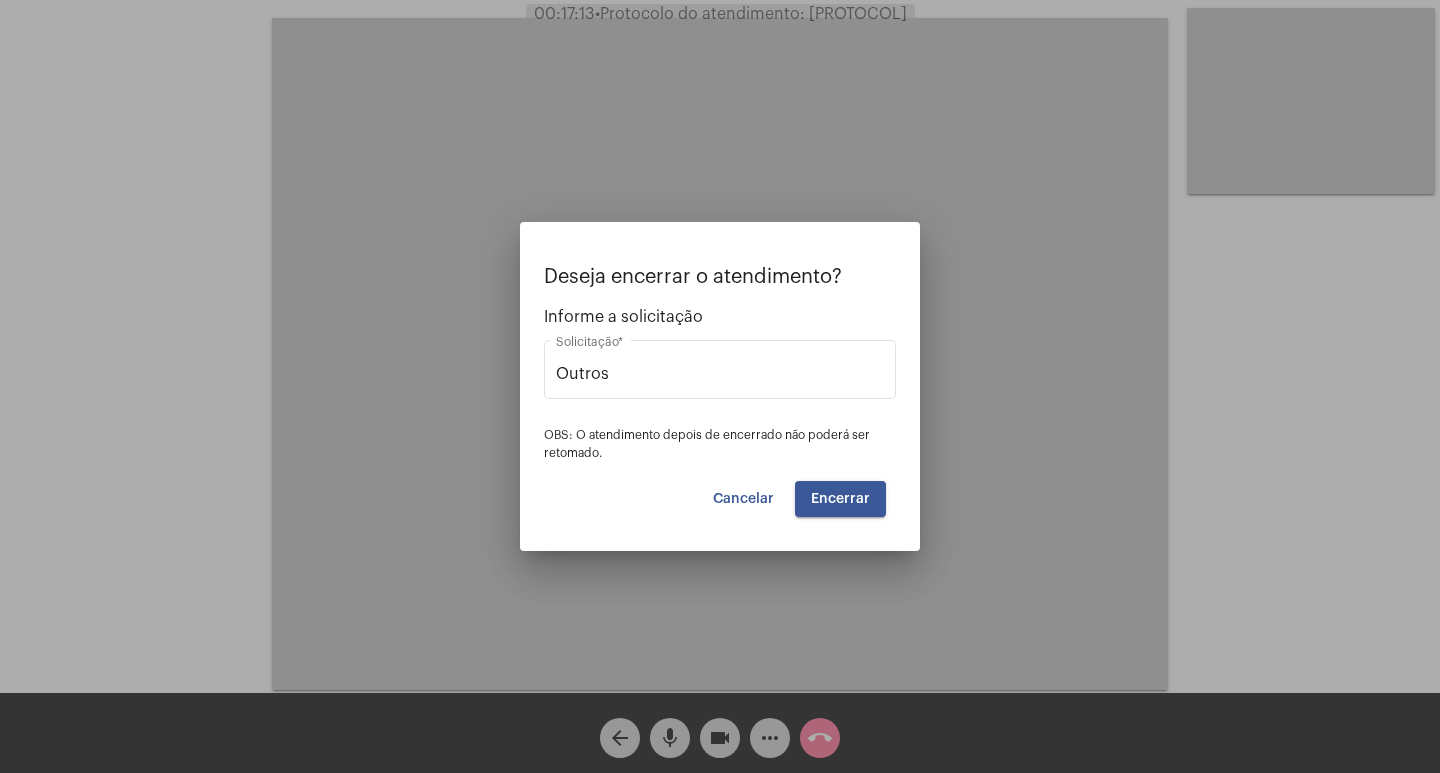 click on "Encerrar" at bounding box center (840, 499) 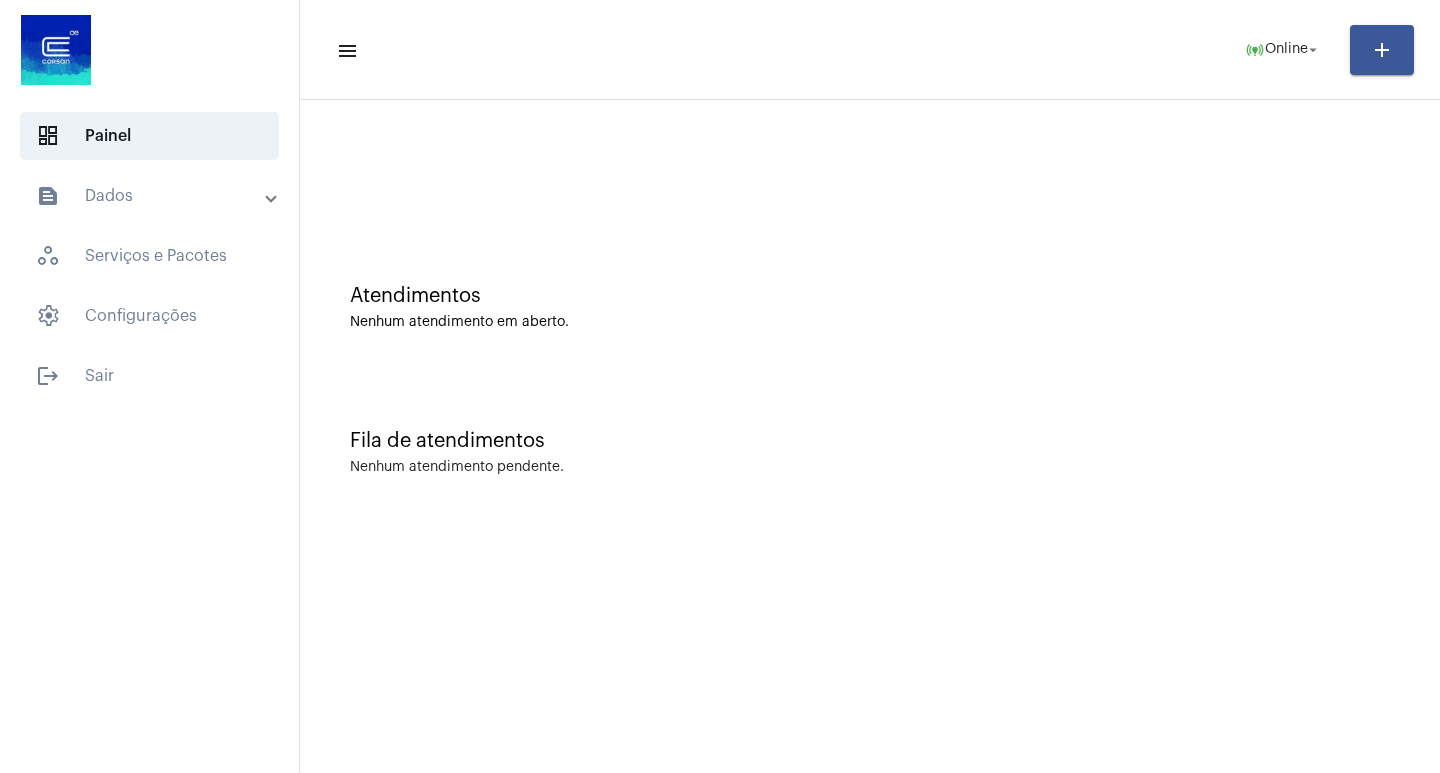 click on "Nenhum atendimento pendente." 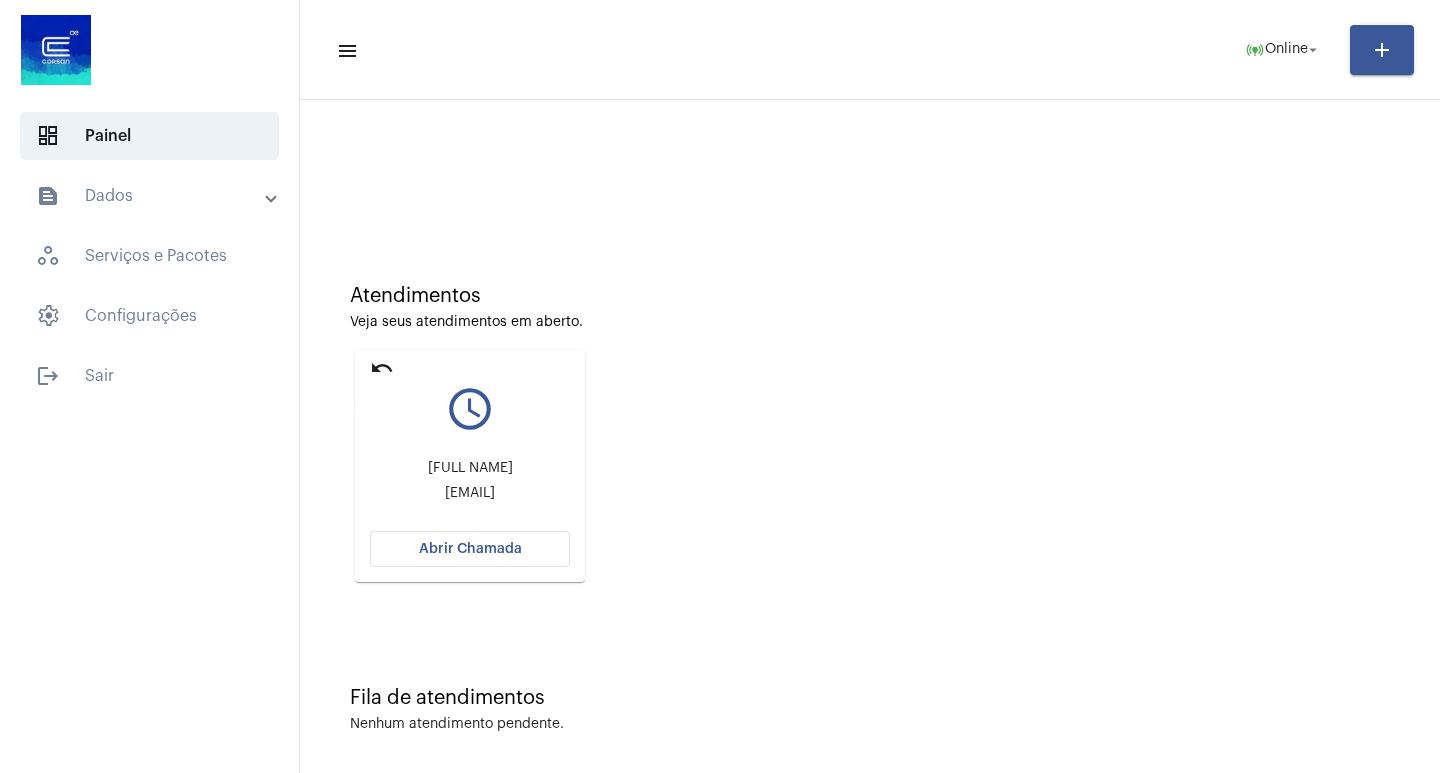 click on "undo" 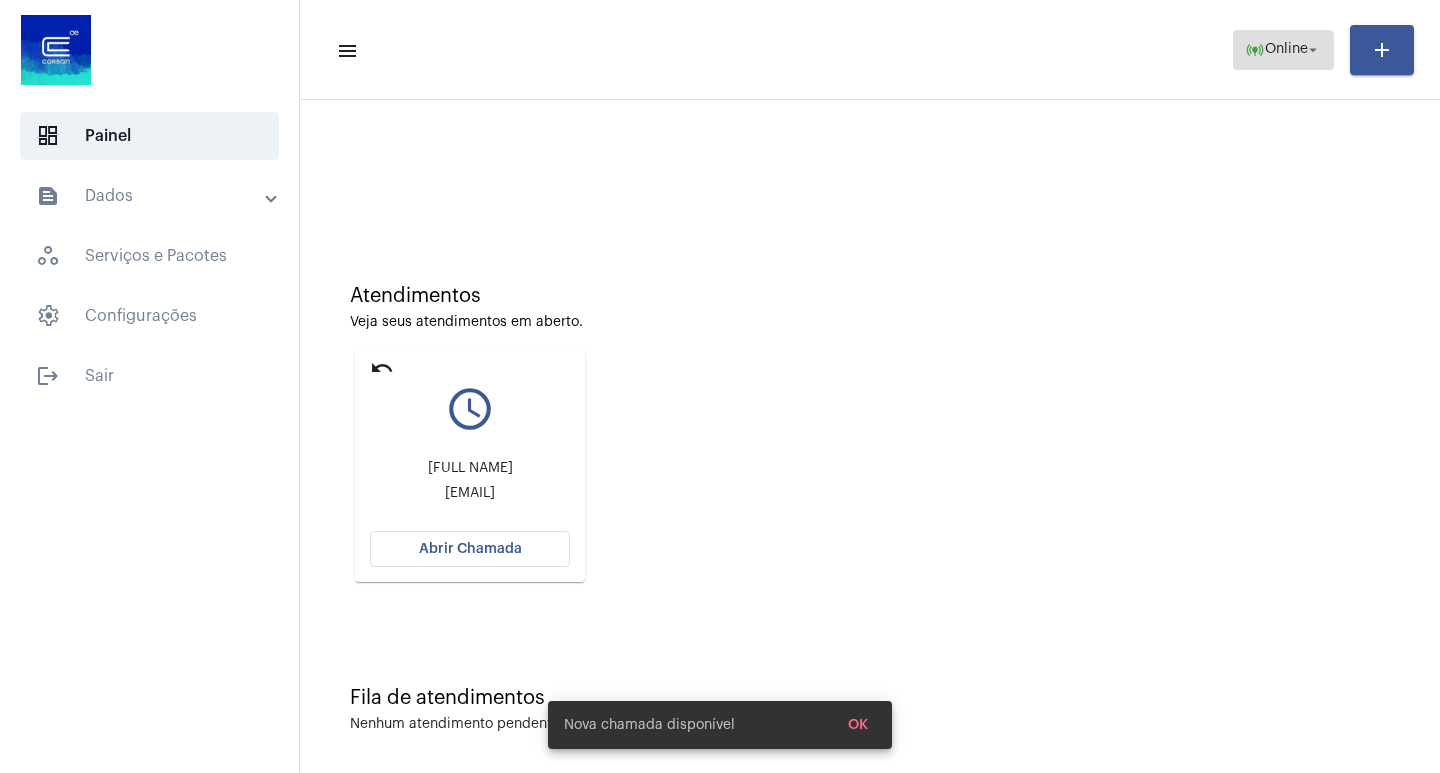 click on "arrow_drop_down" 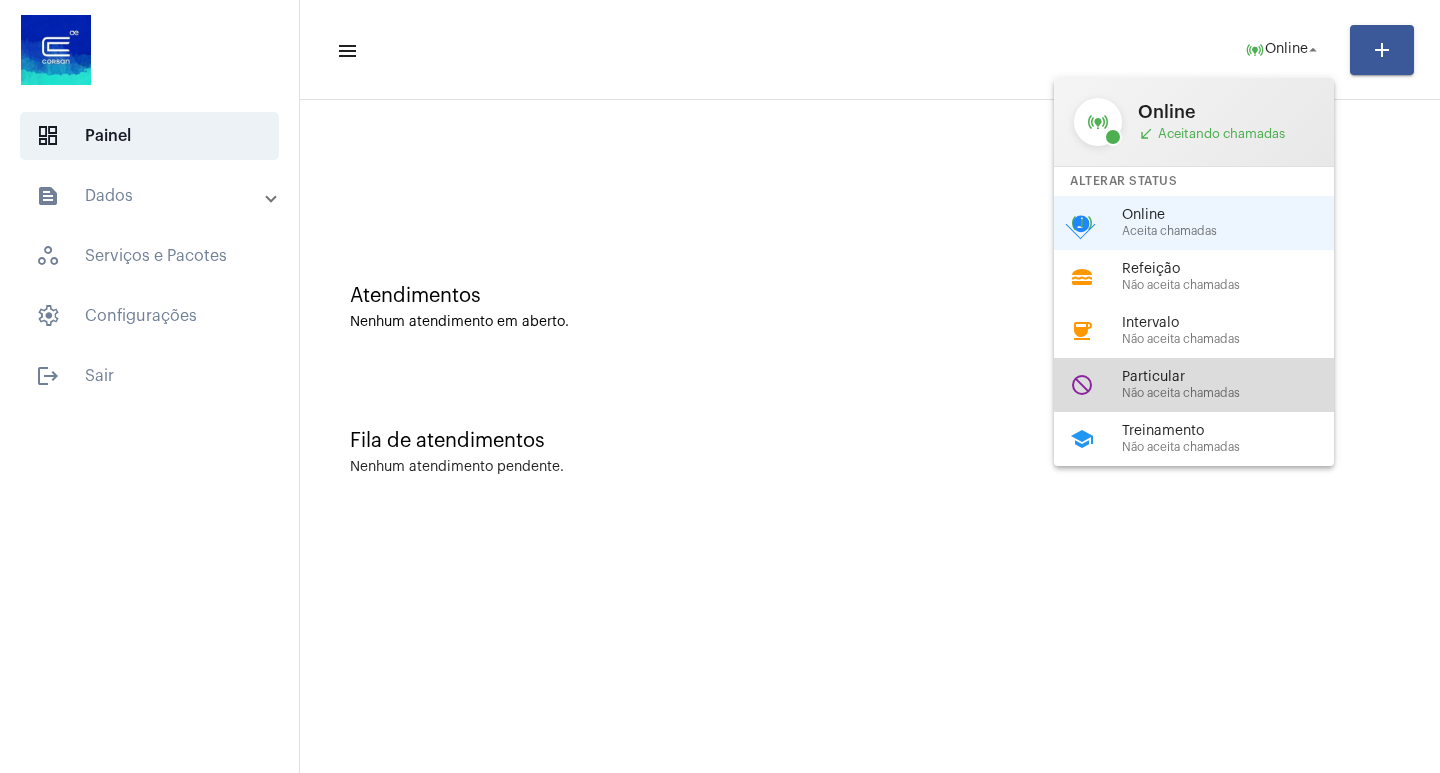 click on "Particular" at bounding box center [1236, 377] 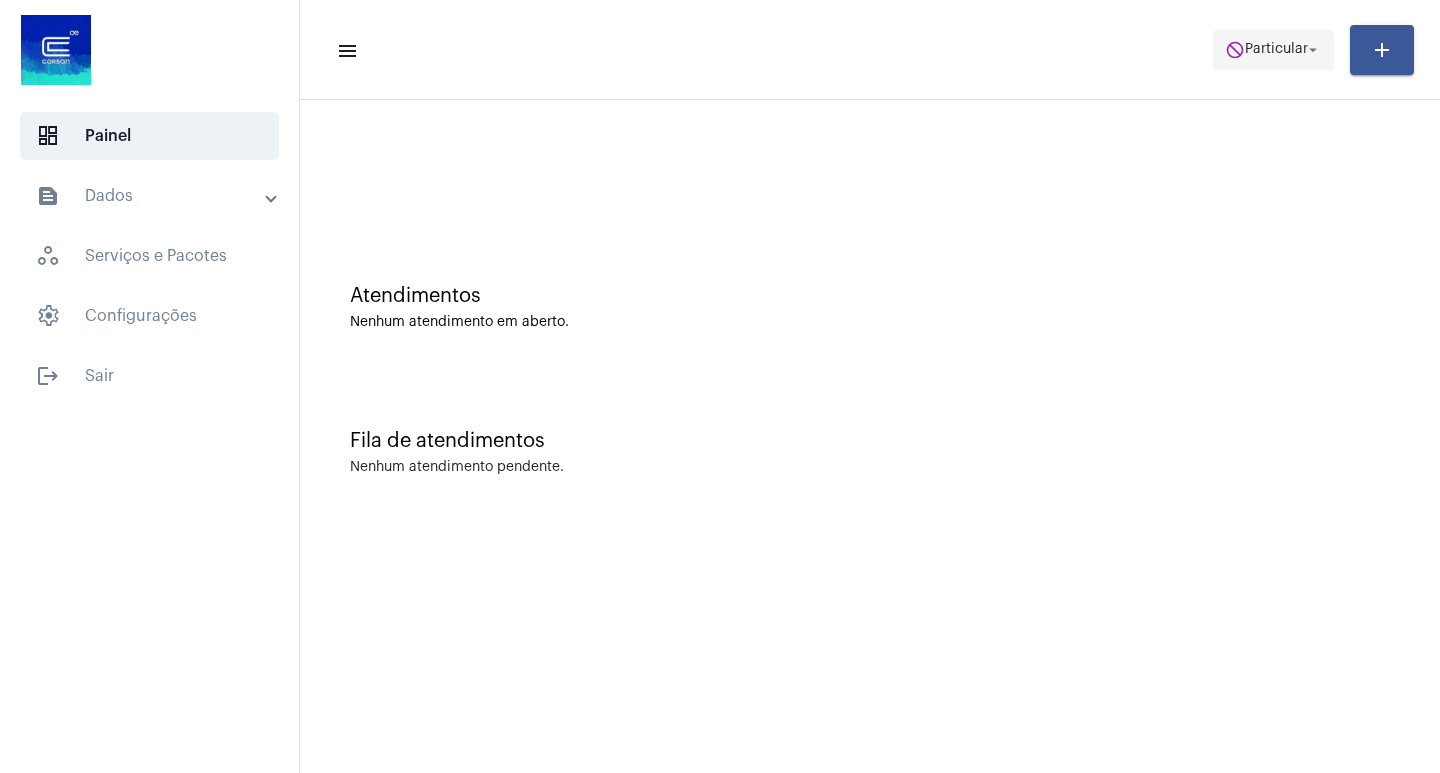 click on "do_not_disturb" 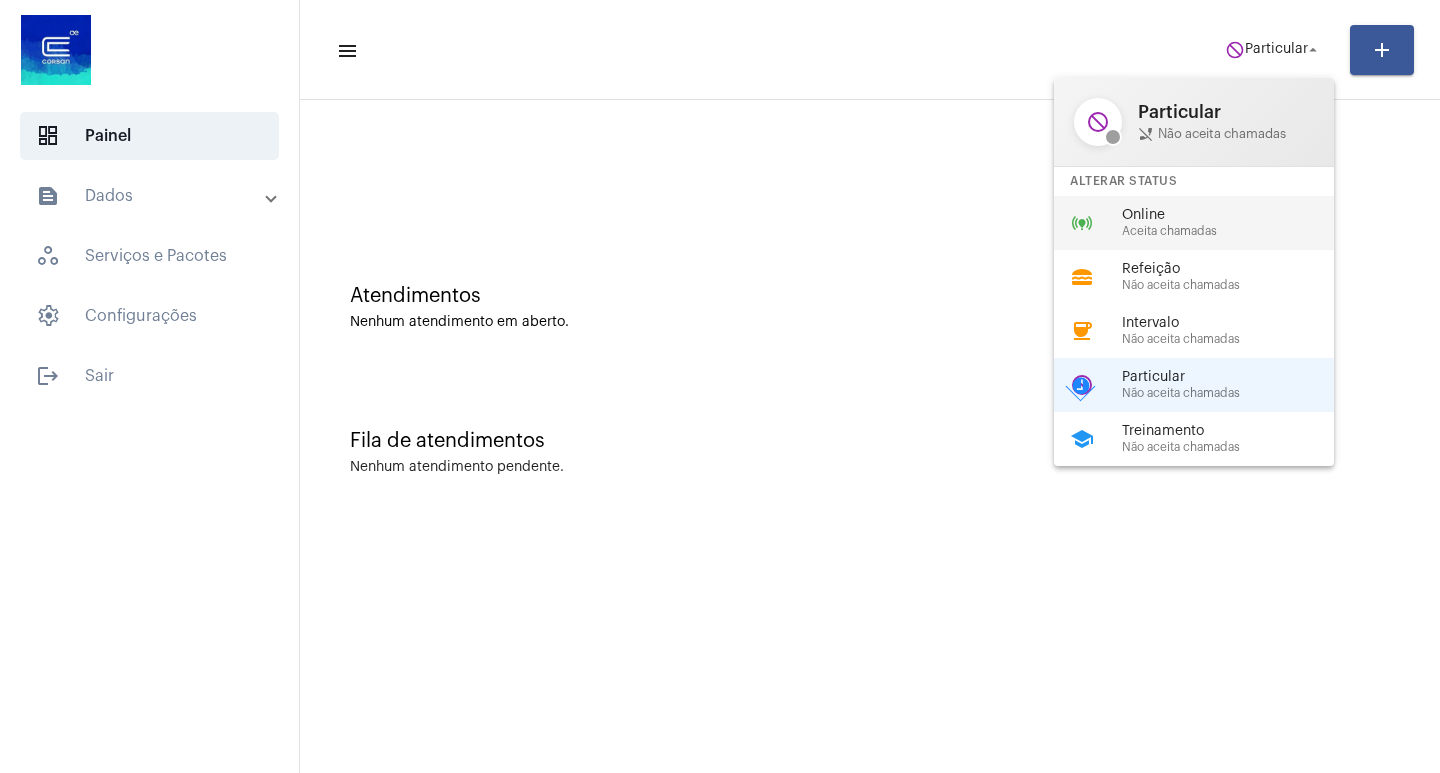 click on "online_prediction  Online Aceita chamadas" at bounding box center (1210, 223) 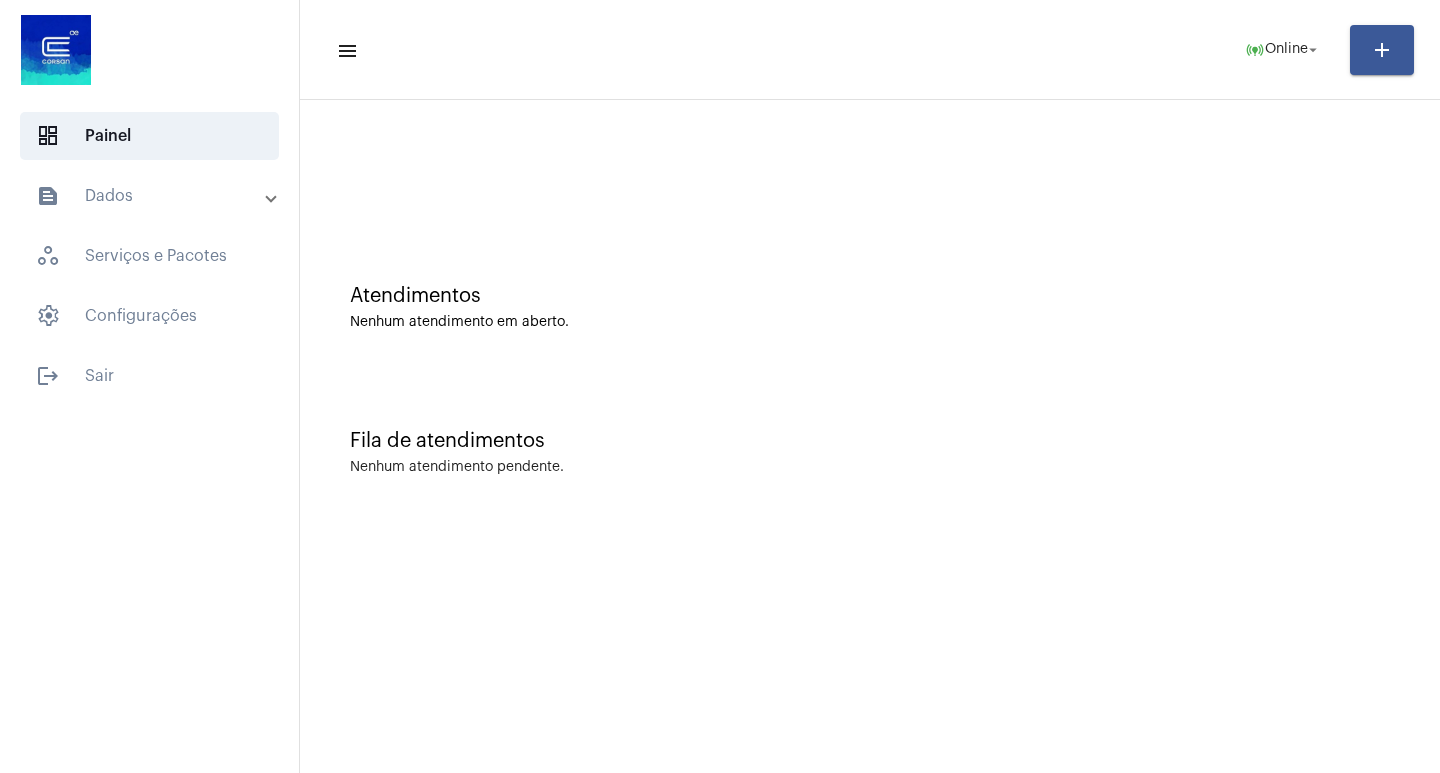 click on "menu  online_prediction  Online arrow_drop_down add" 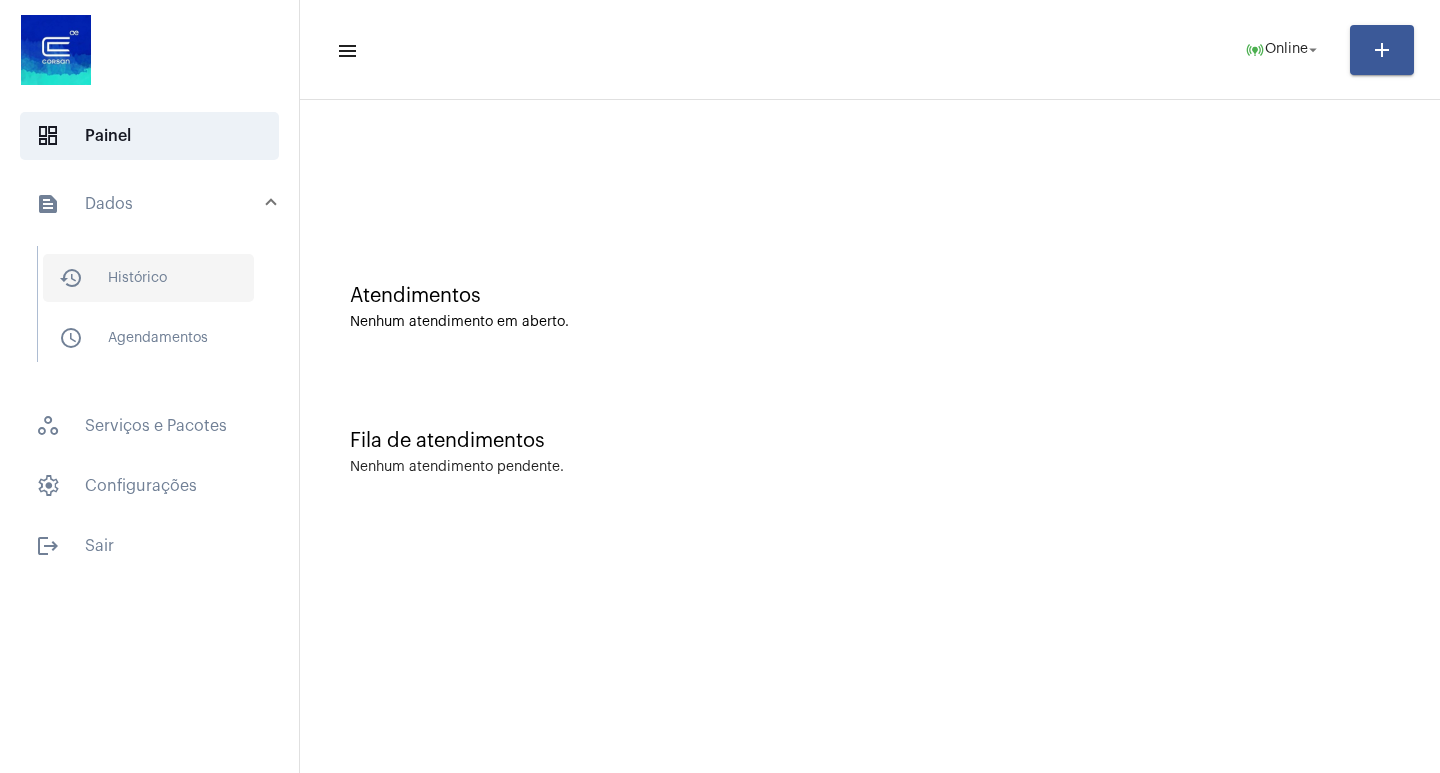 click on "history_outlined  Histórico" at bounding box center (148, 278) 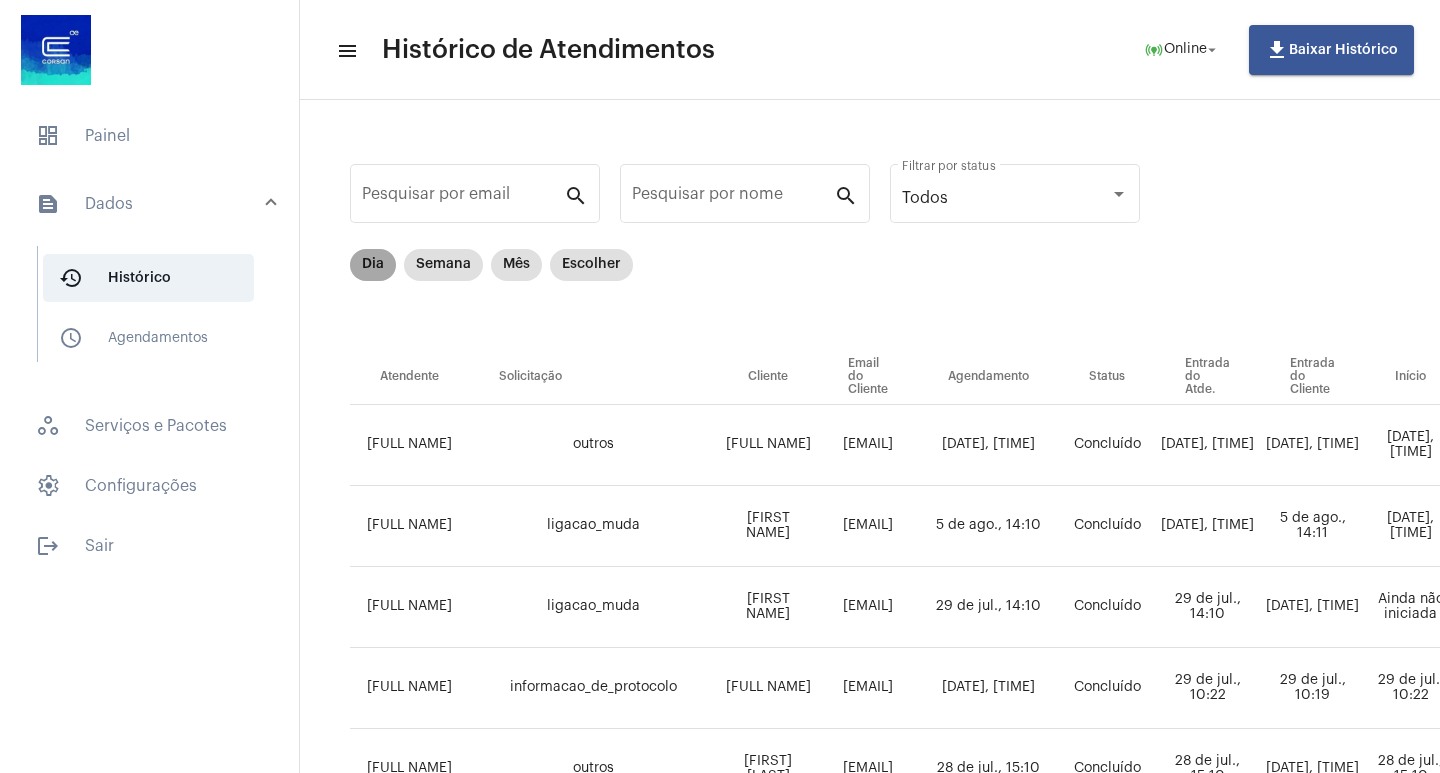 click on "Dia" at bounding box center (373, 265) 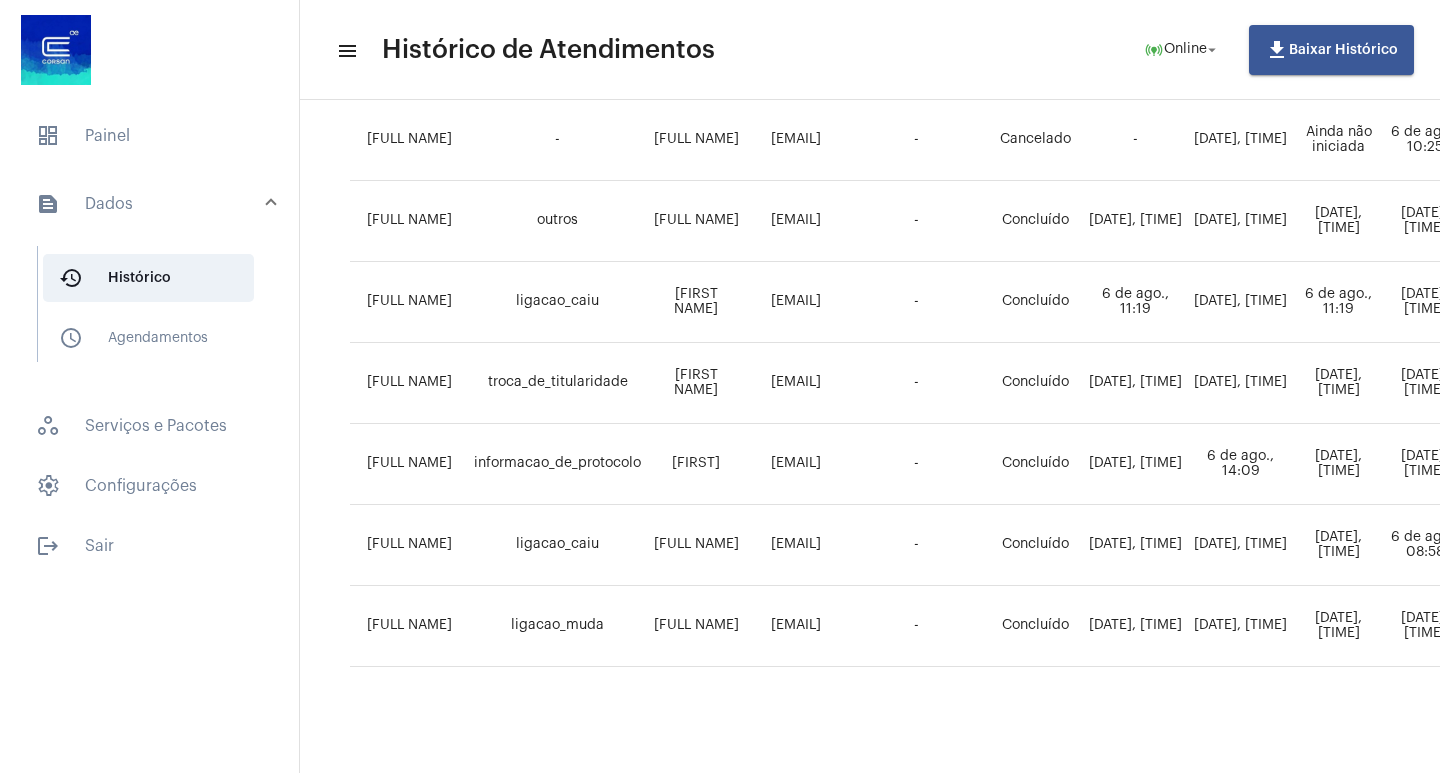 scroll, scrollTop: 725, scrollLeft: 0, axis: vertical 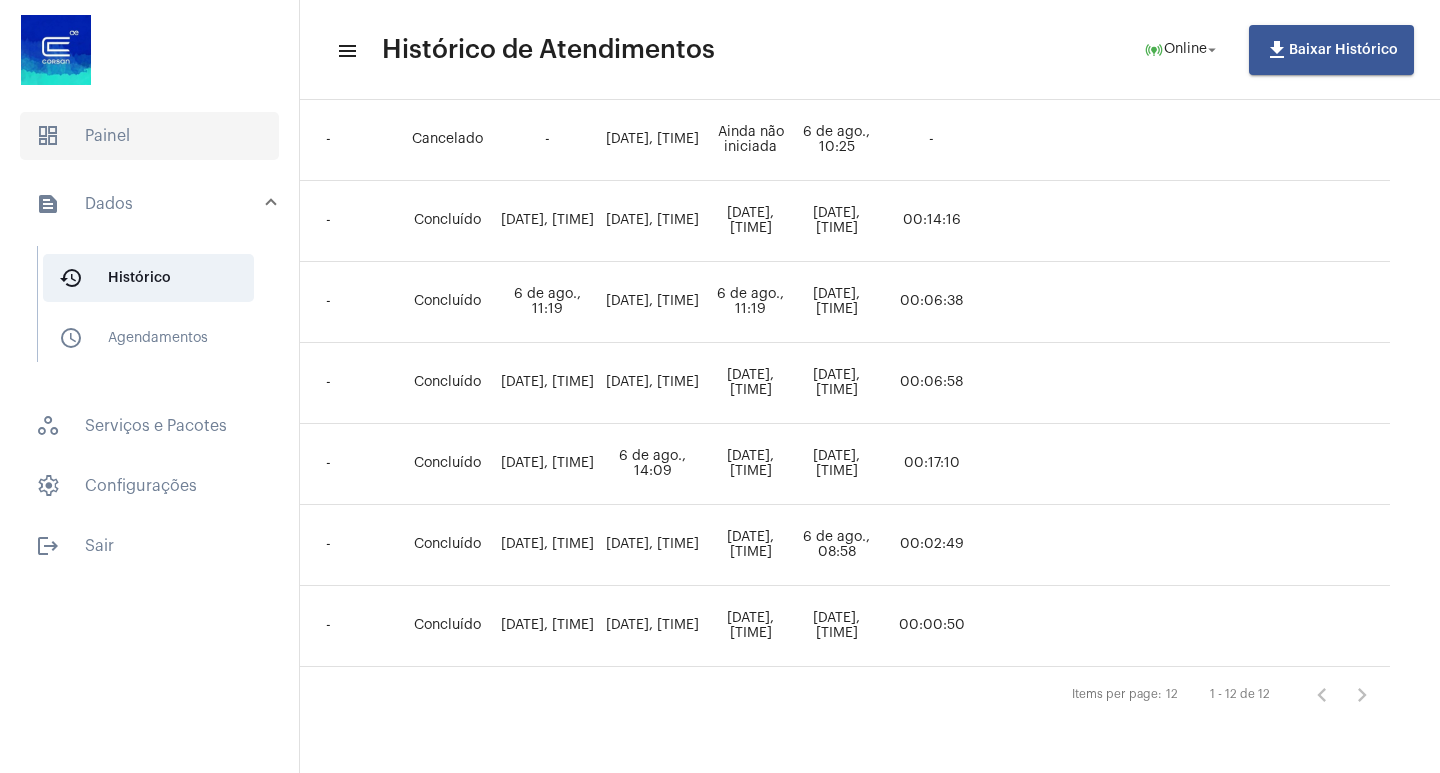 click on "dashboard   Painel" 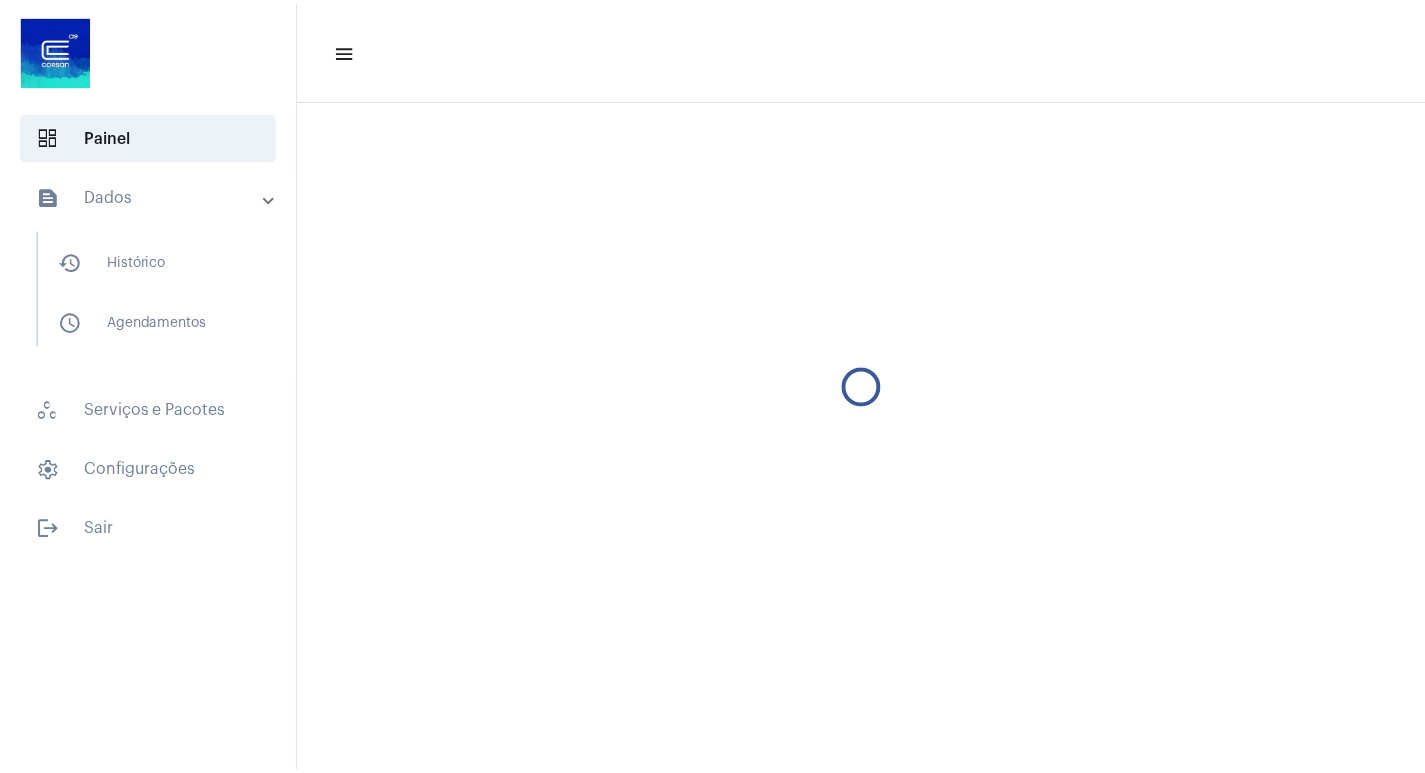 scroll, scrollTop: 0, scrollLeft: 0, axis: both 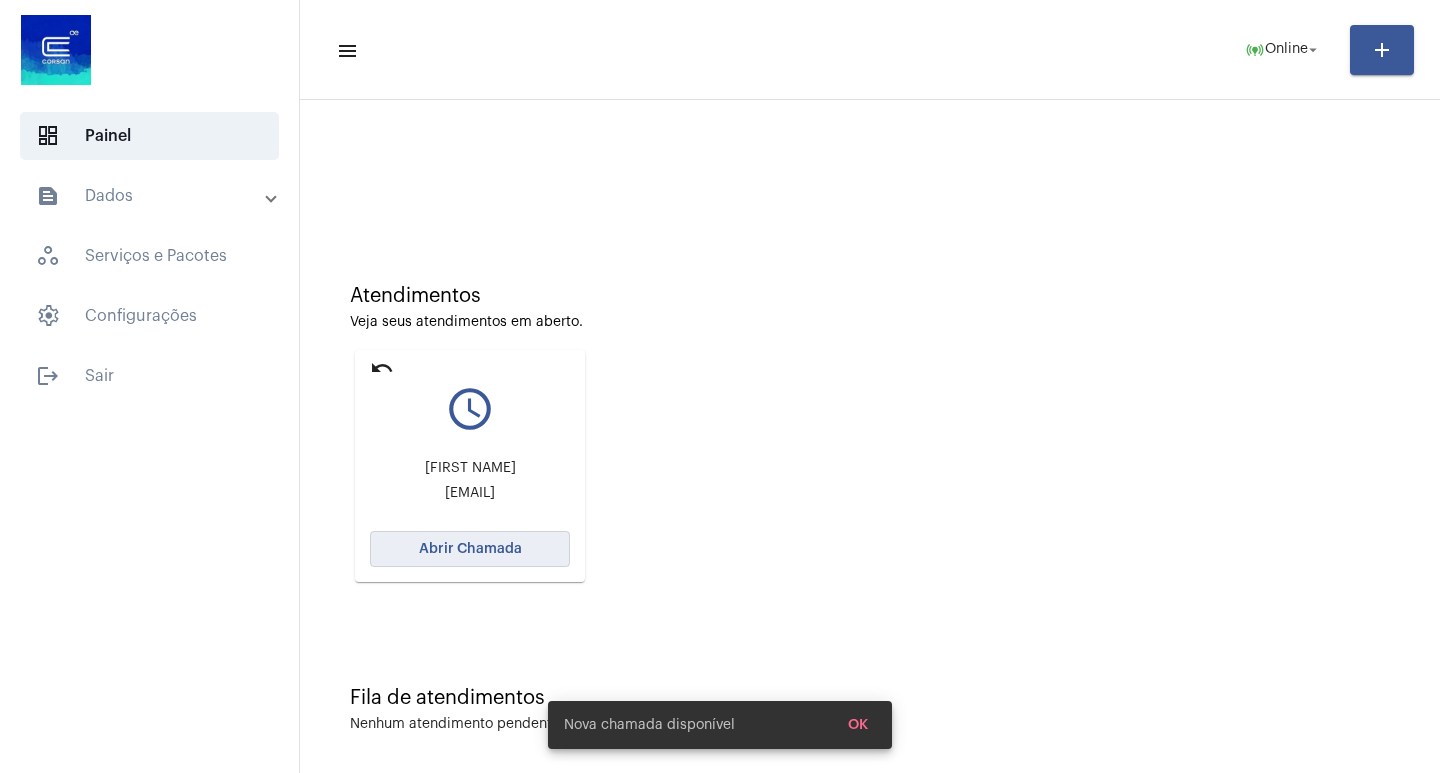 click on "Abrir Chamada" 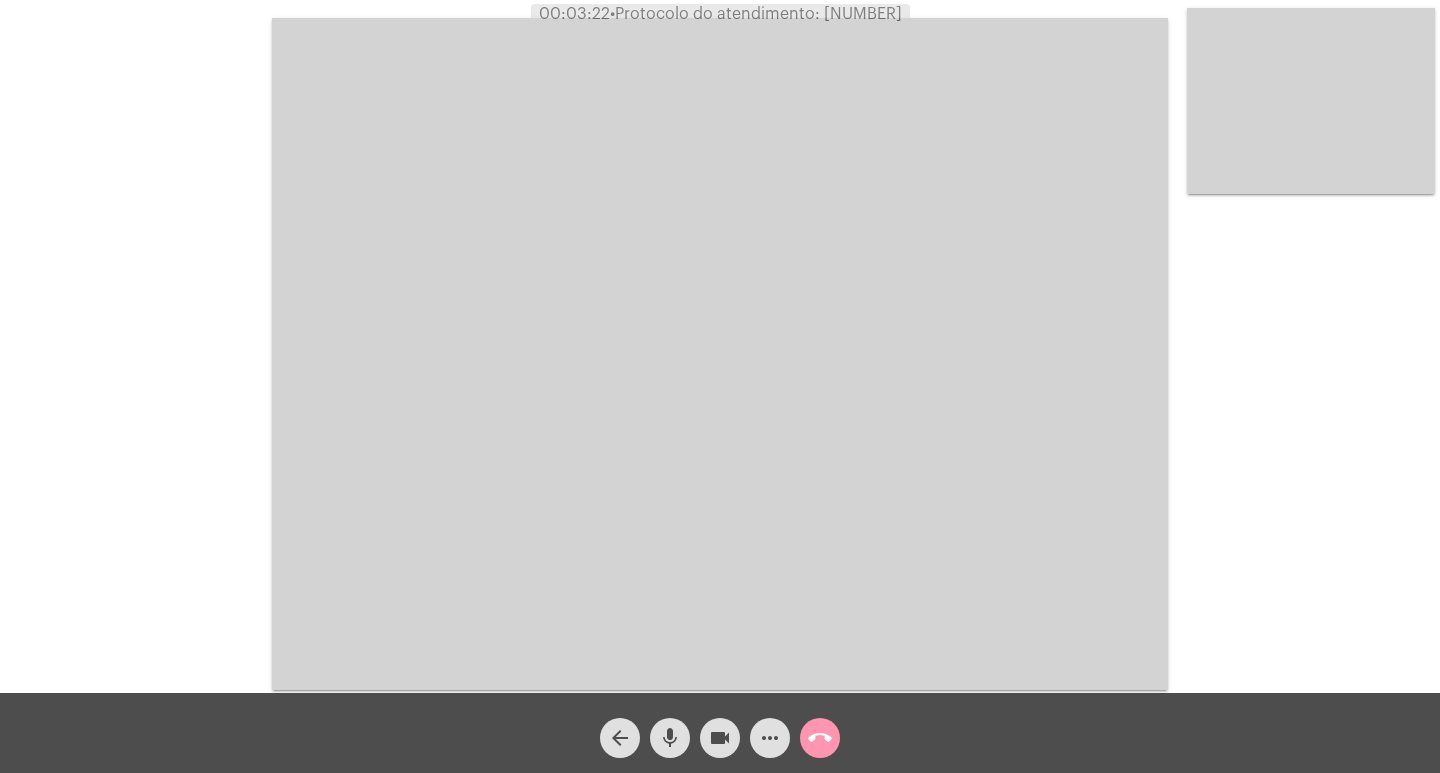 click on "mic" 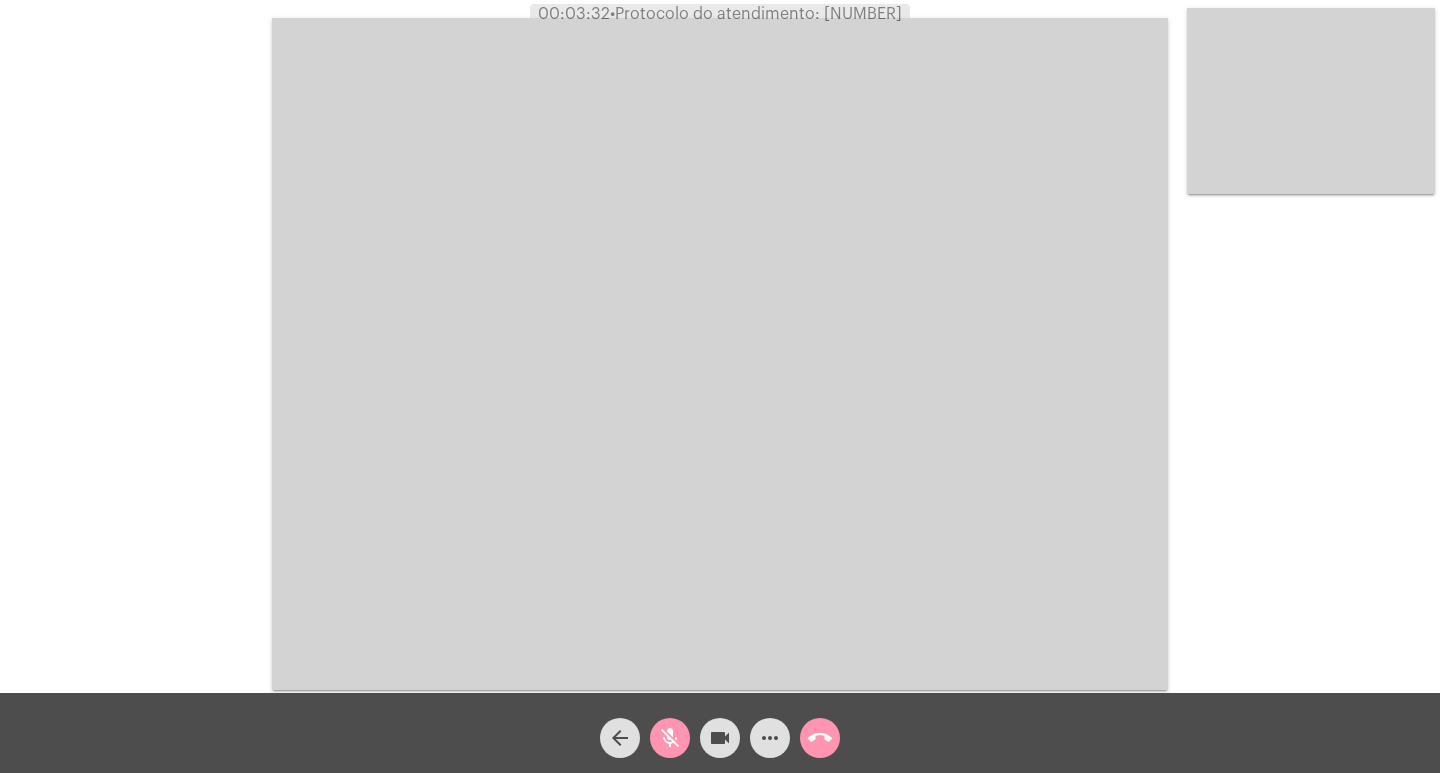 click on "mic_off" 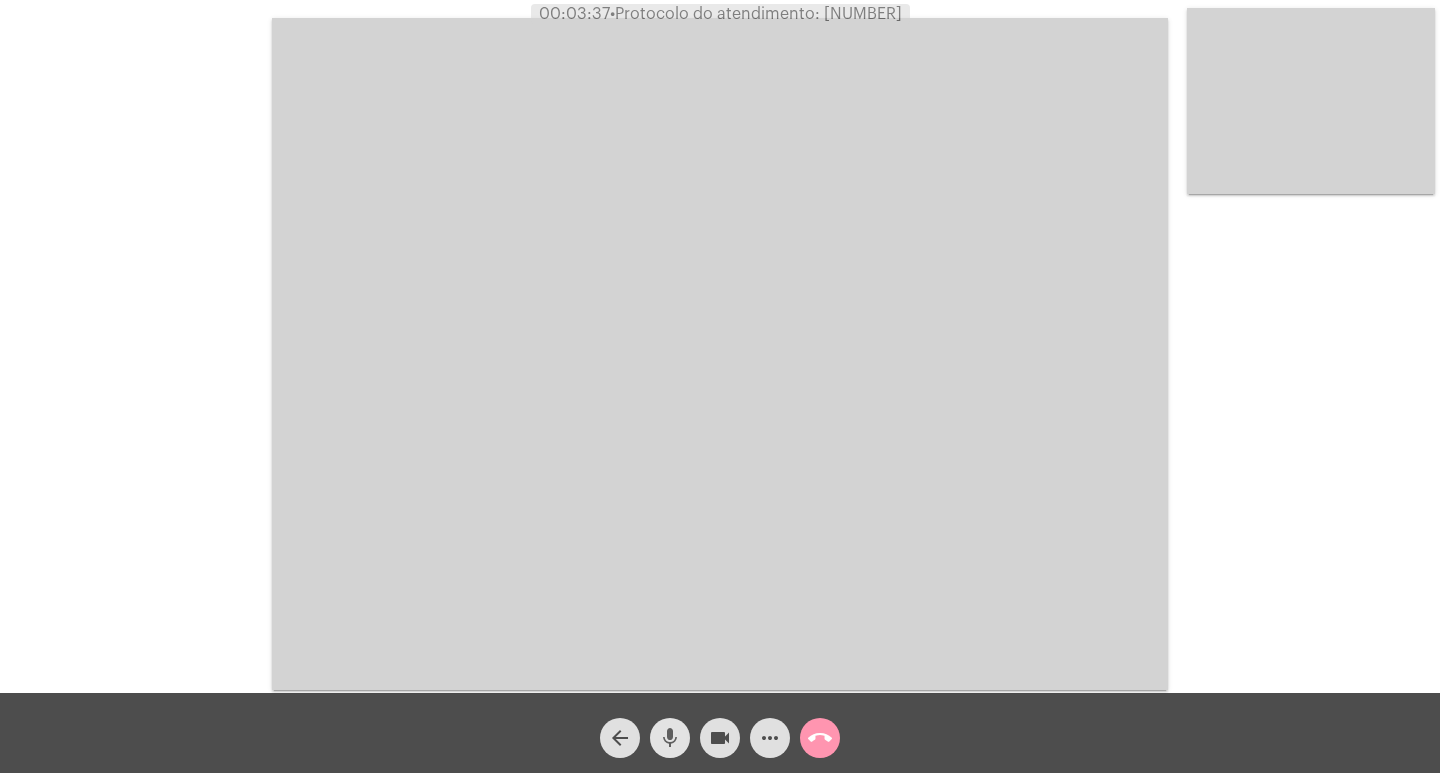 click on "mic" 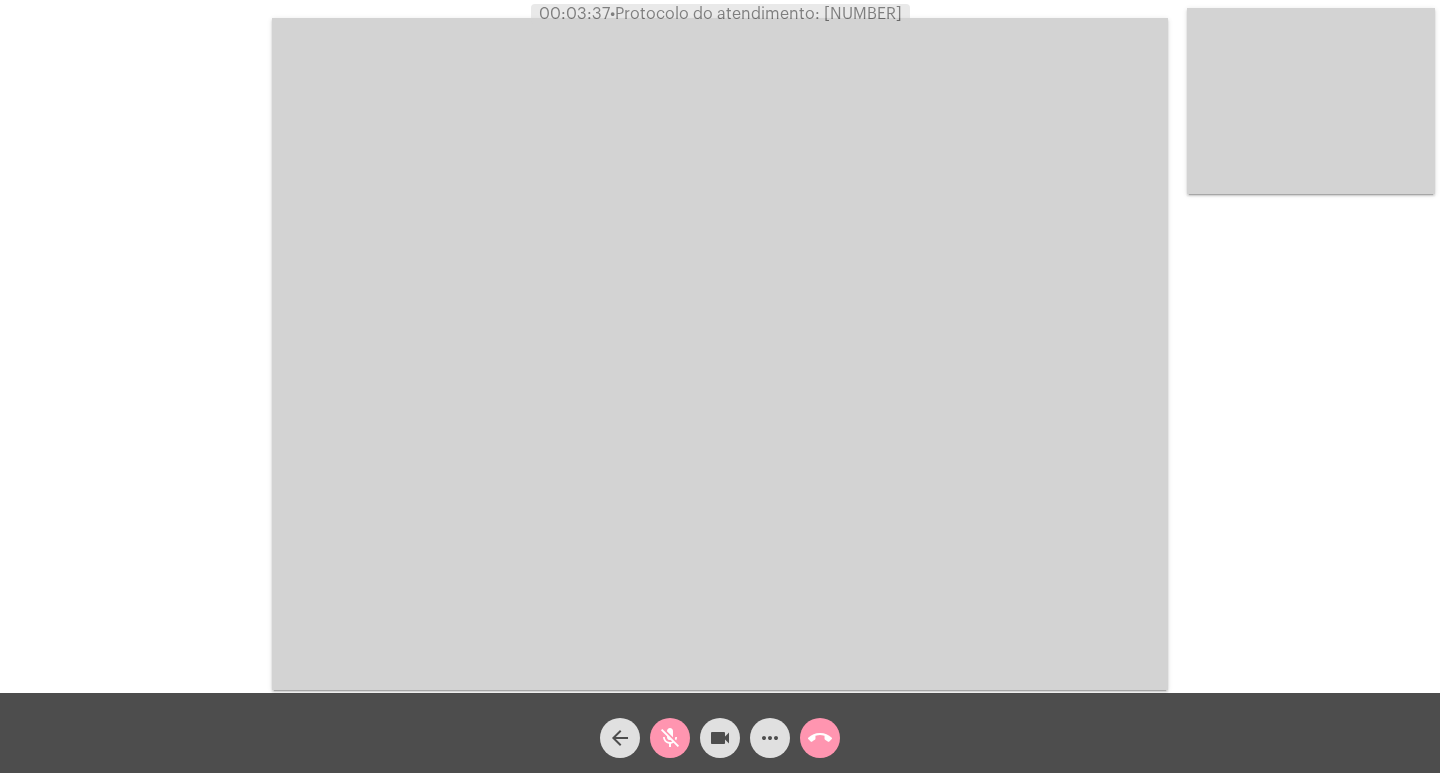 click on "videocam" 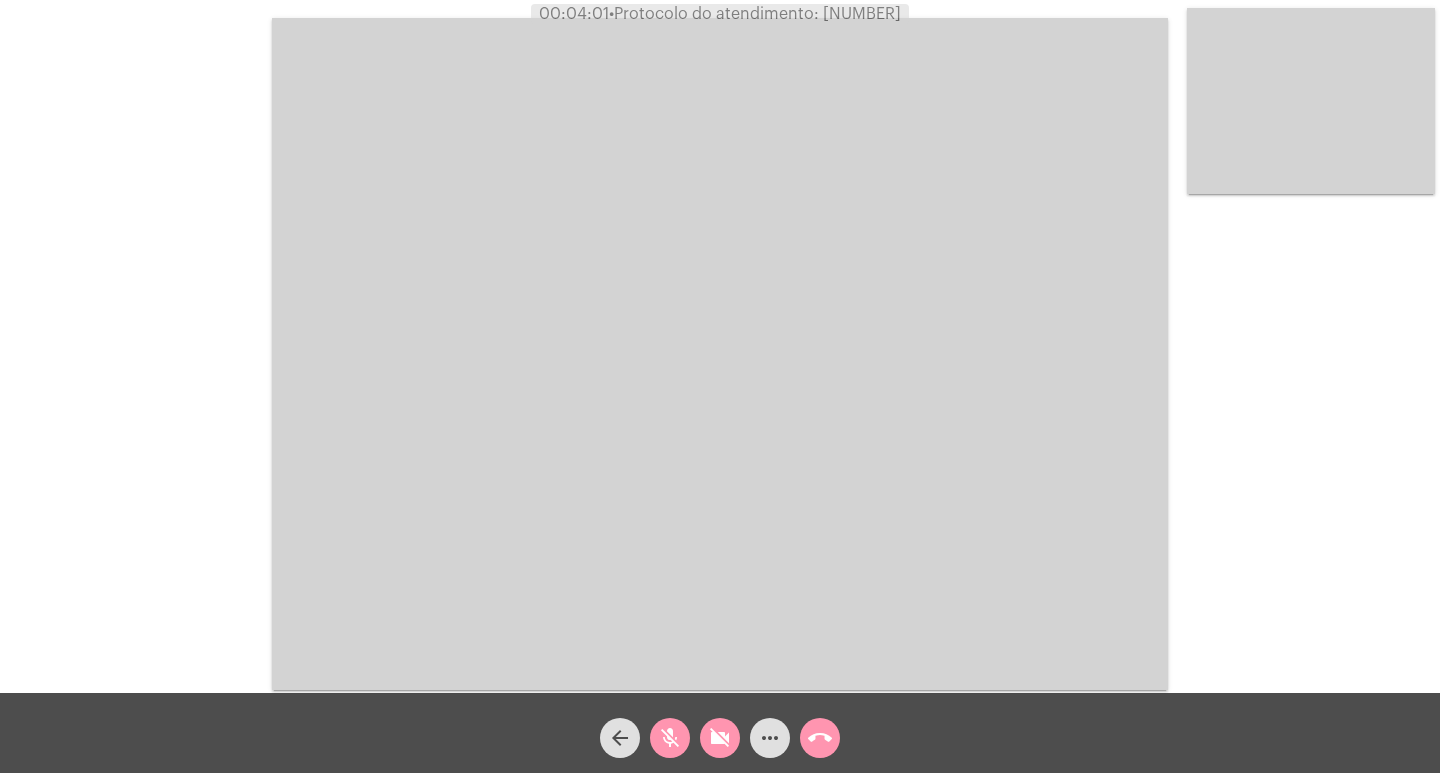click on "mic_off" 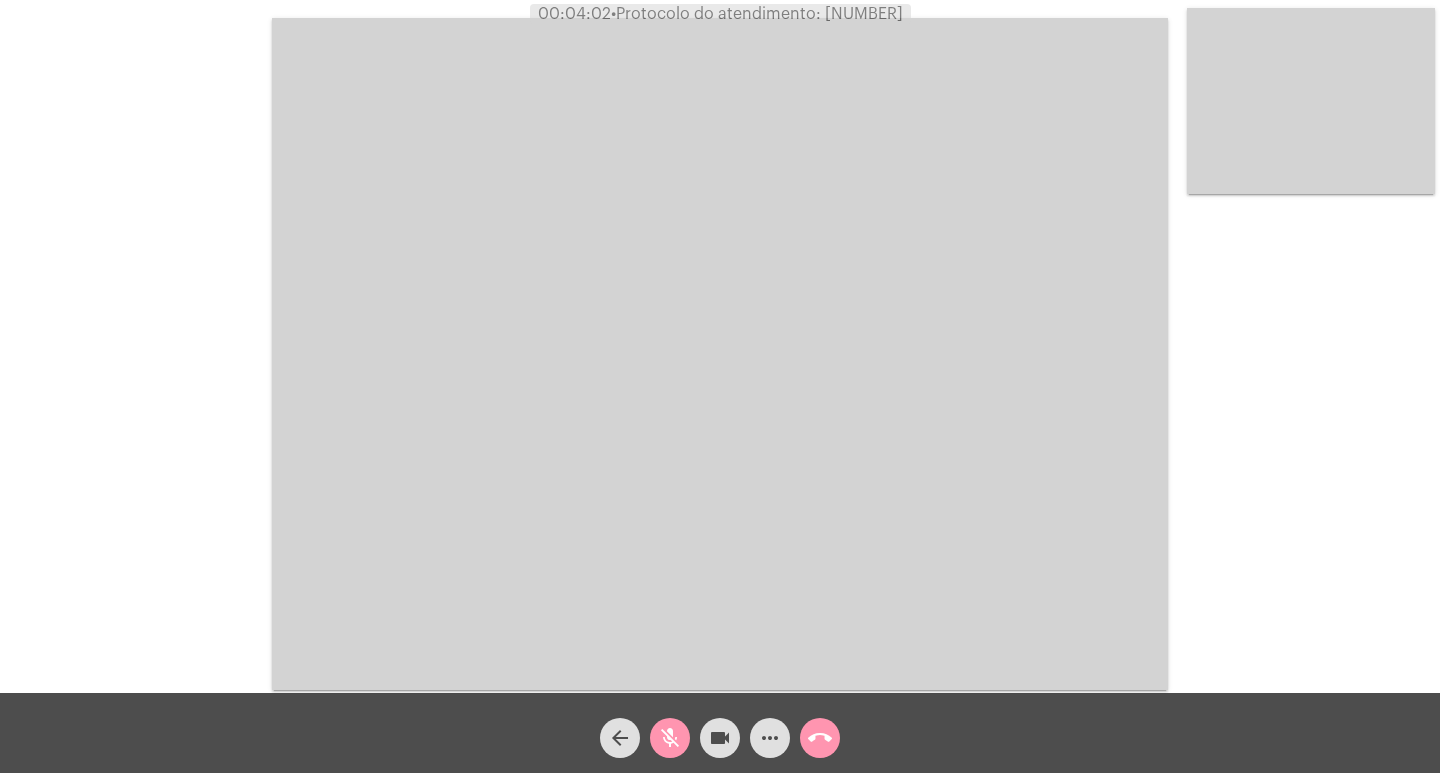 click on "mic_off" 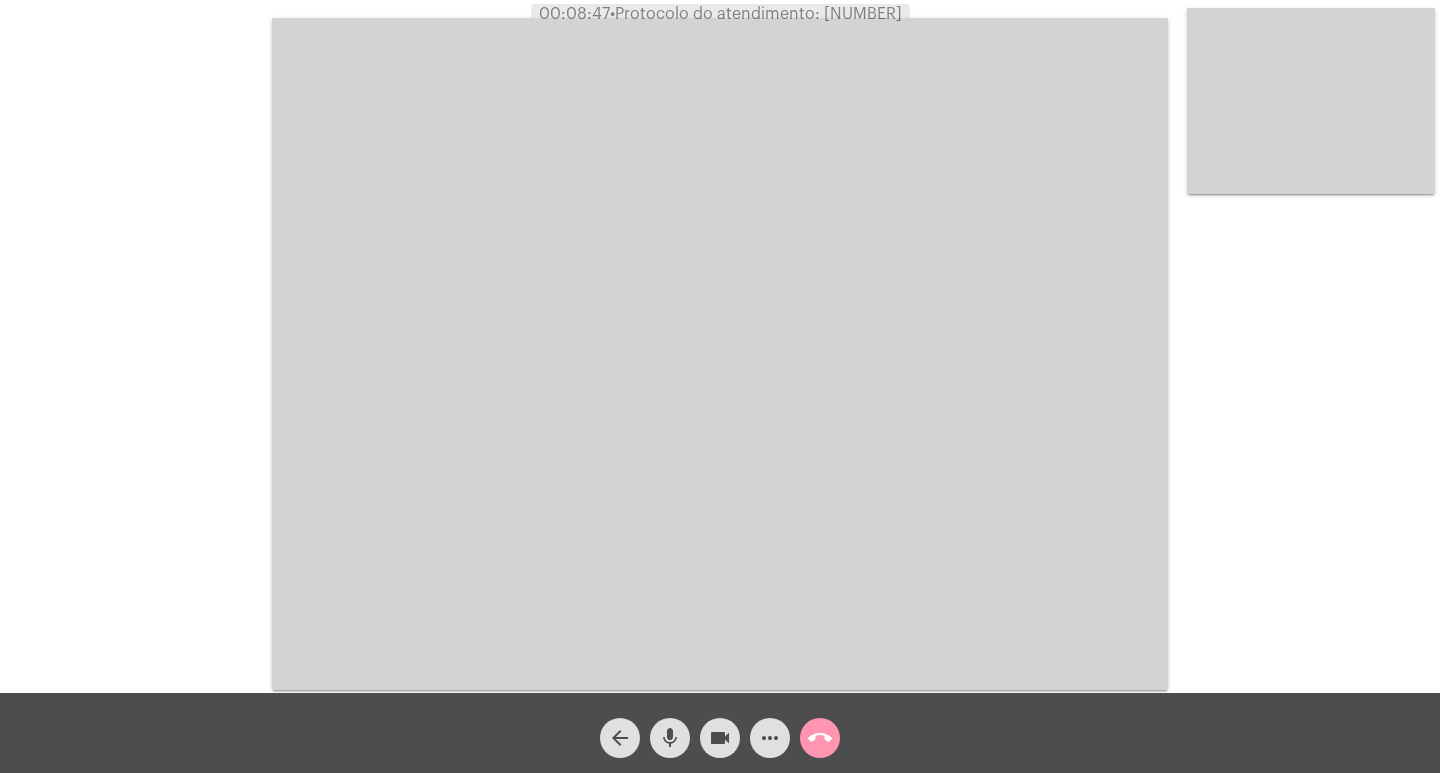 click on "•  Protocolo do atendimento: [PROTOCOL]" 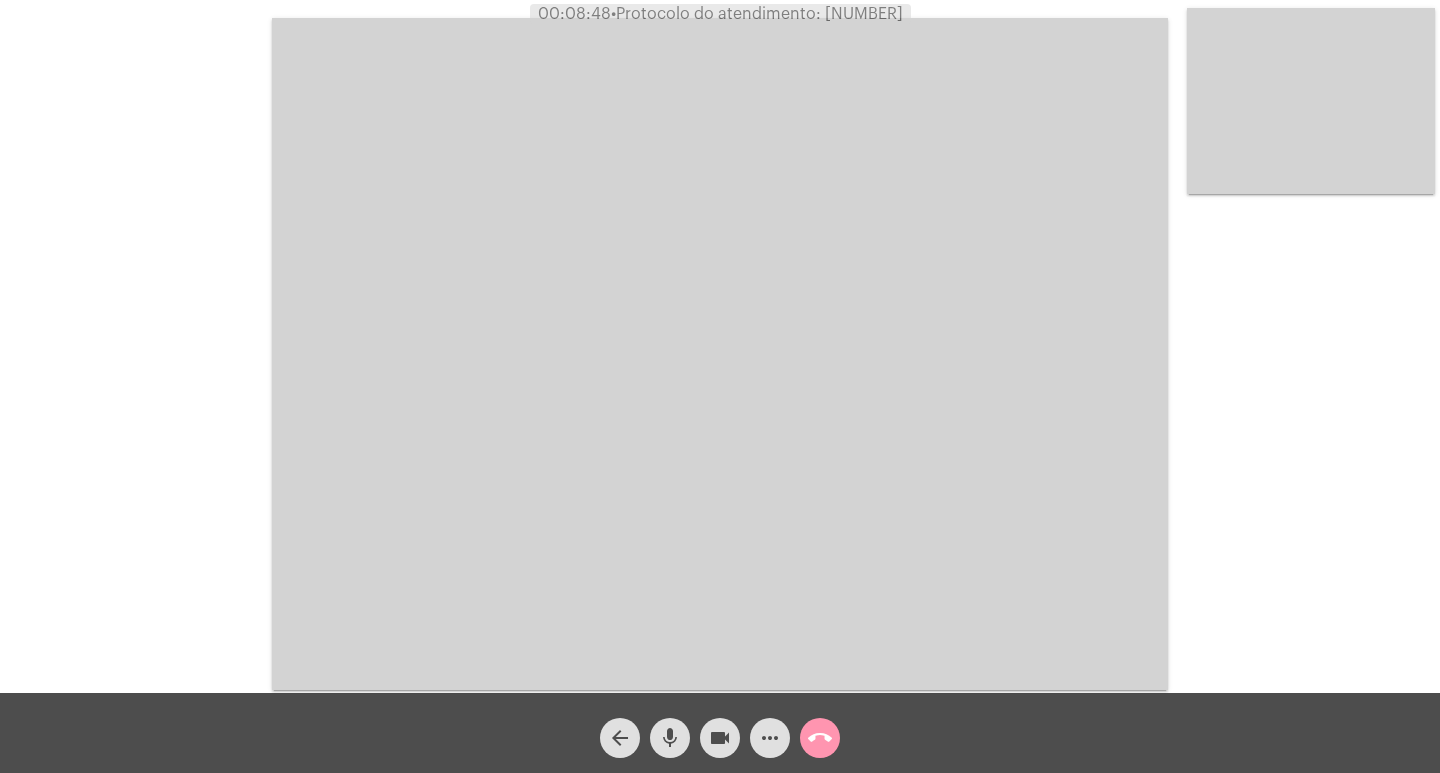 copy on "20250806065070" 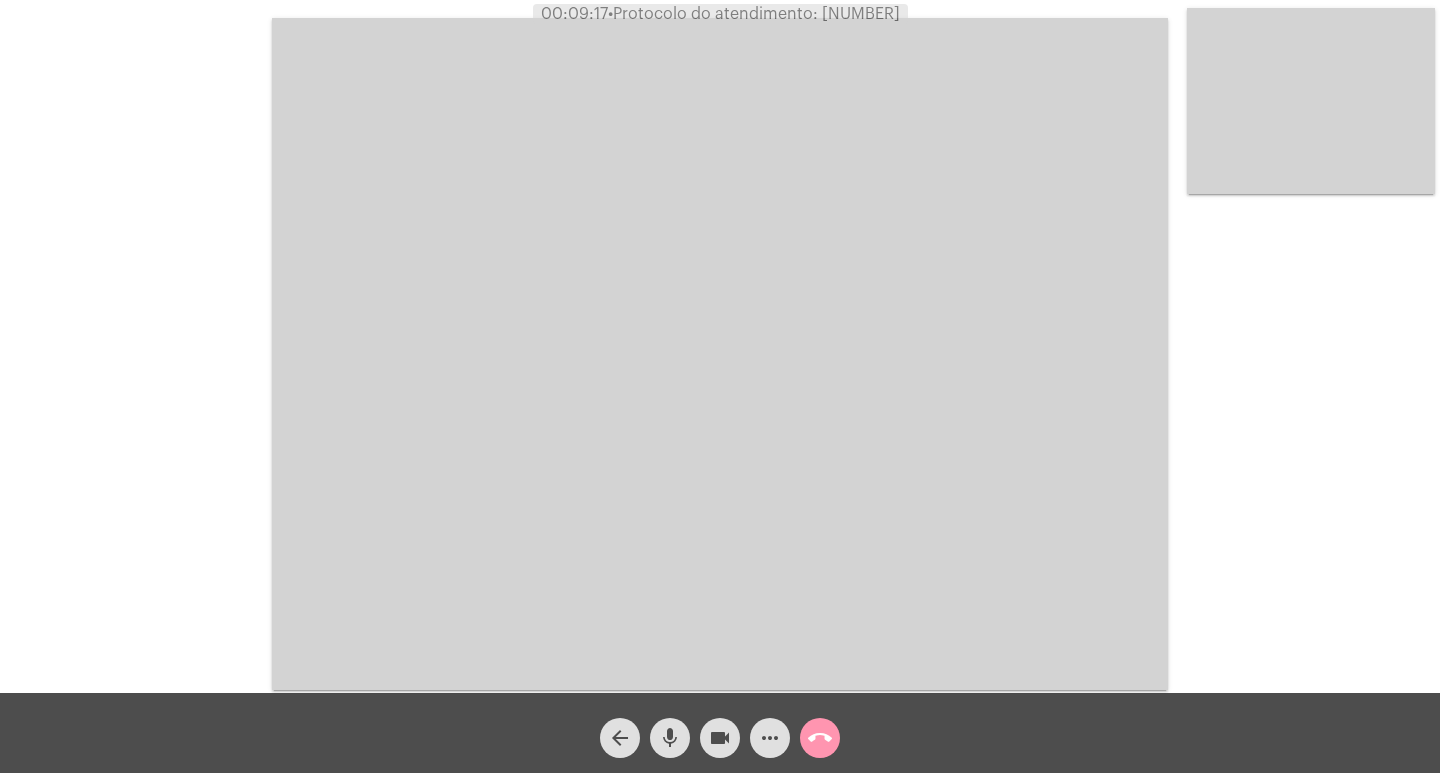 click on "Acessando Câmera e Microfone..." 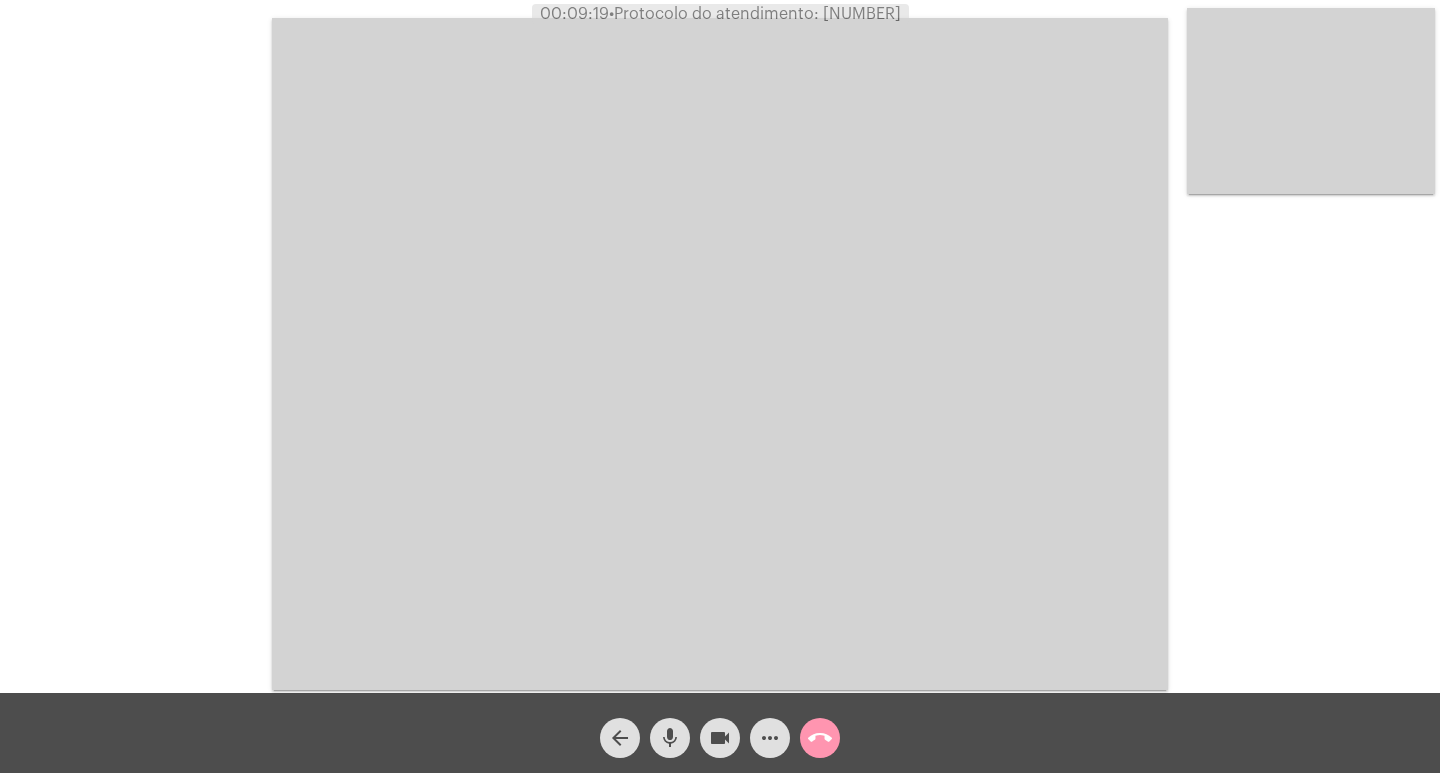 click on "call_end" 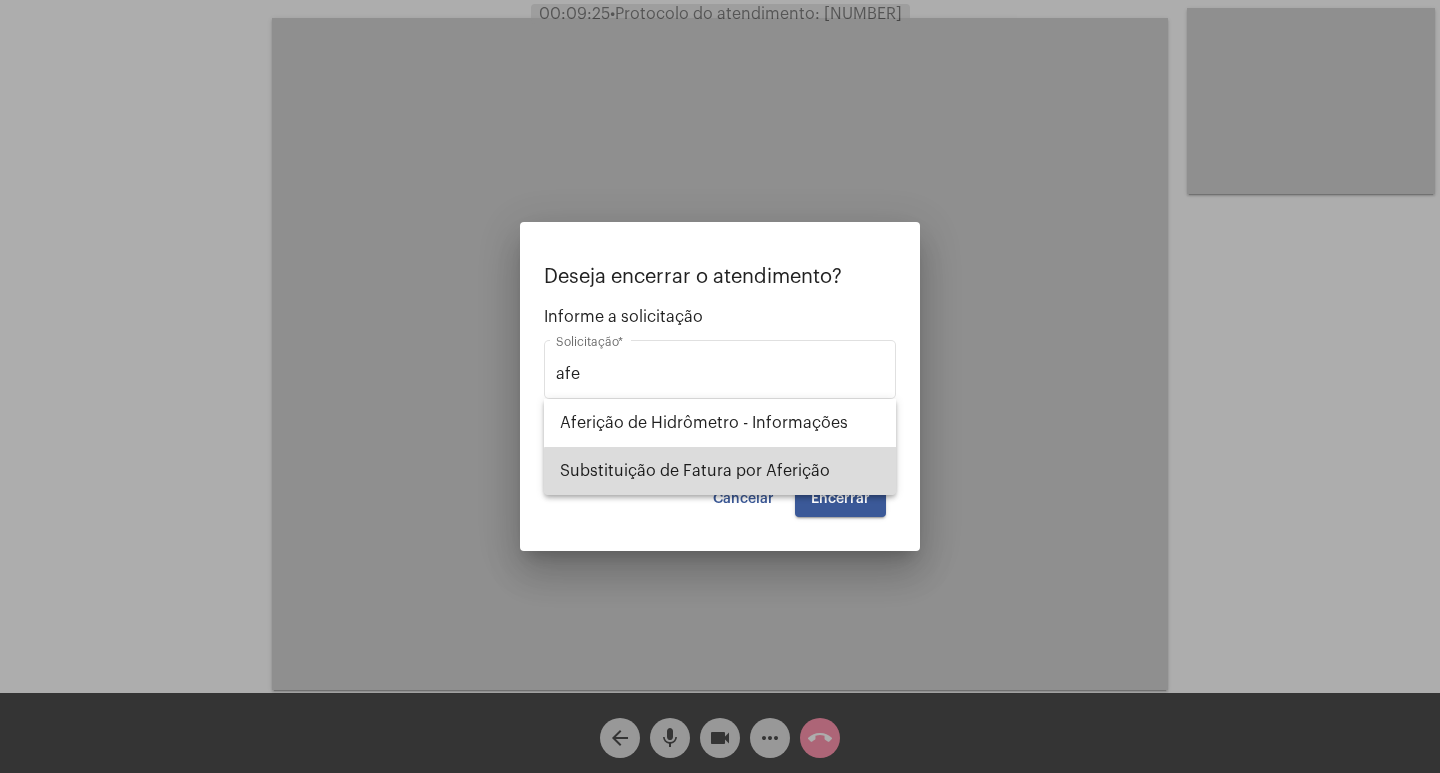 click on "Substituição de Fatura por Aferição" at bounding box center (720, 471) 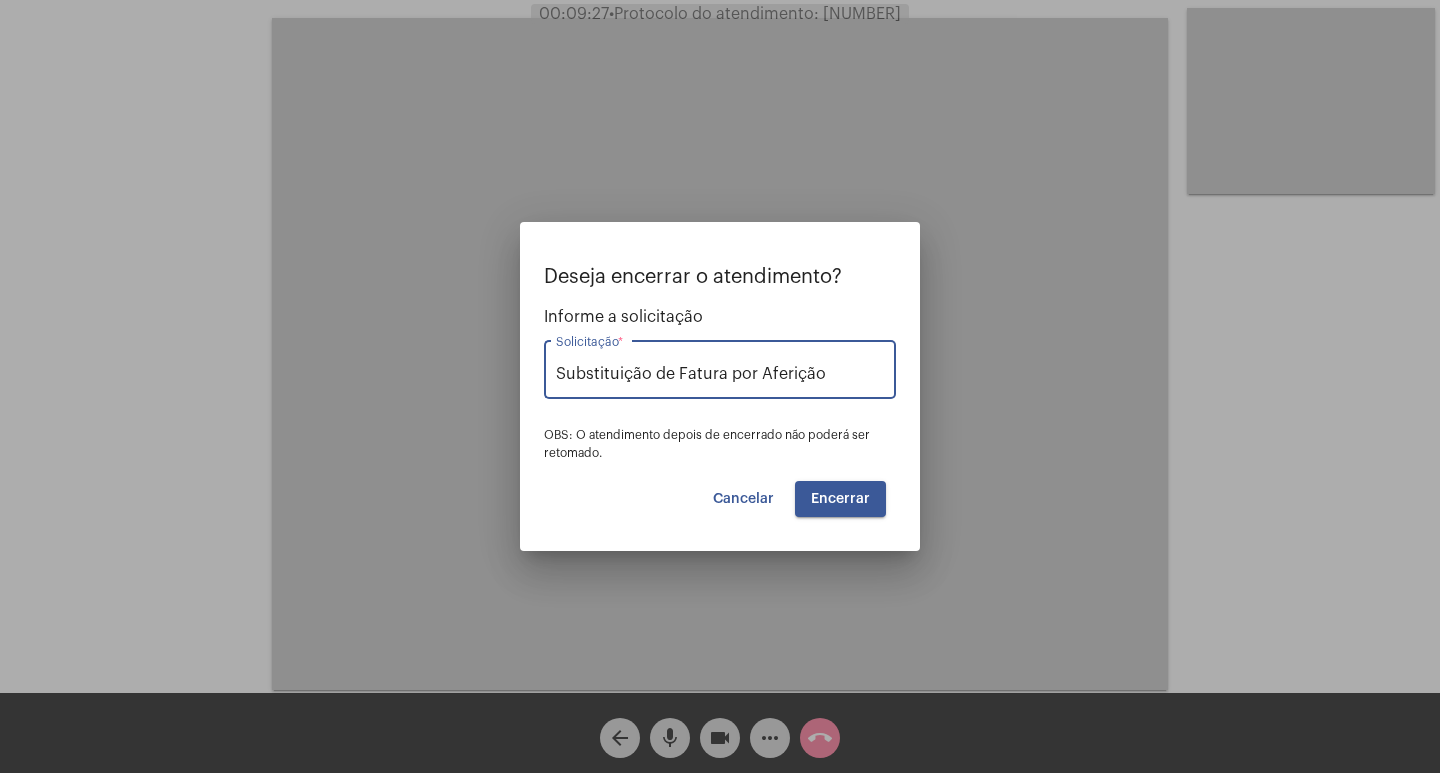 click on "Encerrar" at bounding box center [840, 499] 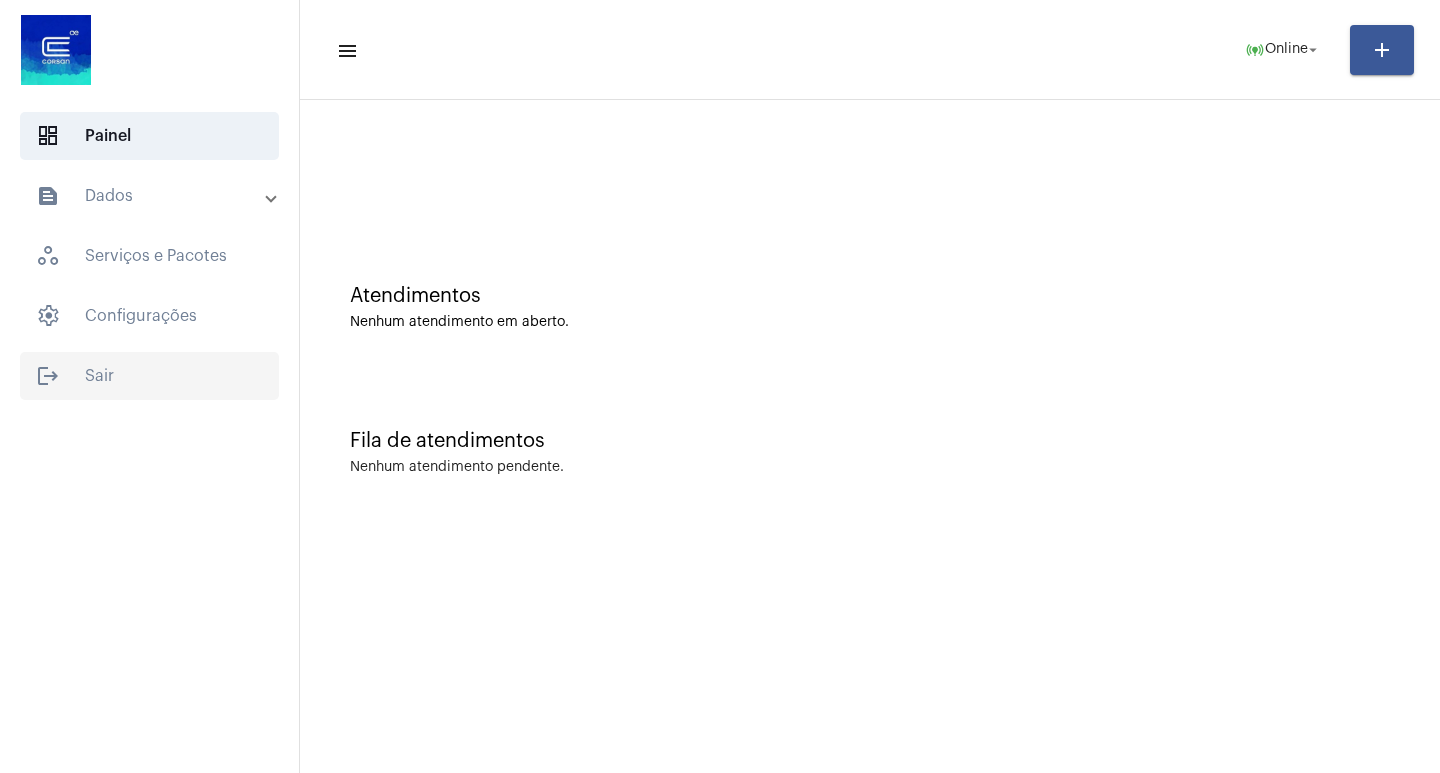click on "logout  Sair" 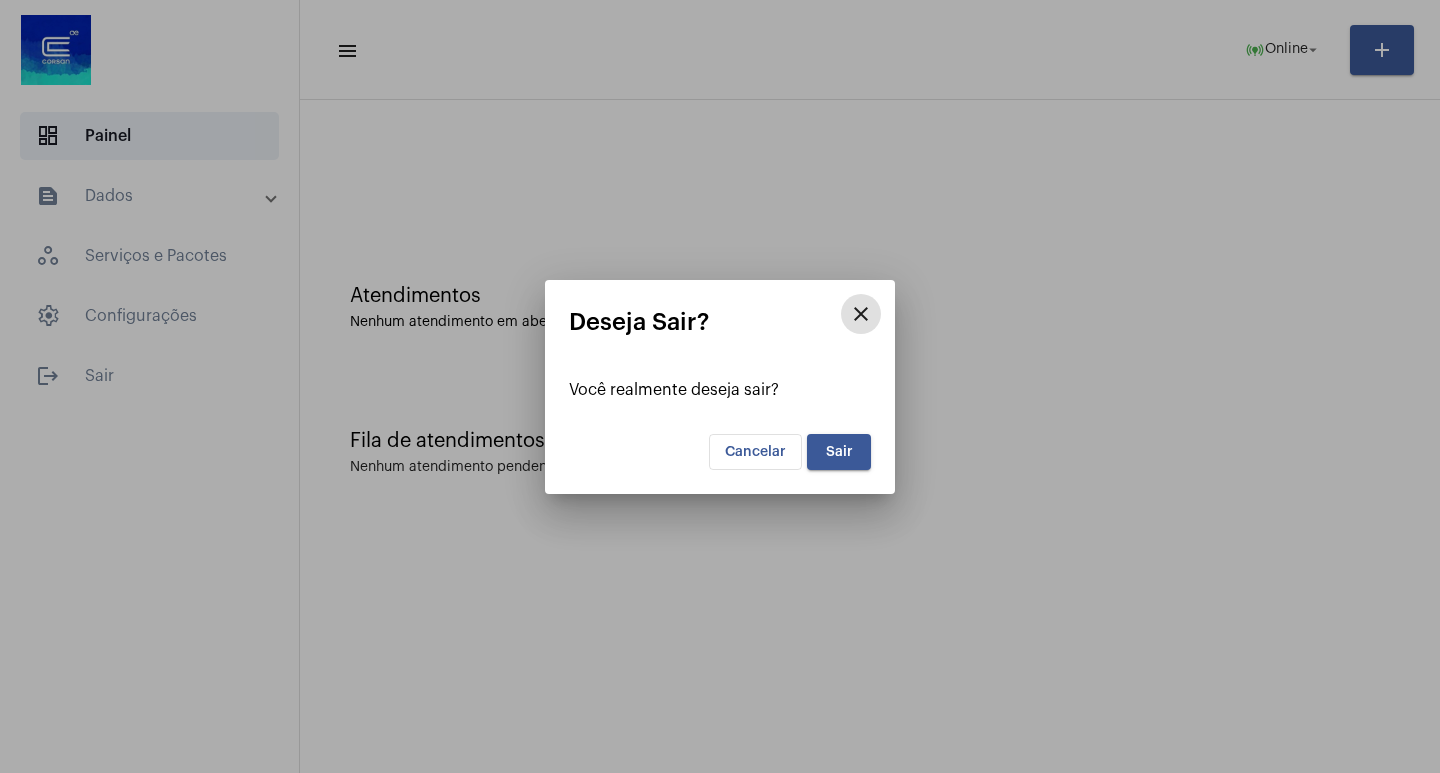 click on "Sair" at bounding box center [839, 452] 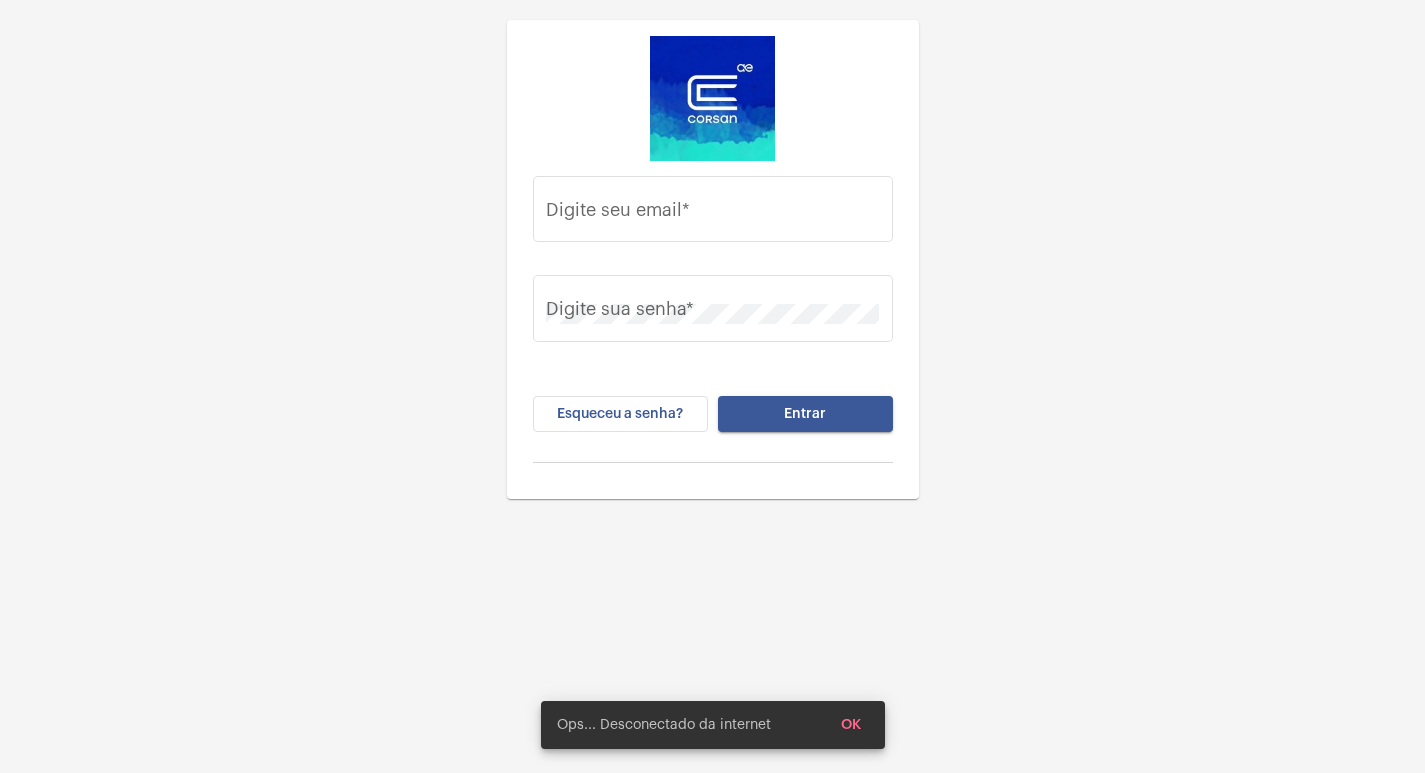 type on "[EMAIL]" 